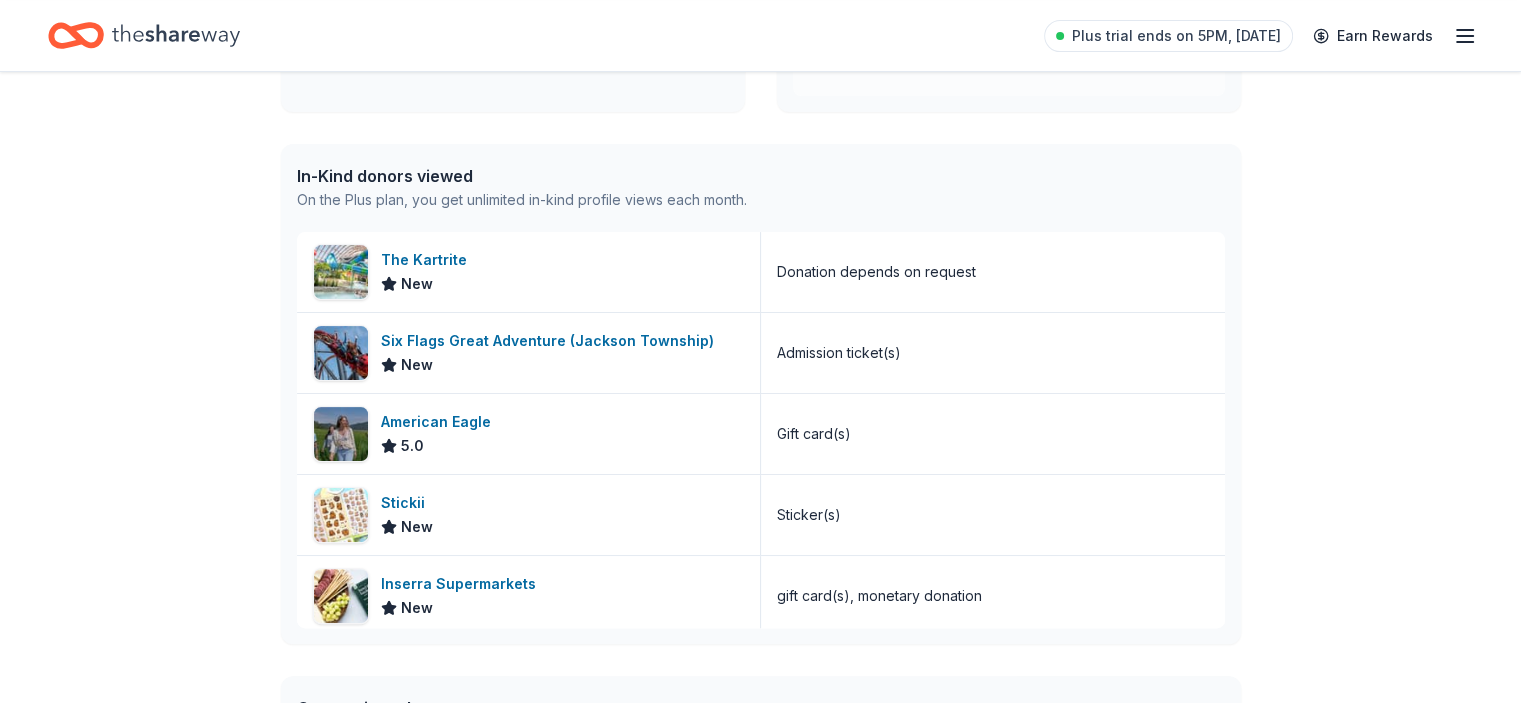 scroll, scrollTop: 456, scrollLeft: 0, axis: vertical 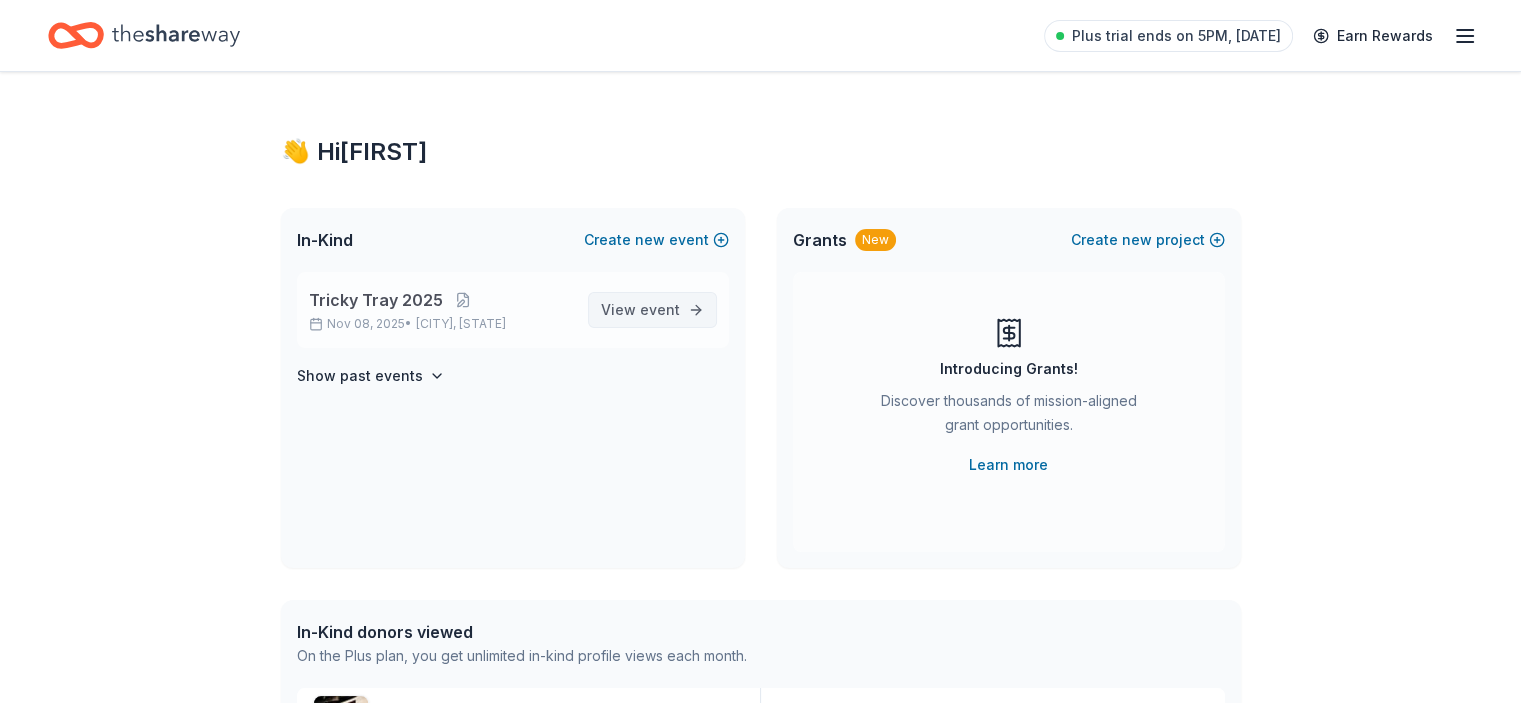 click on "View   event" at bounding box center [640, 310] 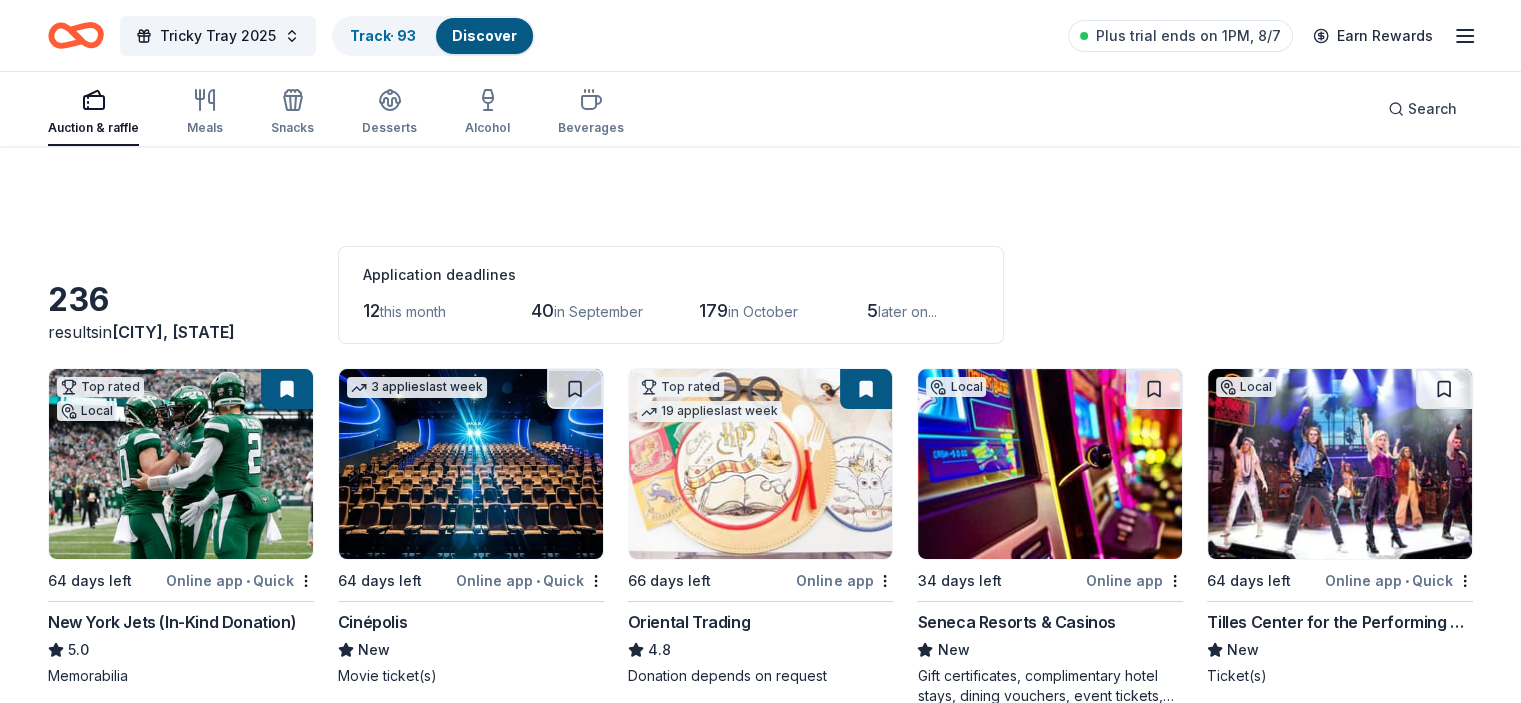 scroll, scrollTop: 228, scrollLeft: 0, axis: vertical 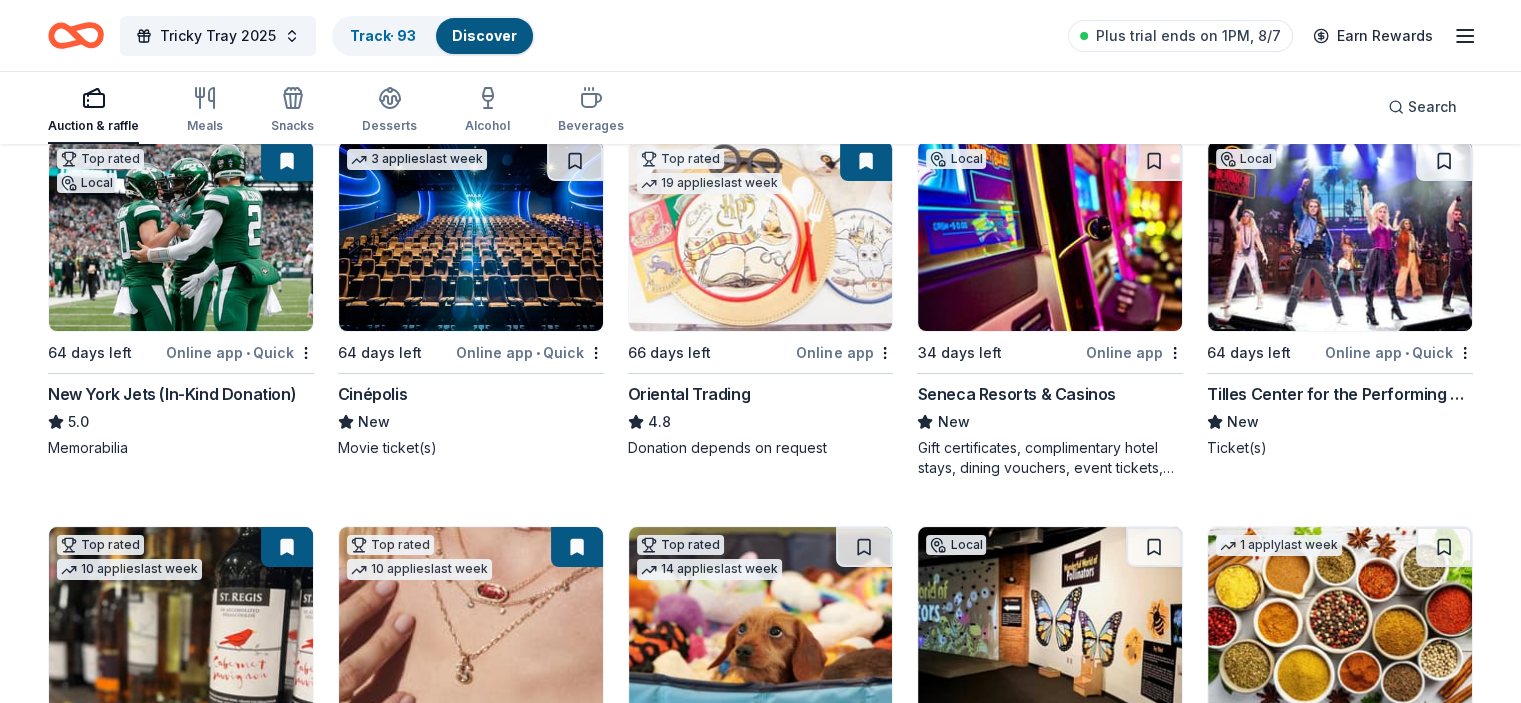 click at bounding box center (471, 236) 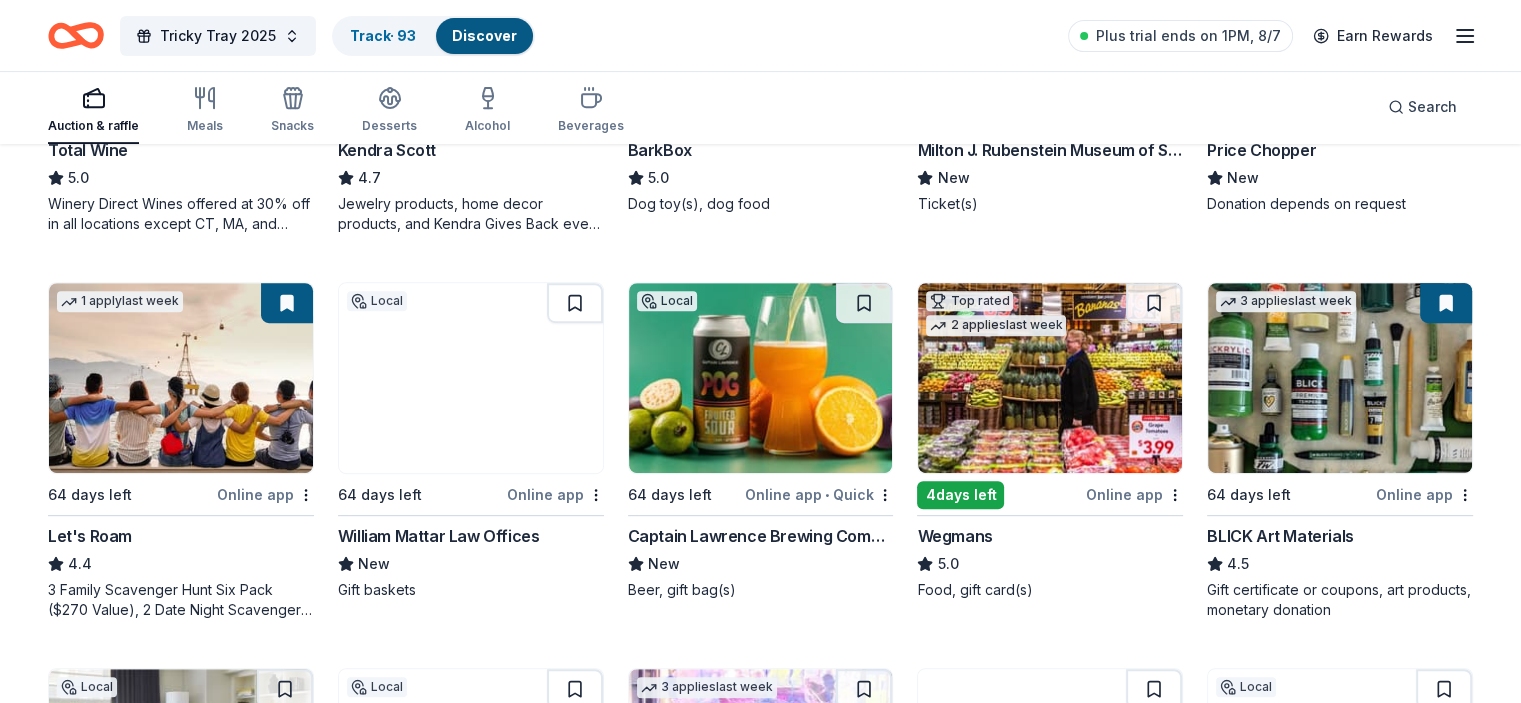 scroll, scrollTop: 948, scrollLeft: 0, axis: vertical 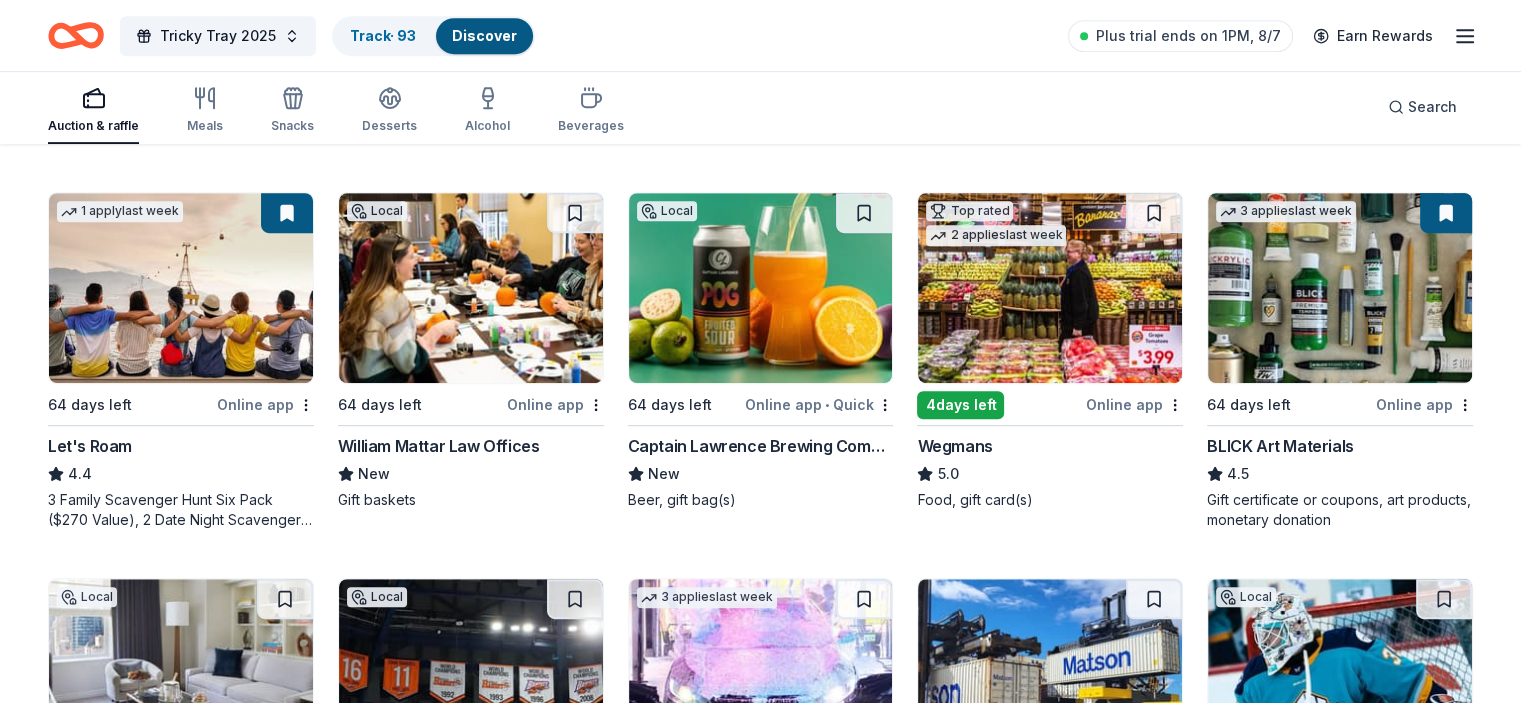 click at bounding box center [761, 288] 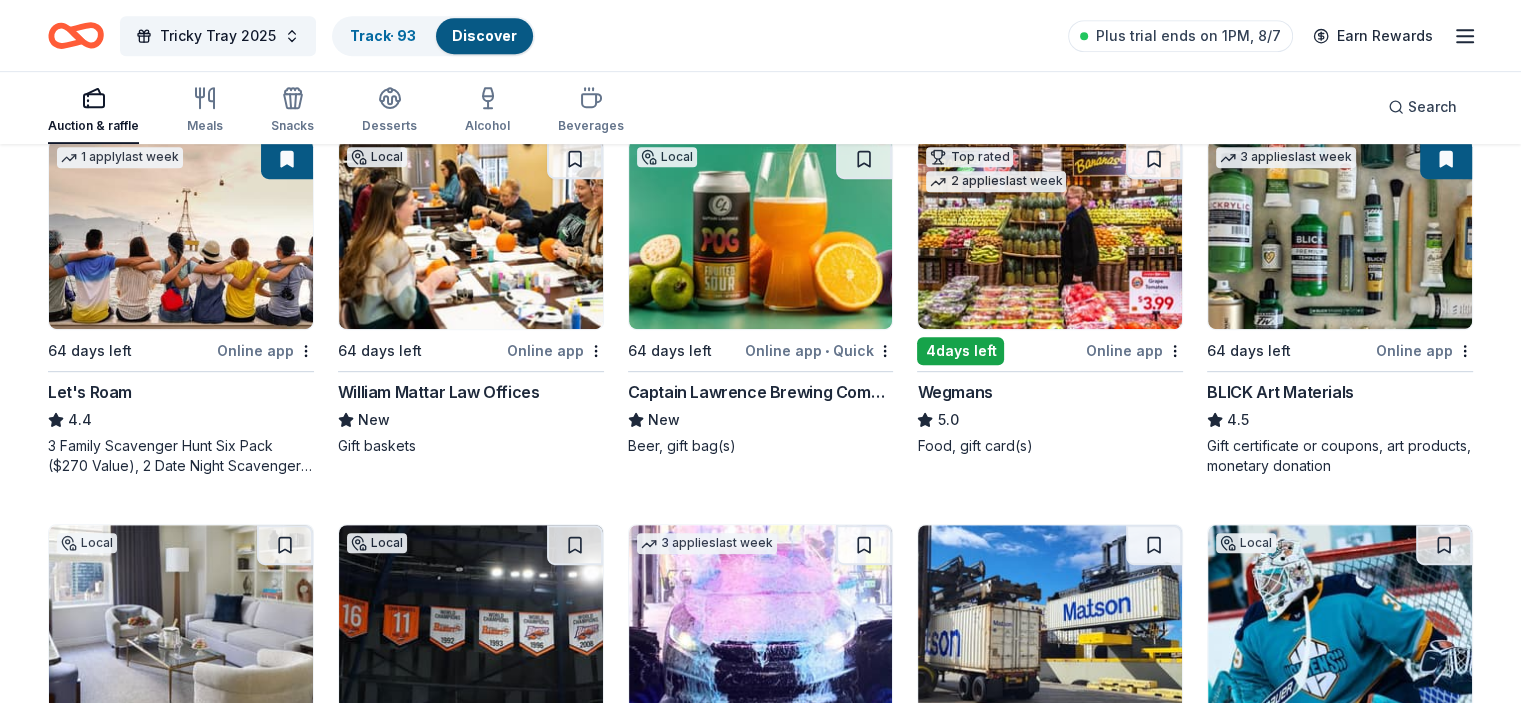 scroll, scrollTop: 987, scrollLeft: 0, axis: vertical 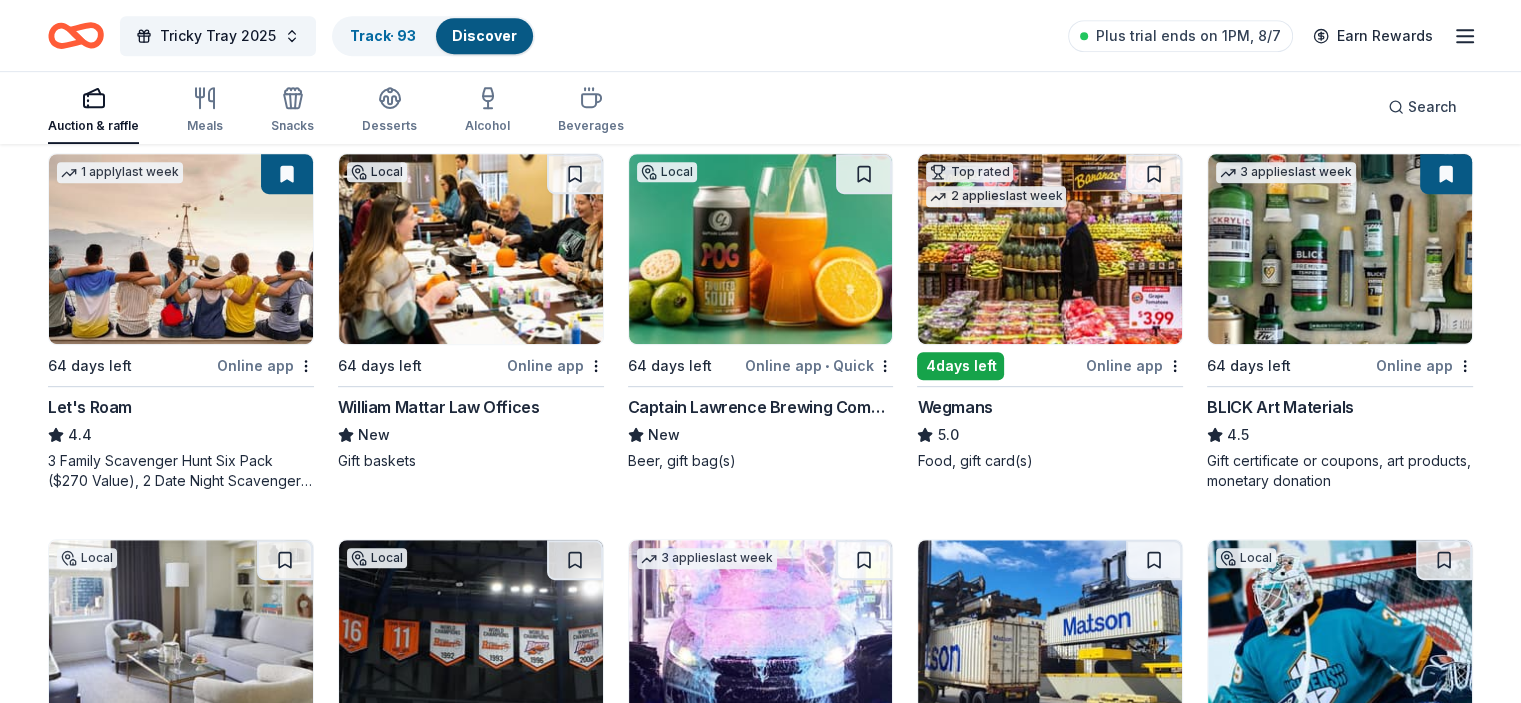click at bounding box center (1340, 249) 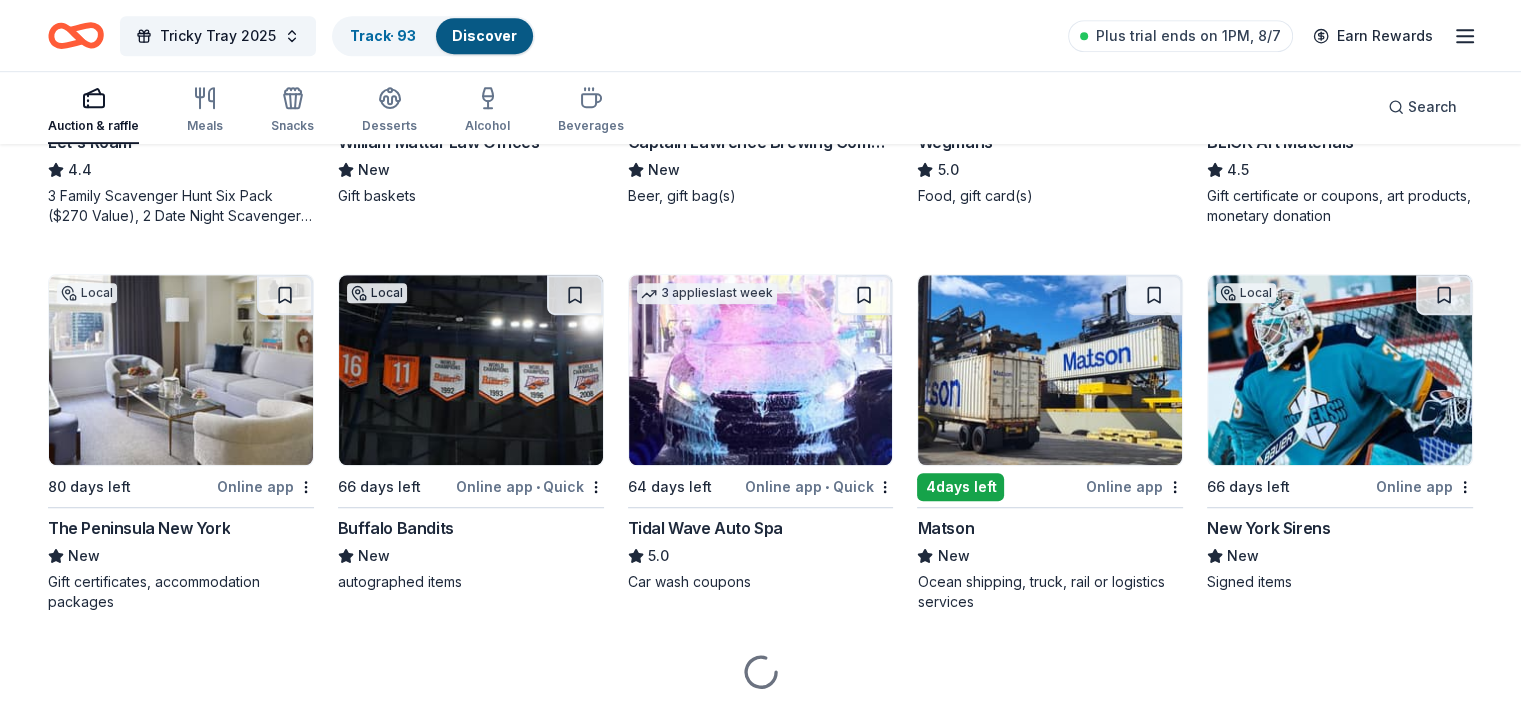scroll, scrollTop: 1259, scrollLeft: 0, axis: vertical 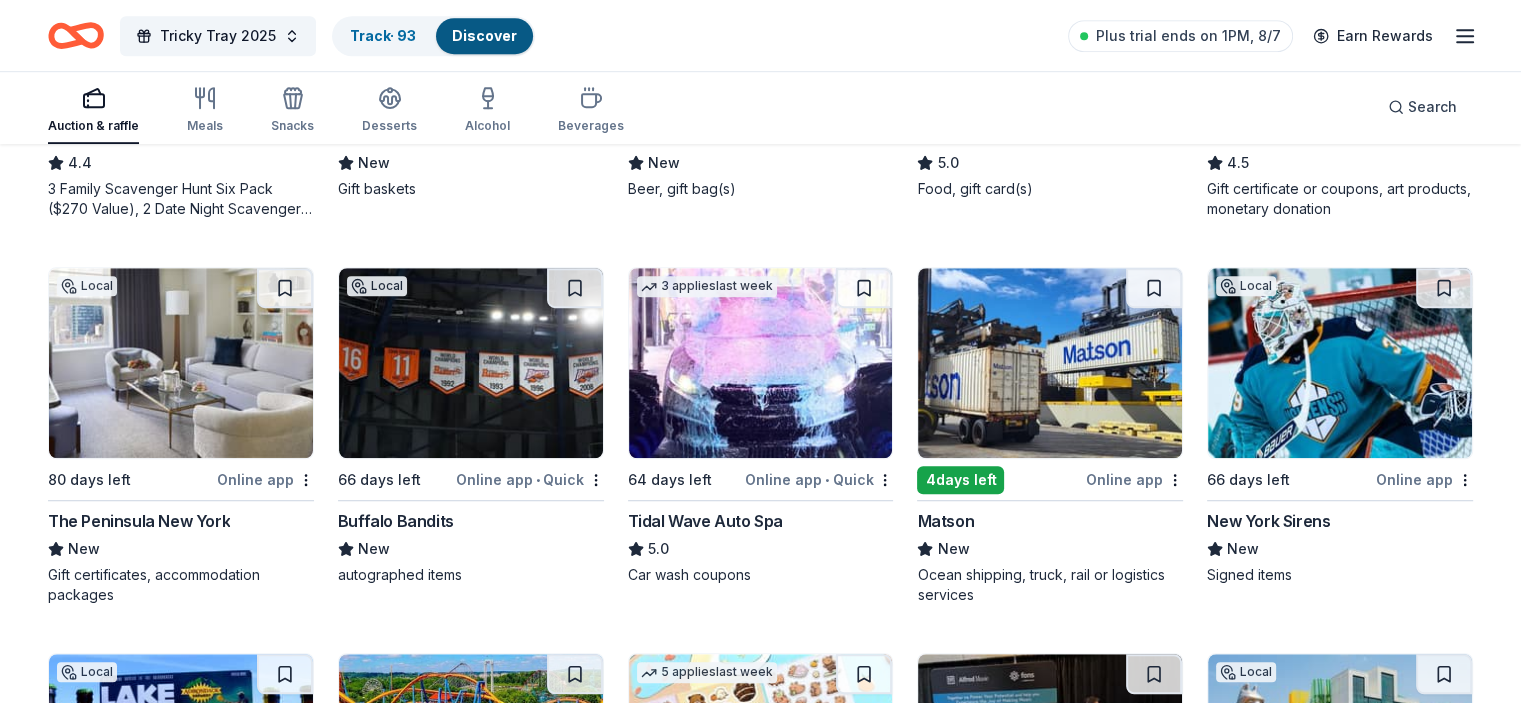 click at bounding box center (181, 363) 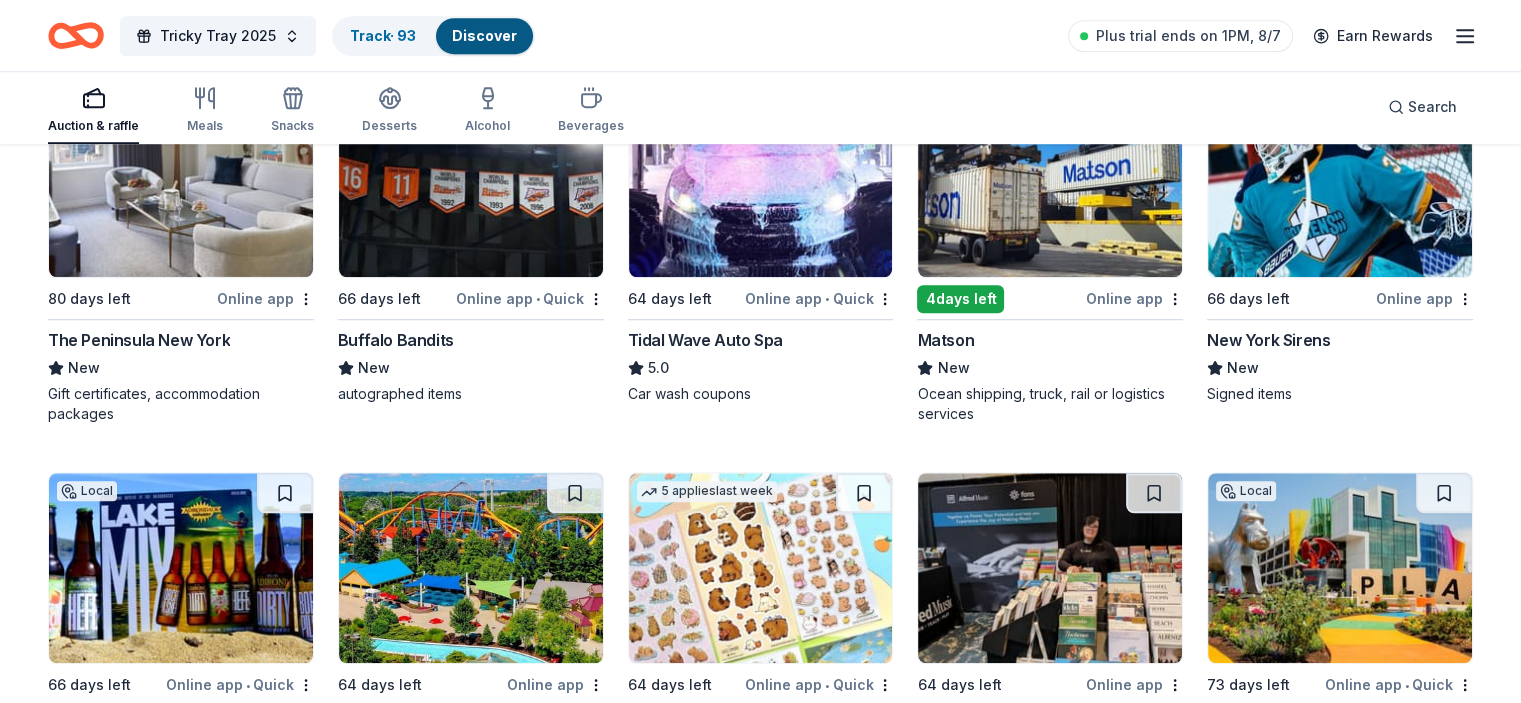 scroll, scrollTop: 1439, scrollLeft: 0, axis: vertical 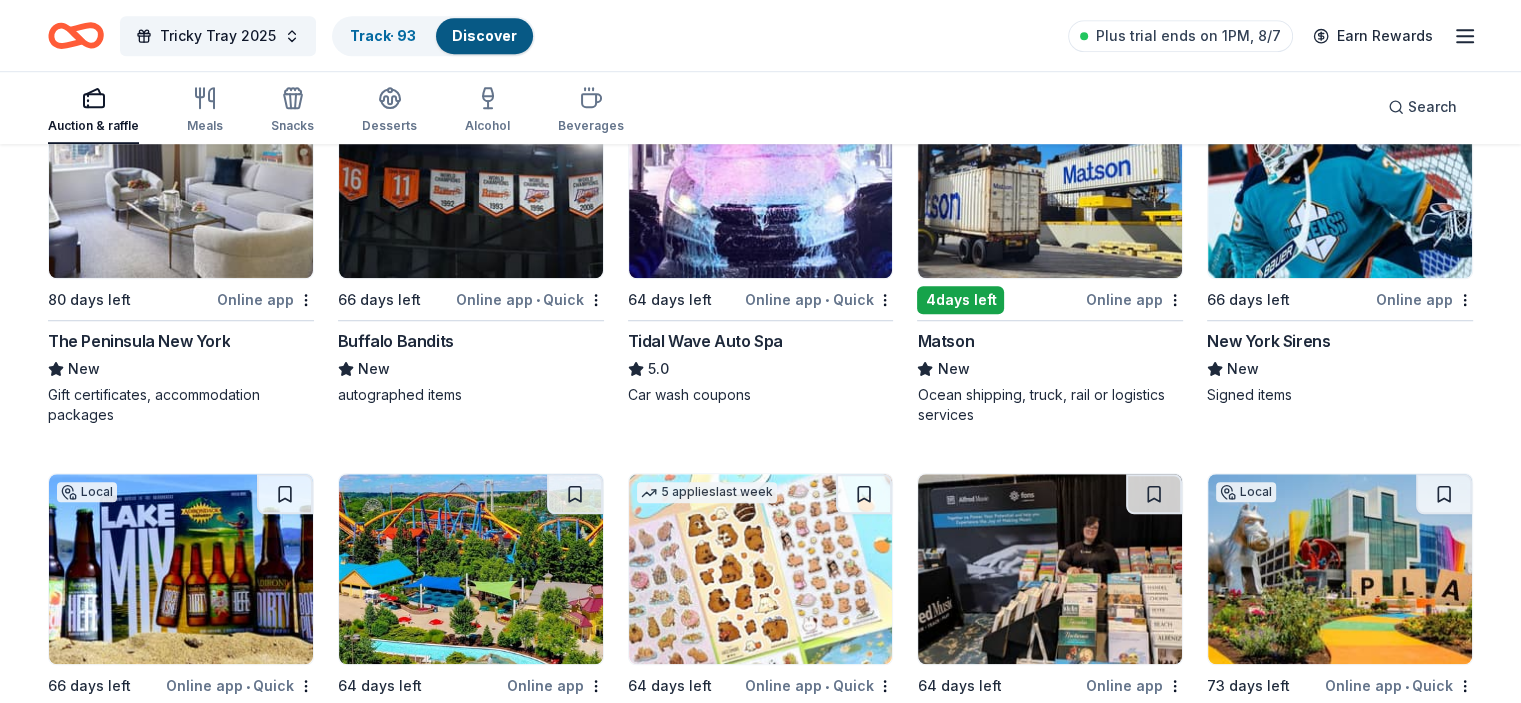 click at bounding box center [761, 183] 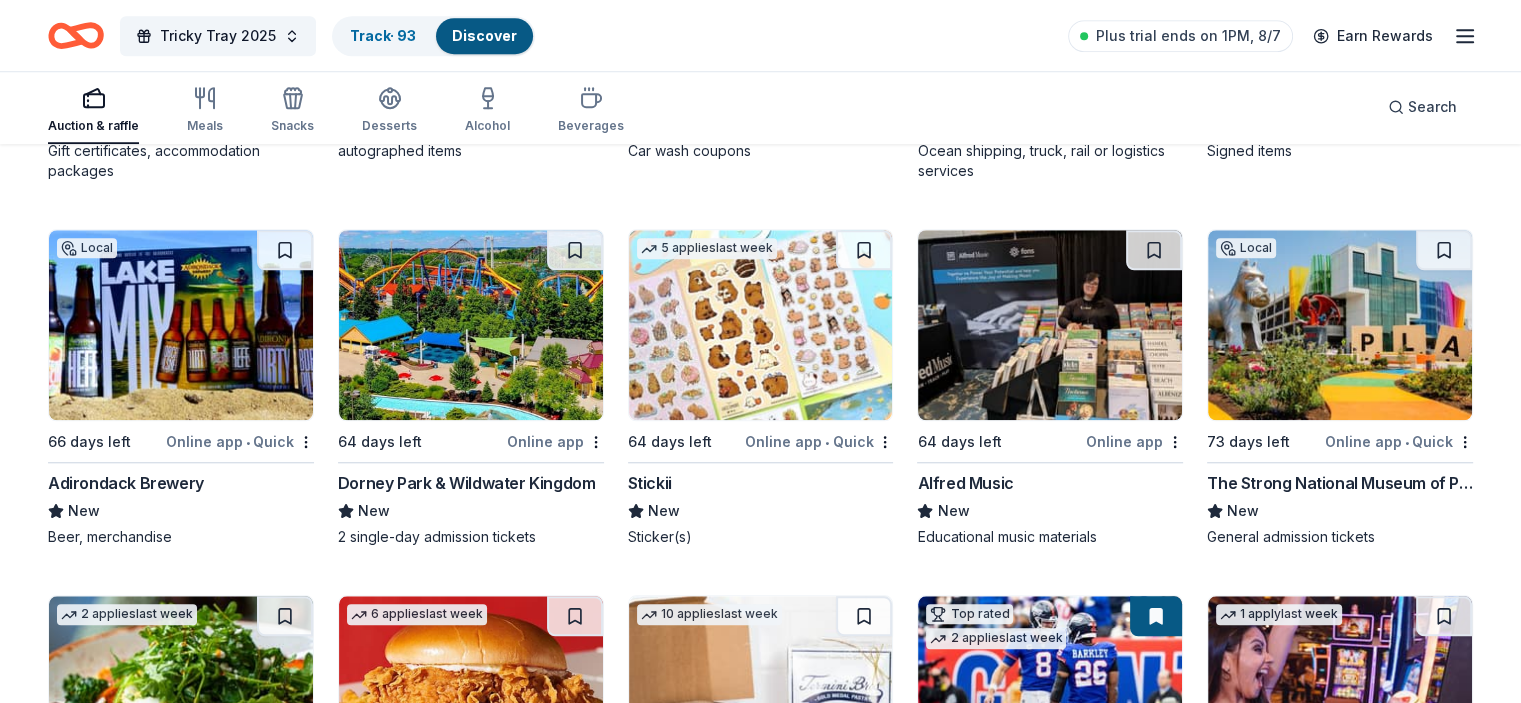 scroll, scrollTop: 1687, scrollLeft: 0, axis: vertical 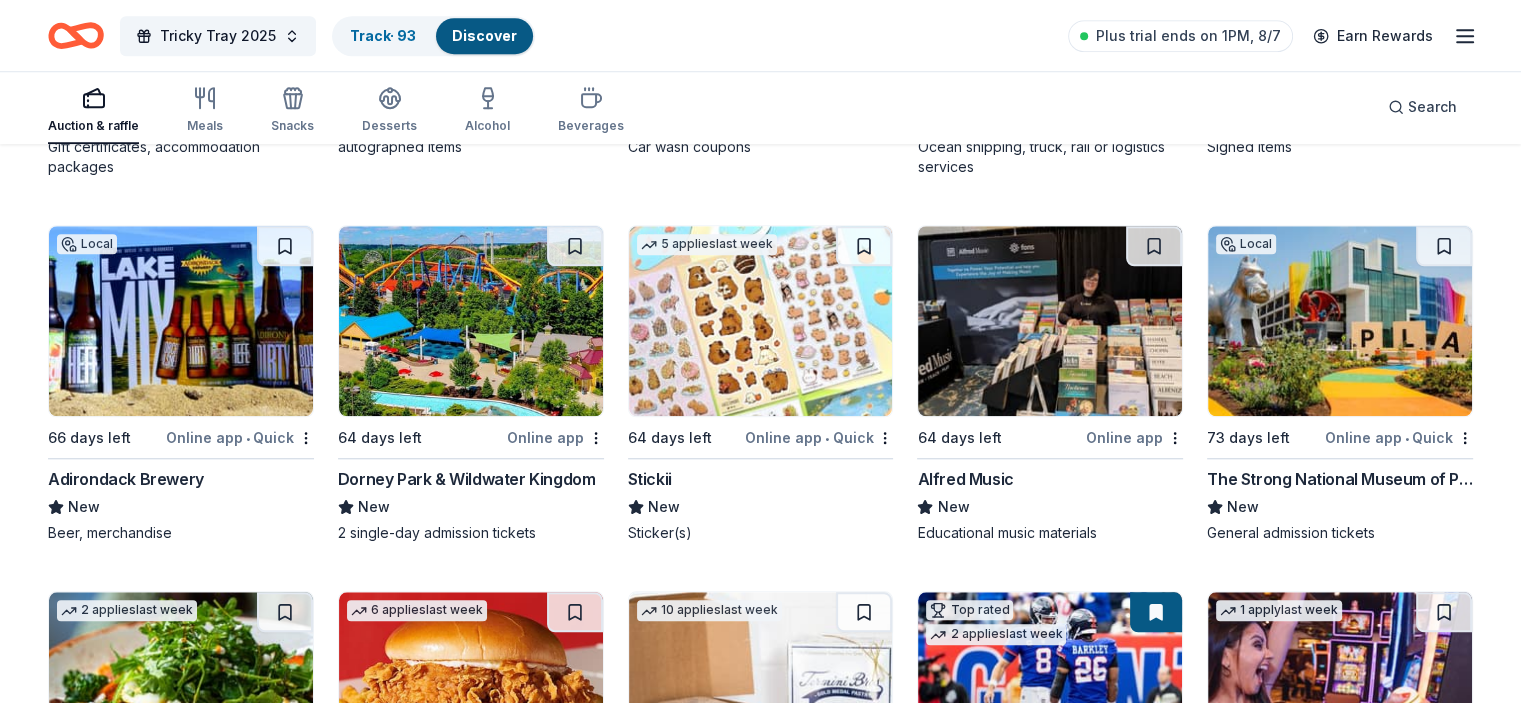 click at bounding box center [181, 321] 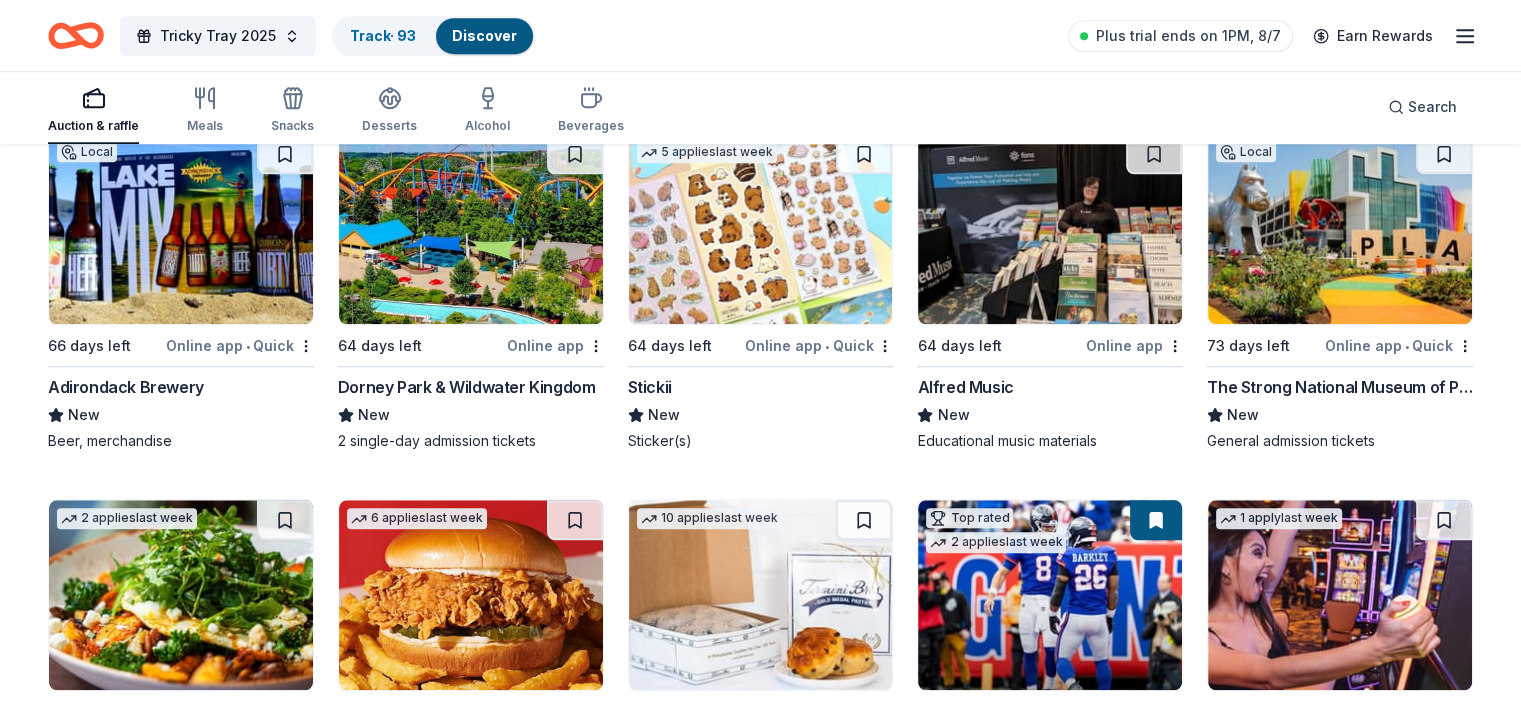 click at bounding box center (1340, 229) 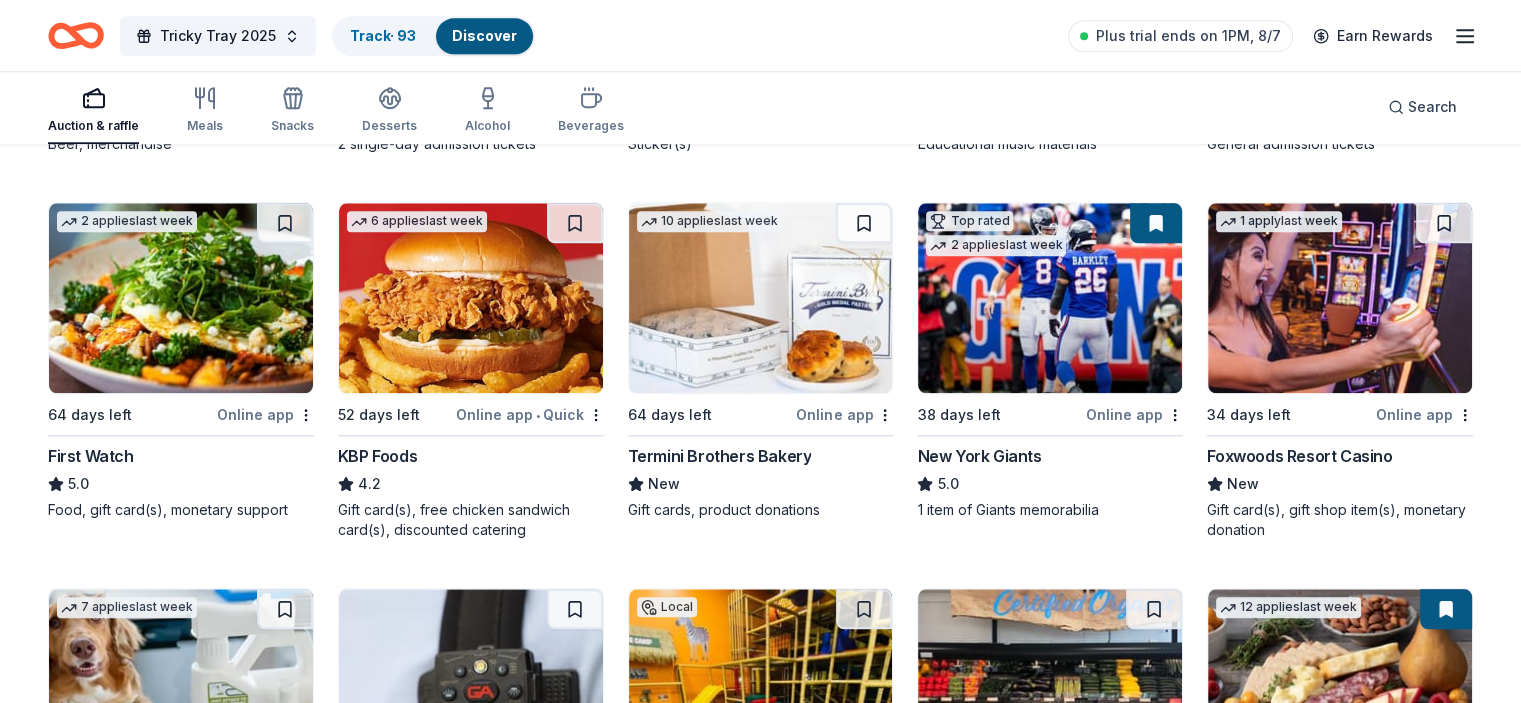 scroll, scrollTop: 2078, scrollLeft: 0, axis: vertical 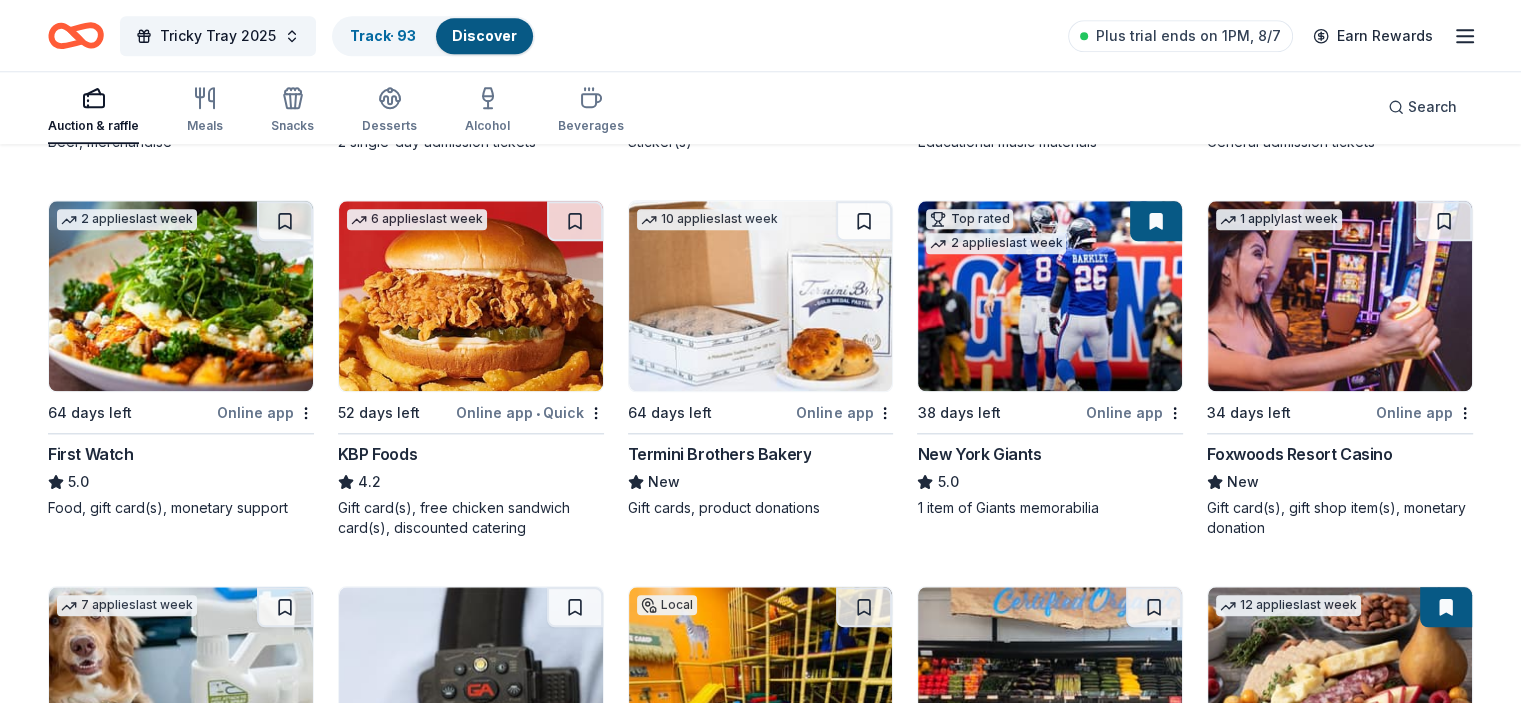 click at bounding box center [1050, 296] 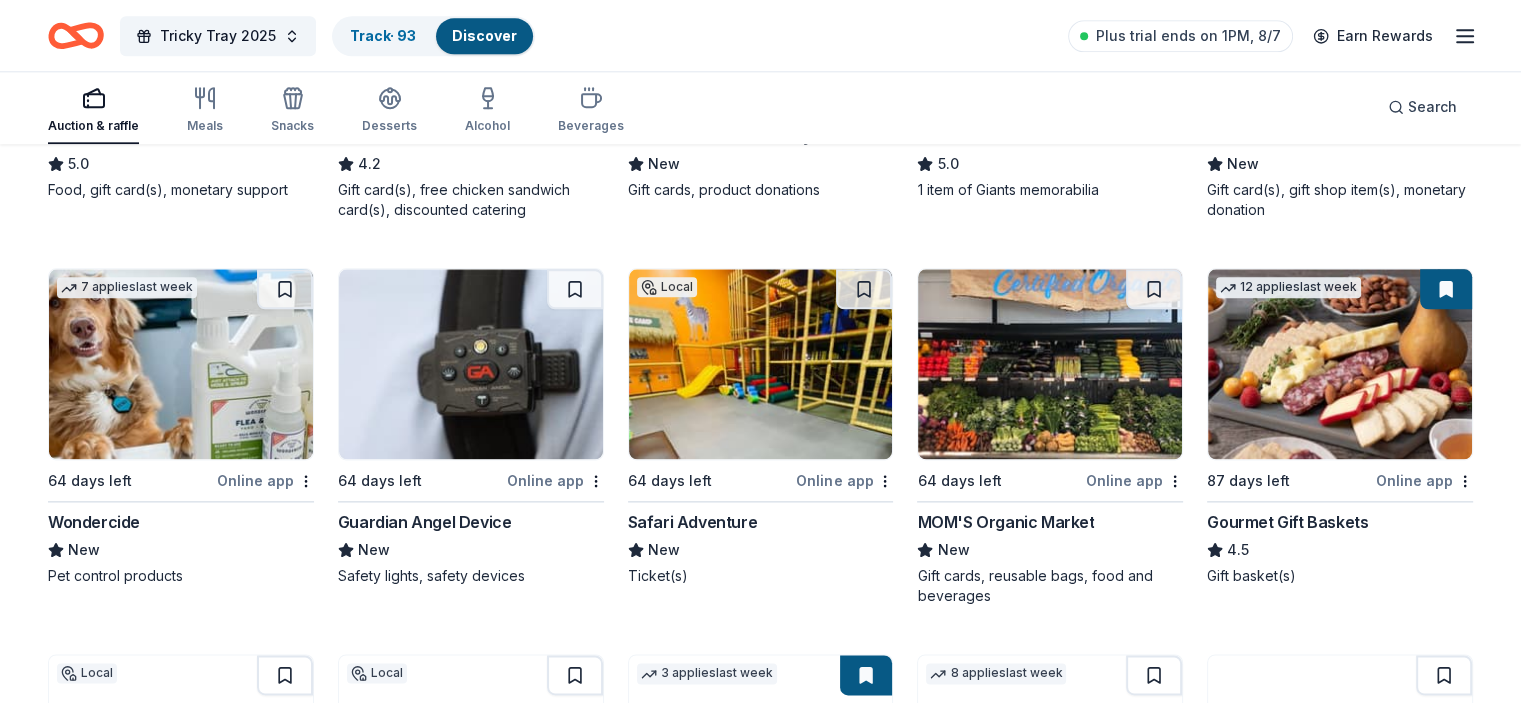 scroll, scrollTop: 2398, scrollLeft: 0, axis: vertical 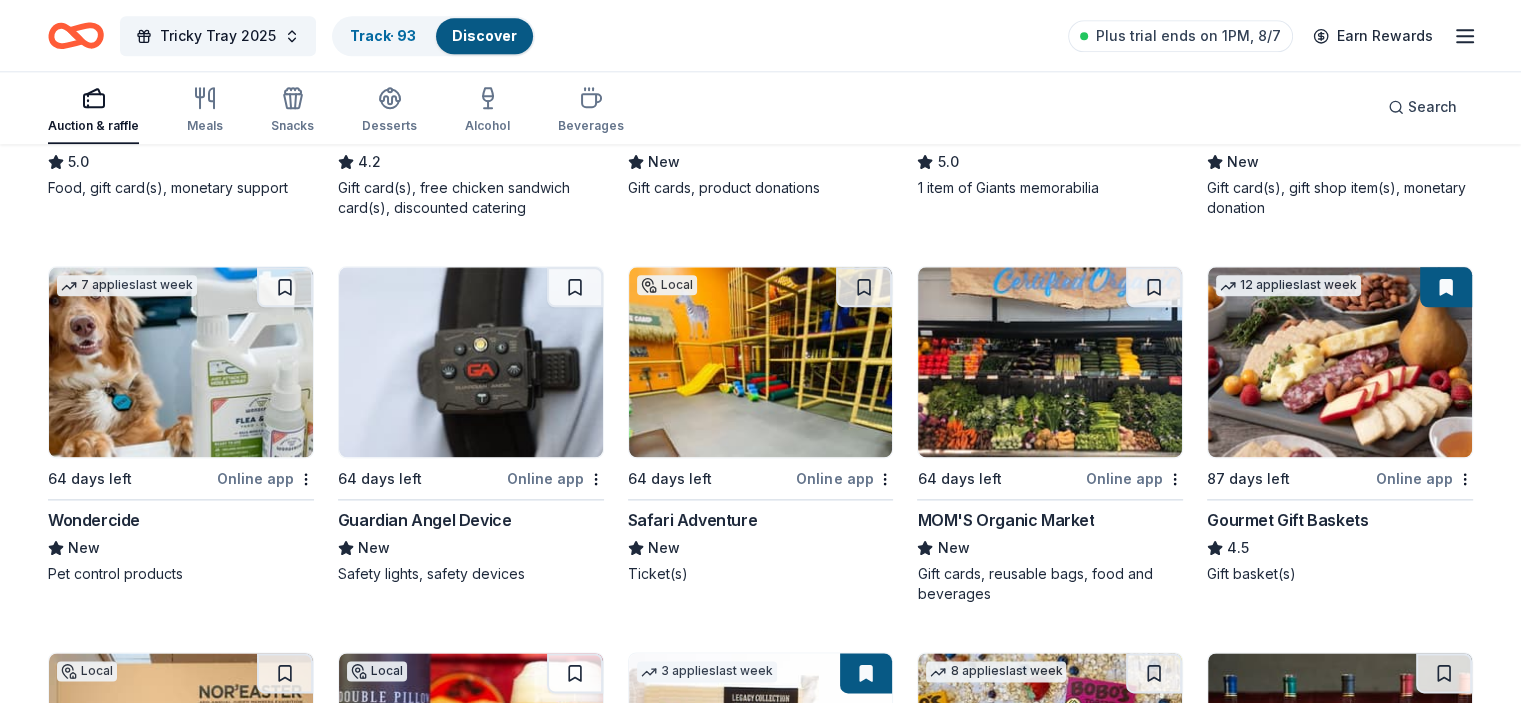 click at bounding box center (761, 362) 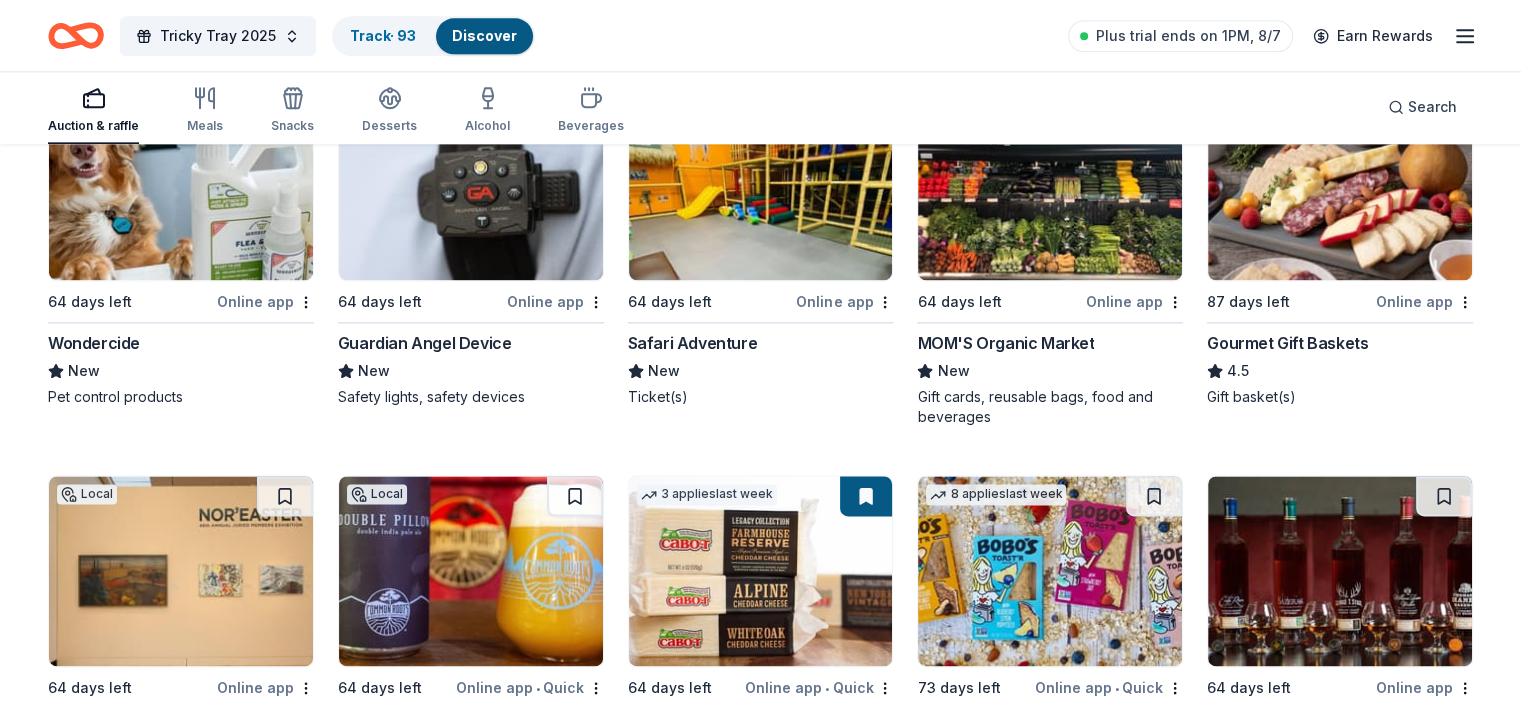 scroll, scrollTop: 2584, scrollLeft: 0, axis: vertical 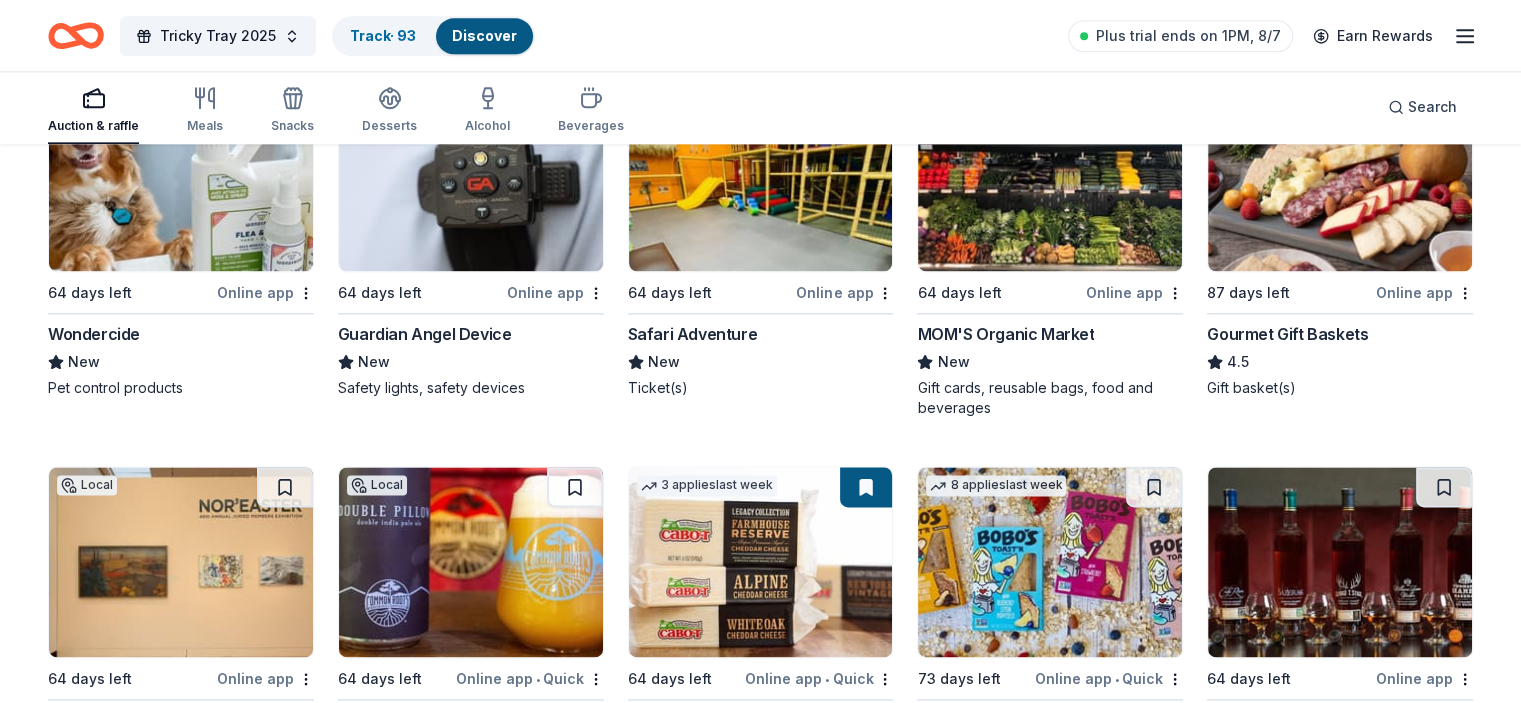 click at bounding box center [1340, 176] 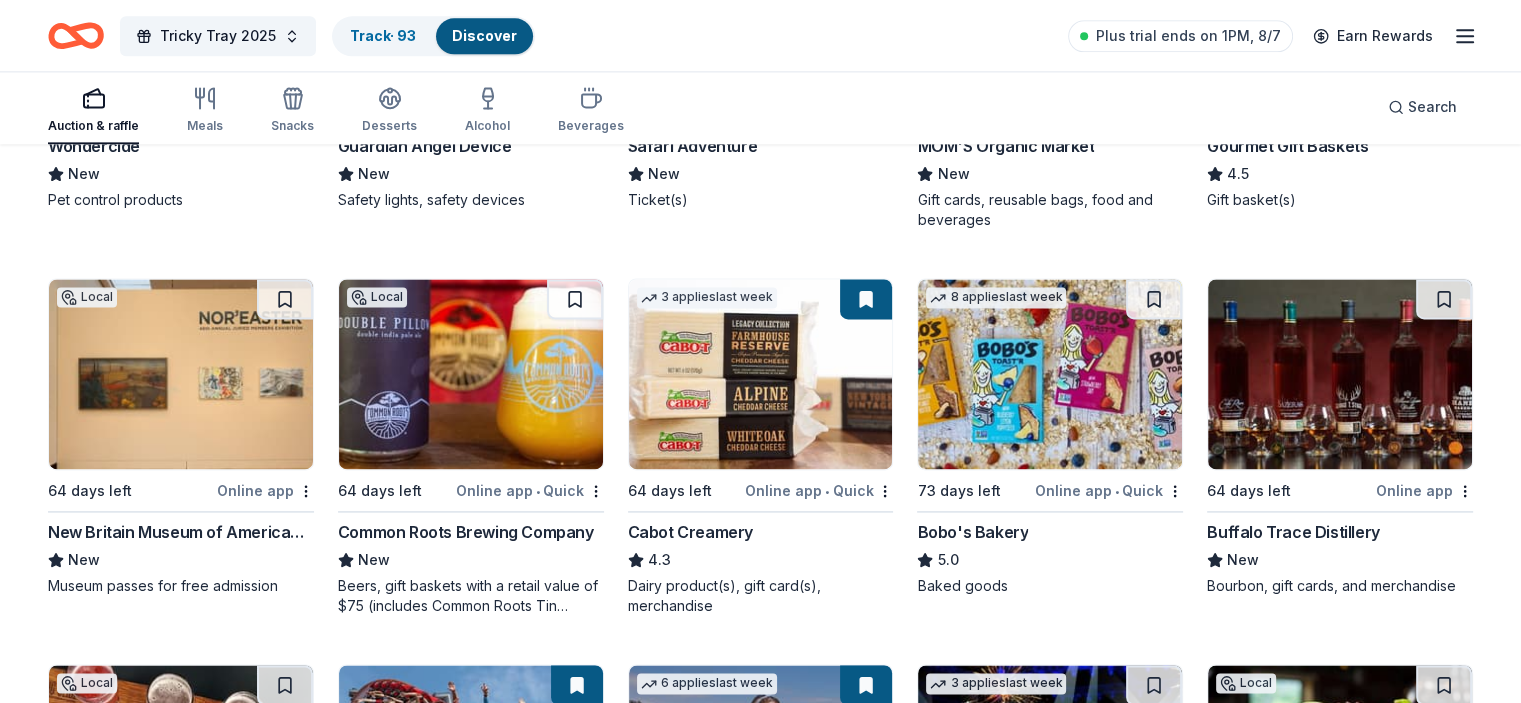 click at bounding box center (1050, 374) 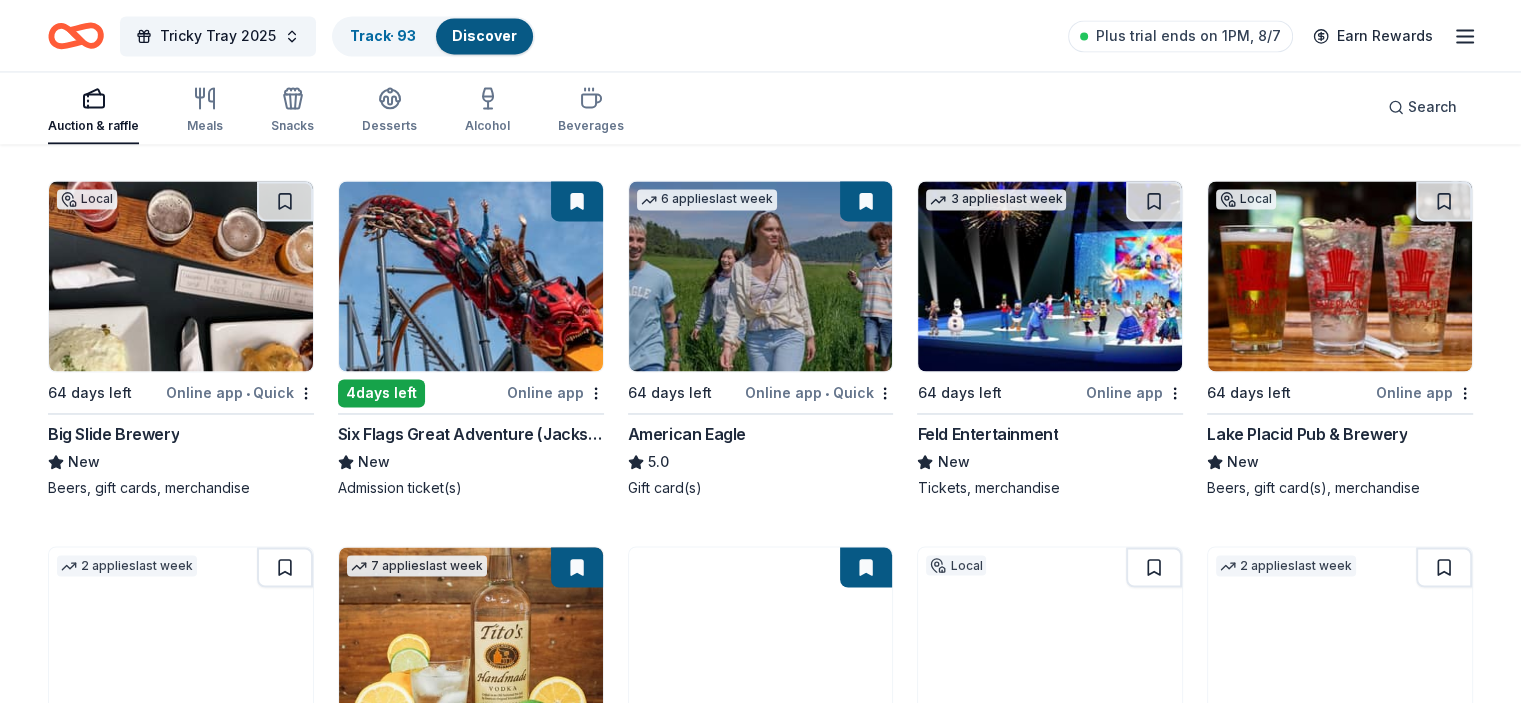 scroll, scrollTop: 3308, scrollLeft: 0, axis: vertical 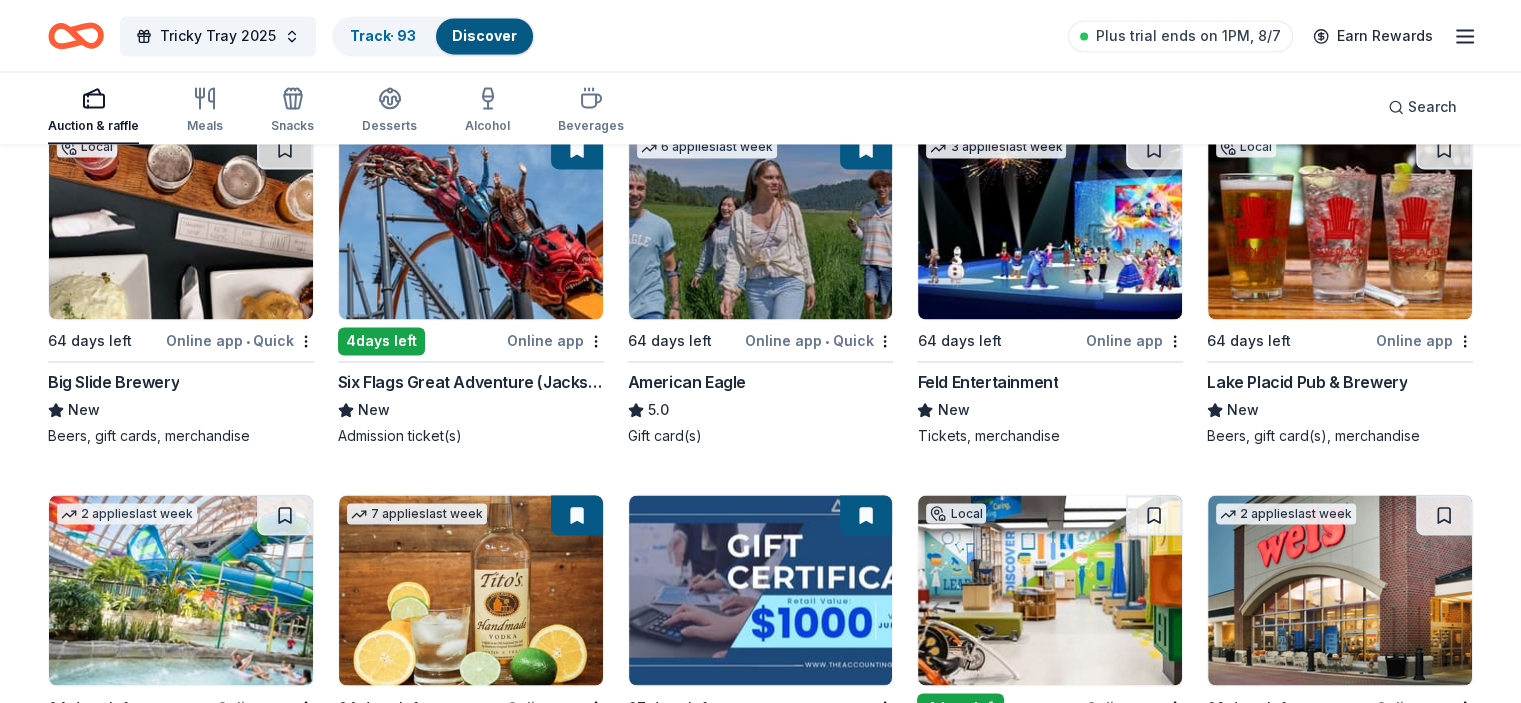 click at bounding box center (181, 224) 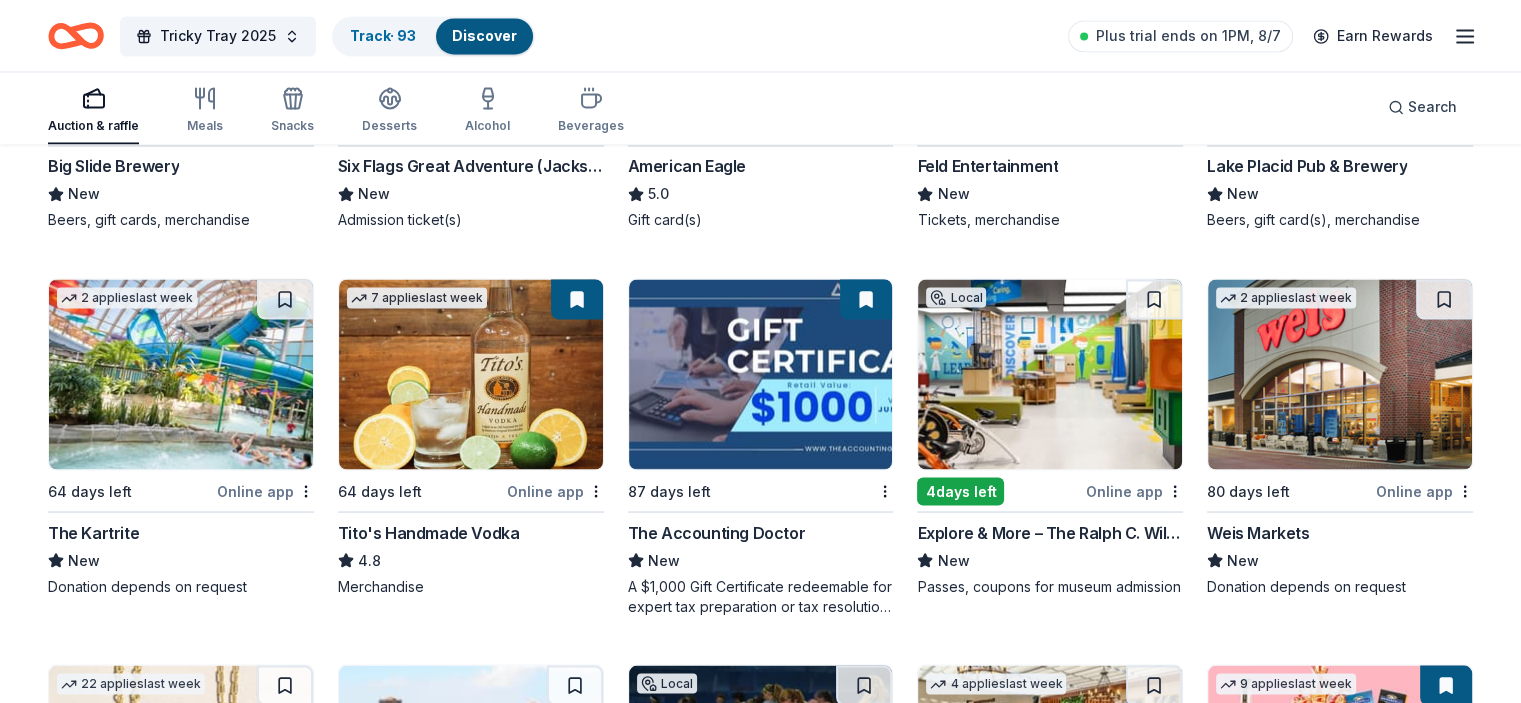 click at bounding box center (471, 374) 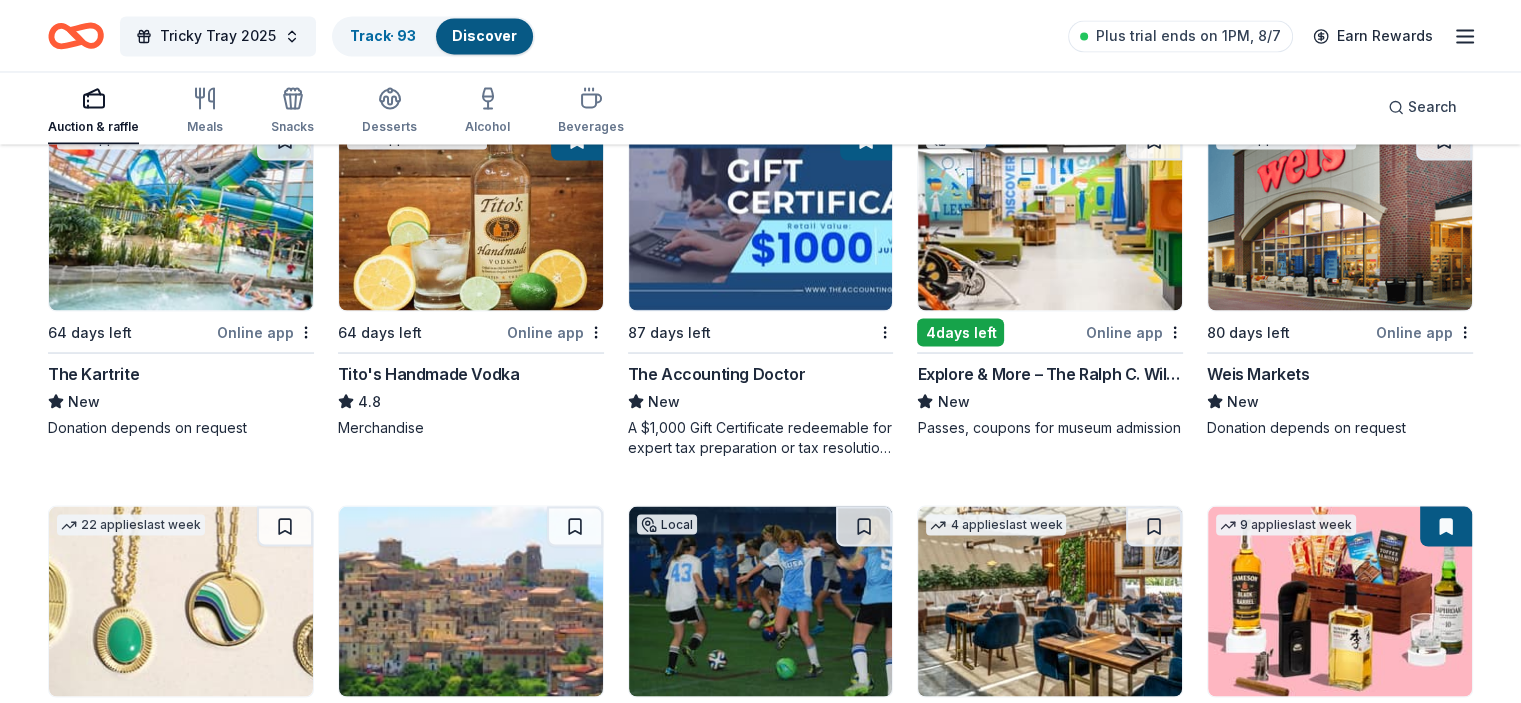 scroll, scrollTop: 3955, scrollLeft: 0, axis: vertical 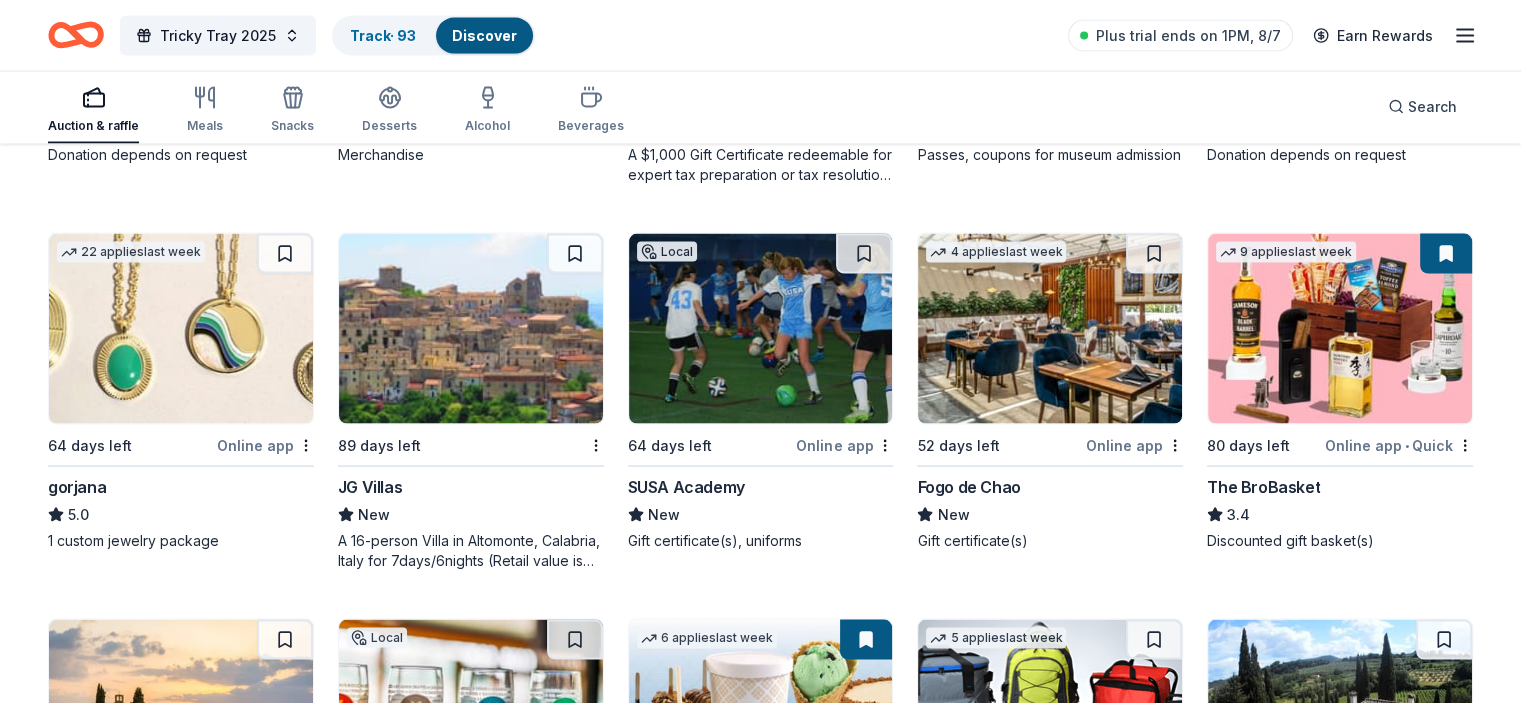 click at bounding box center [181, 329] 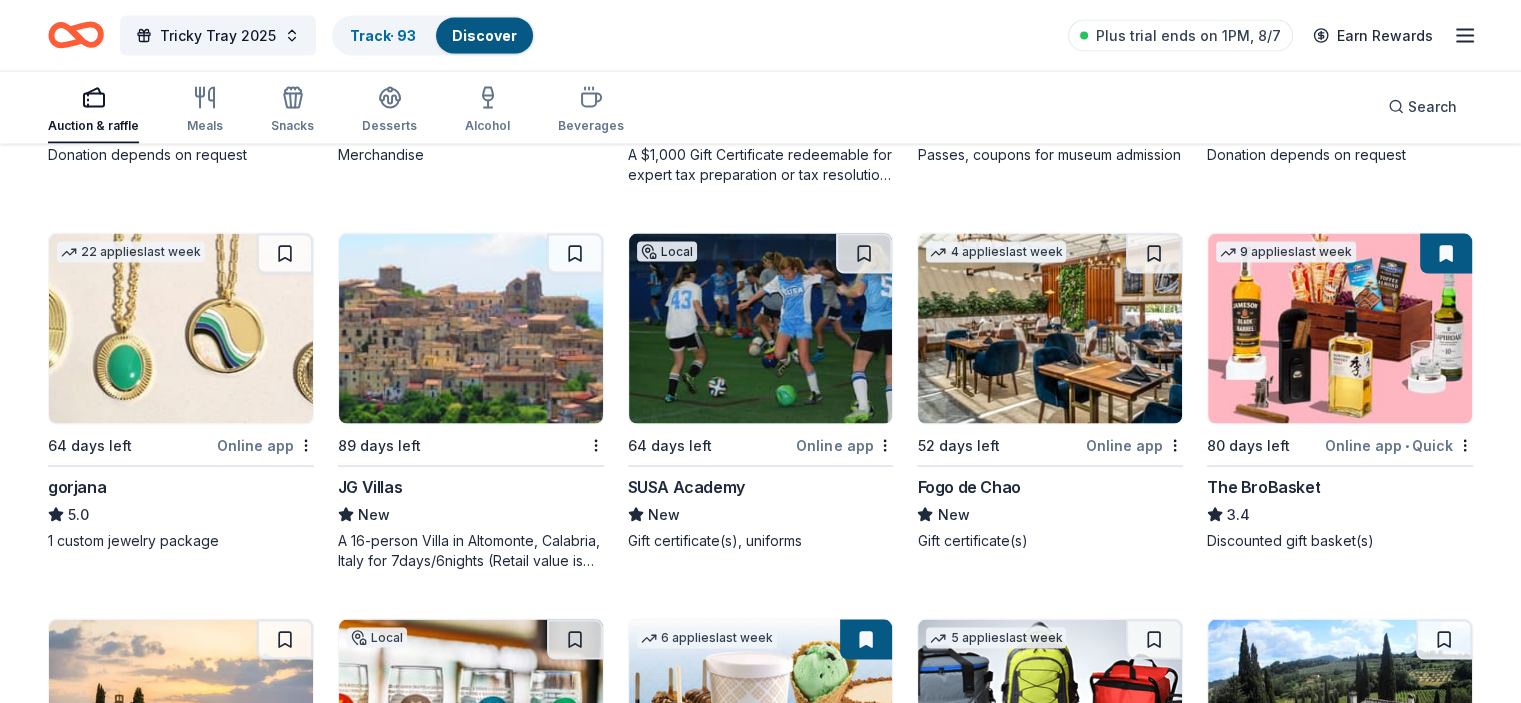 click at bounding box center [471, 329] 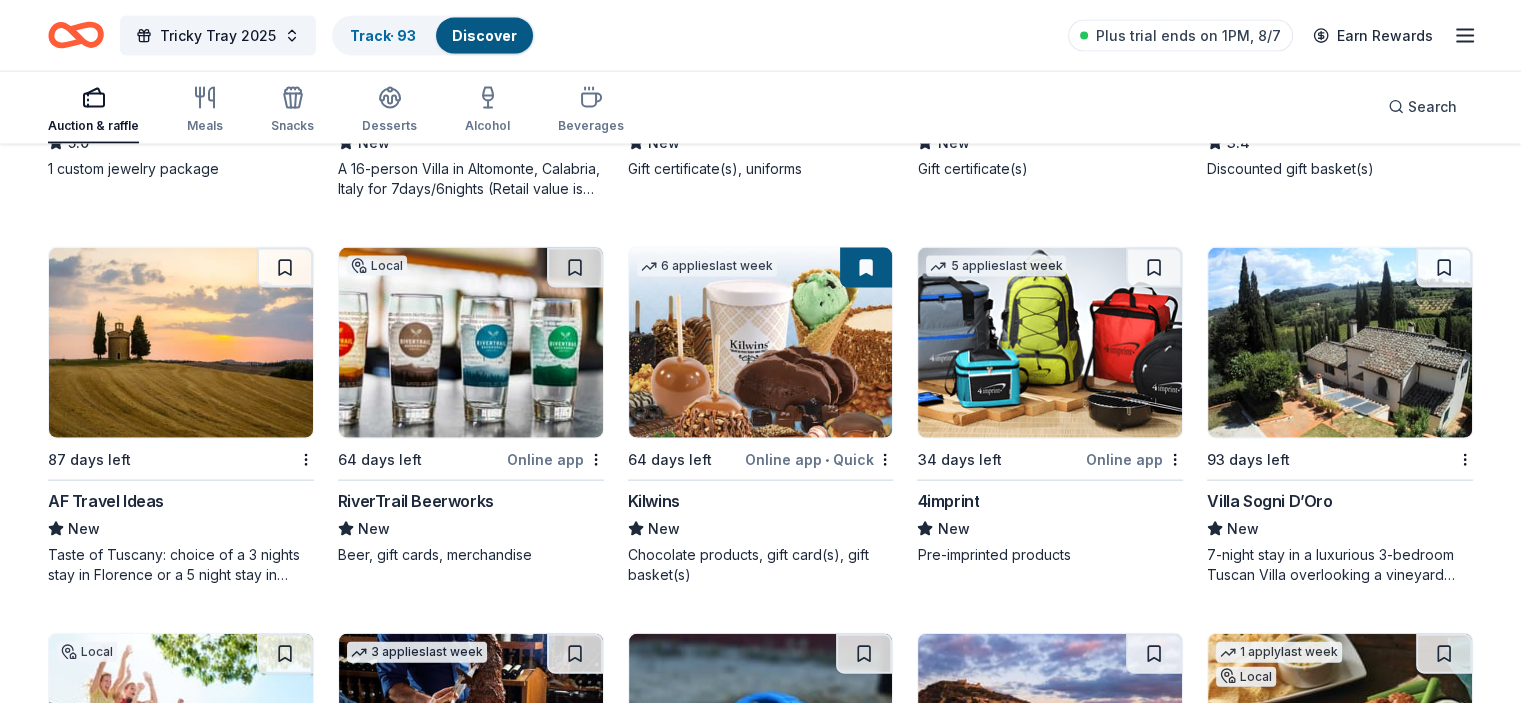 click at bounding box center (471, 343) 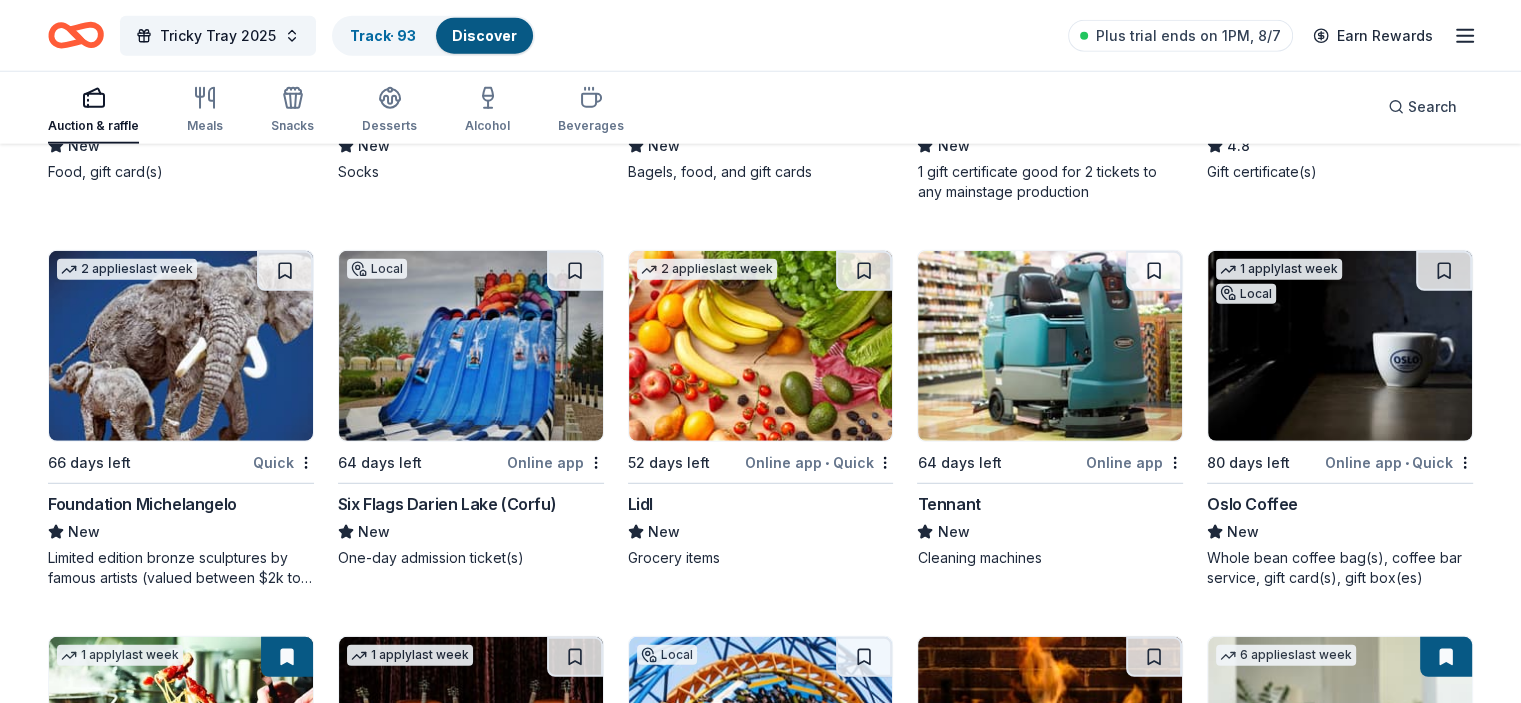 scroll, scrollTop: 5483, scrollLeft: 0, axis: vertical 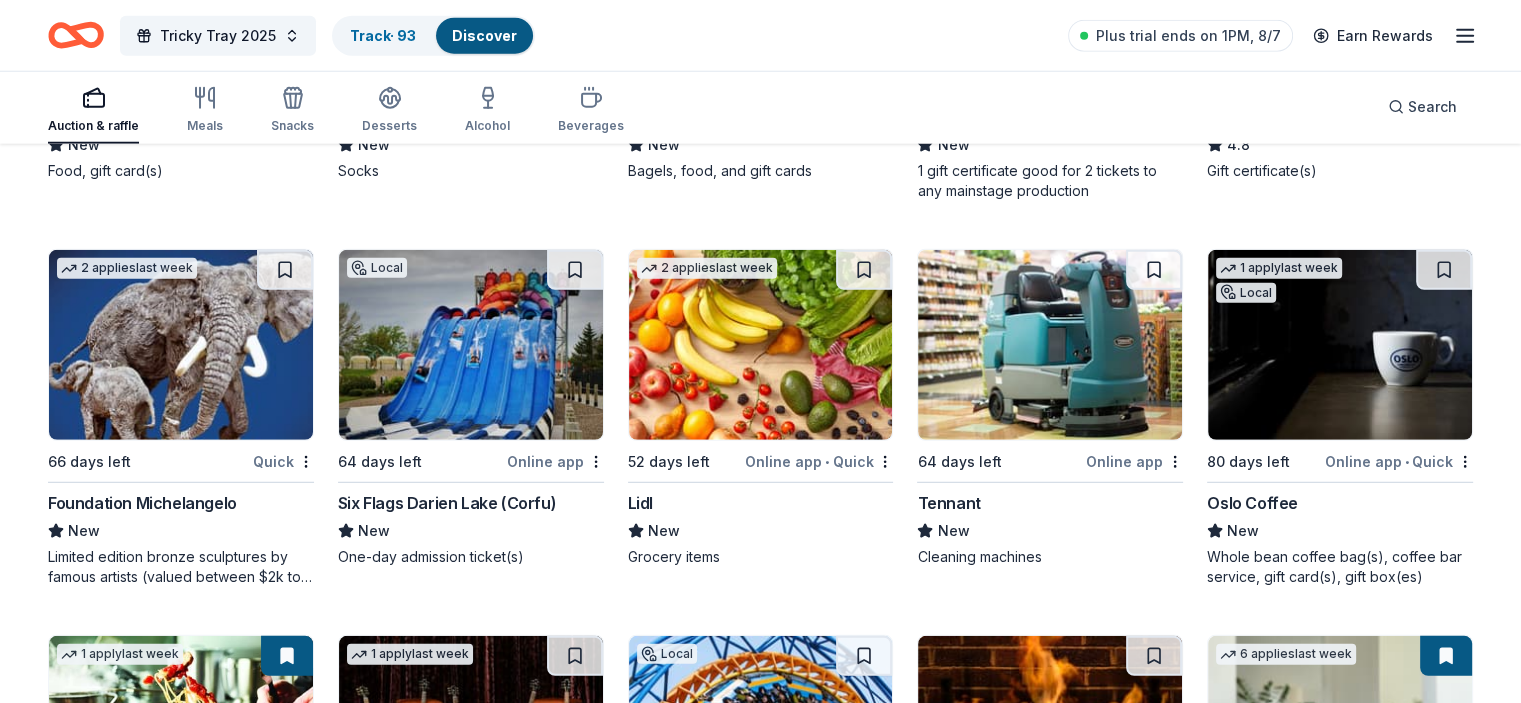 click at bounding box center [1050, 345] 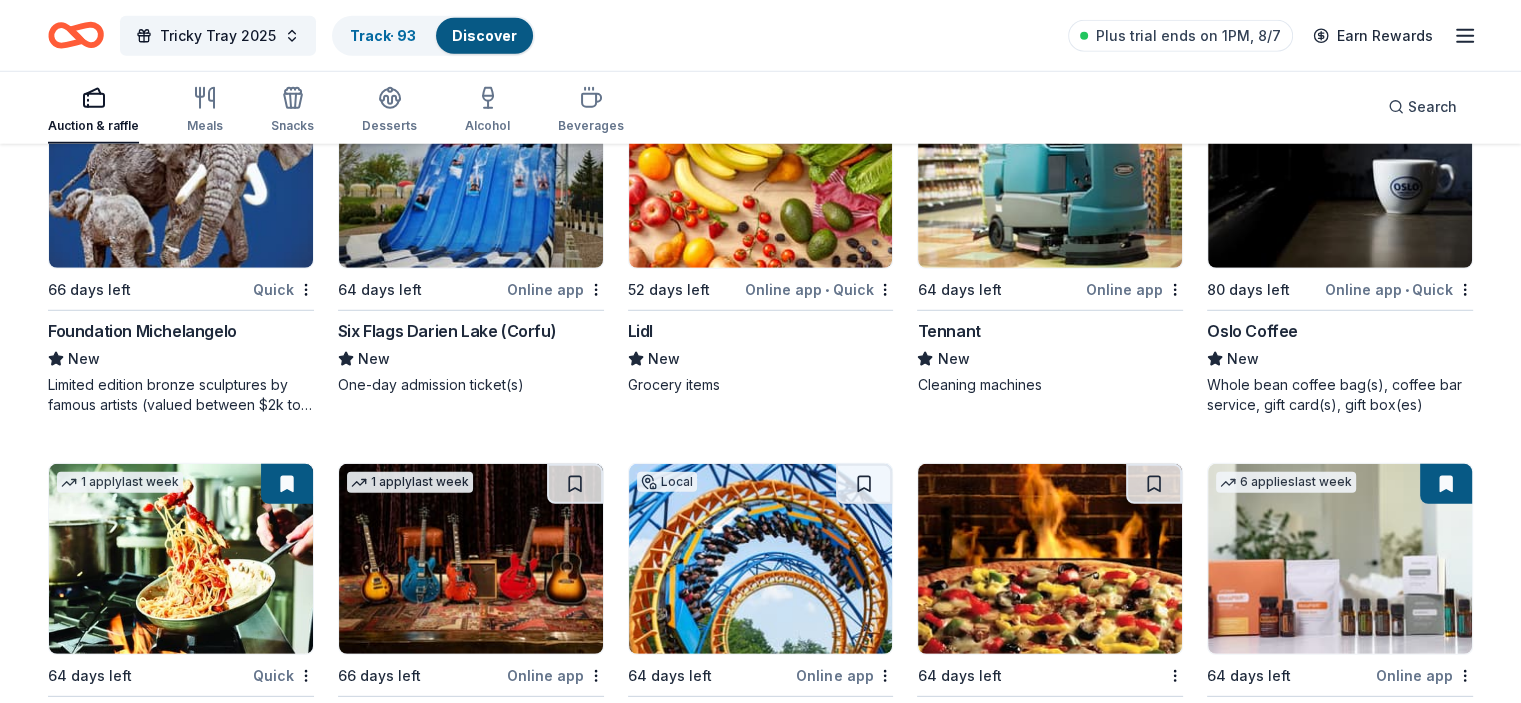scroll, scrollTop: 5664, scrollLeft: 0, axis: vertical 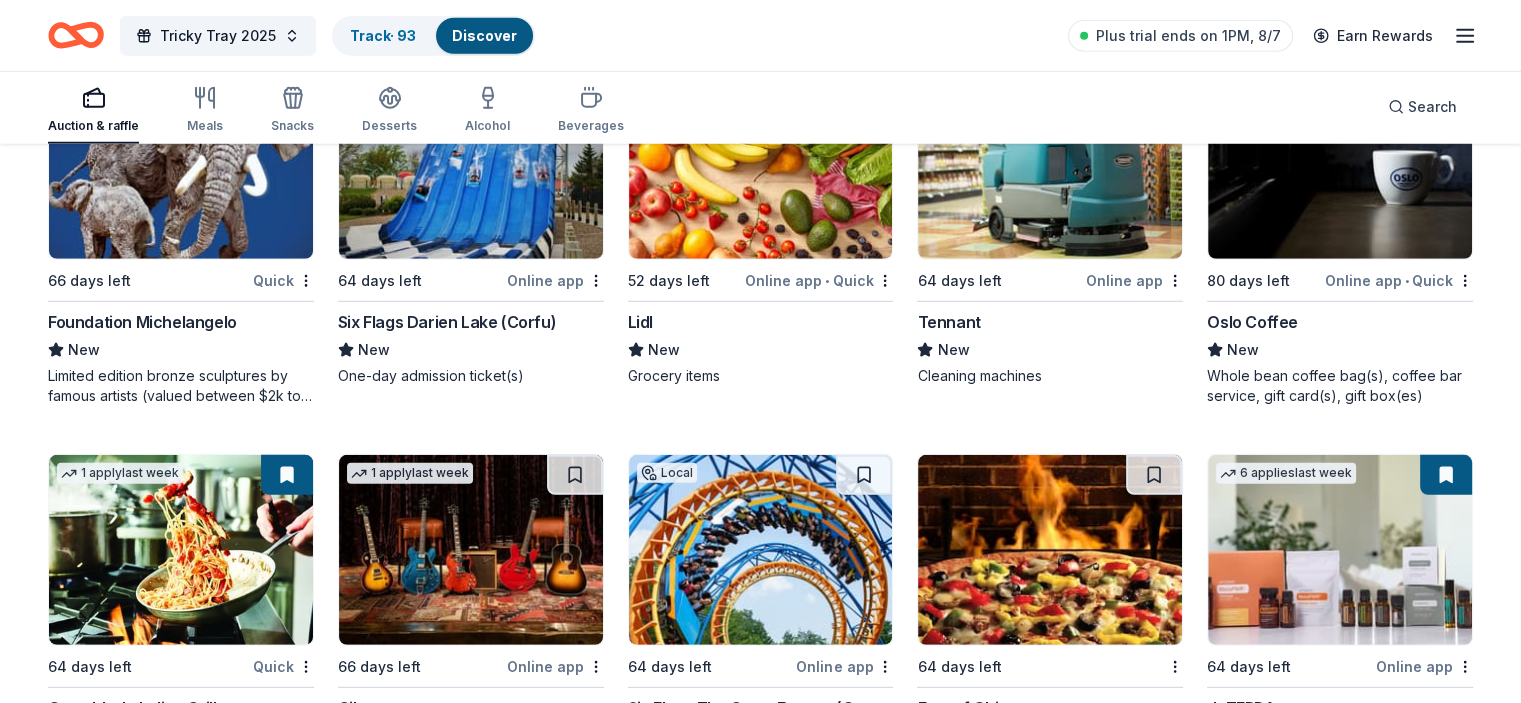 click at bounding box center (1340, 164) 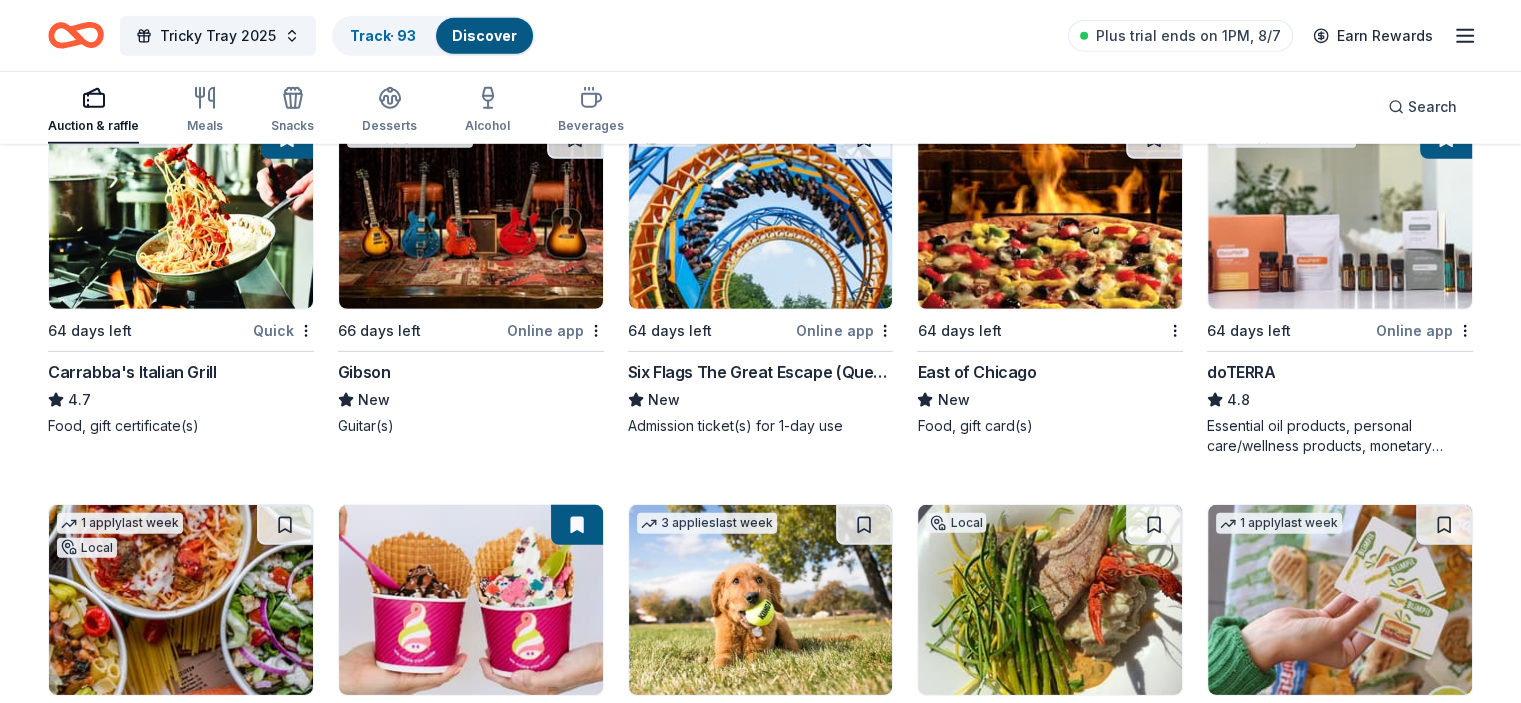scroll, scrollTop: 6052, scrollLeft: 0, axis: vertical 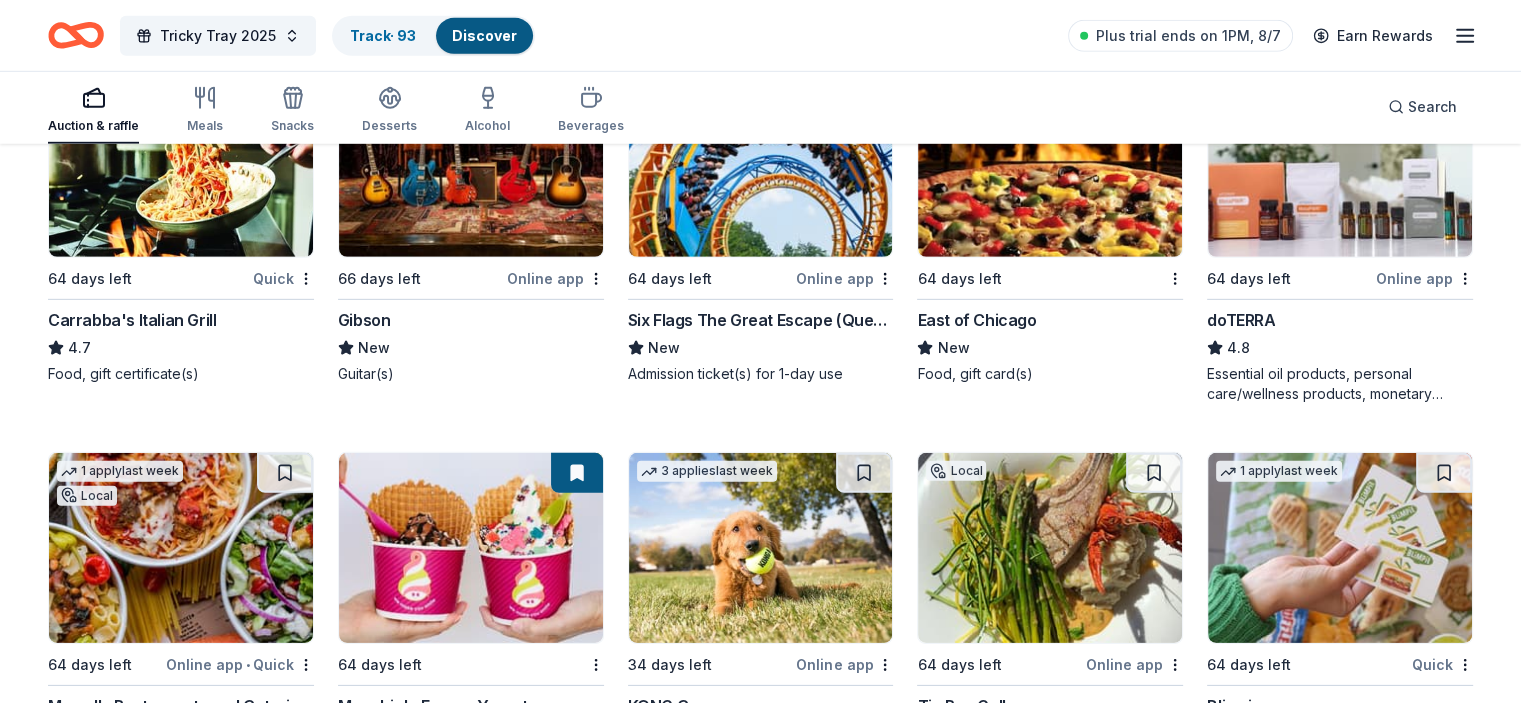 click at bounding box center (1340, 162) 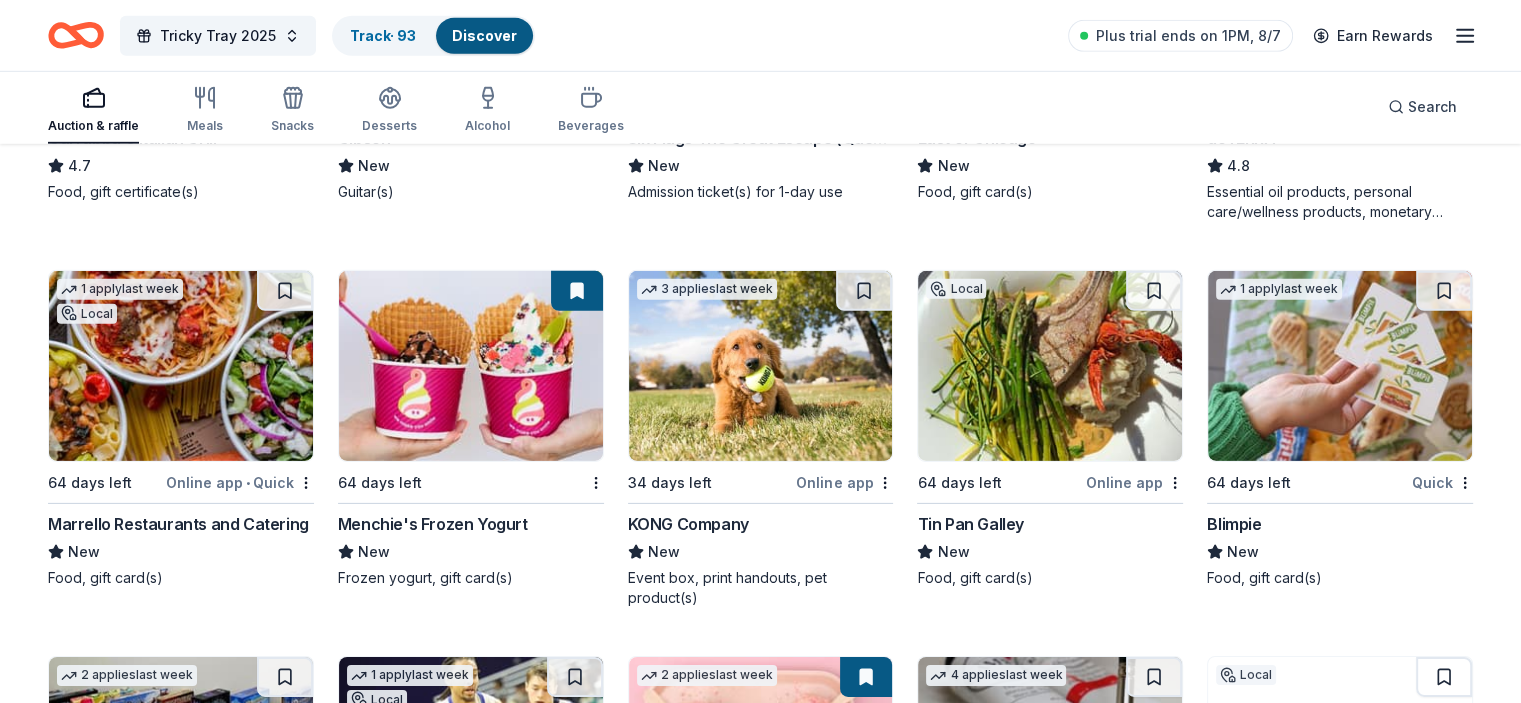 scroll, scrollTop: 6242, scrollLeft: 0, axis: vertical 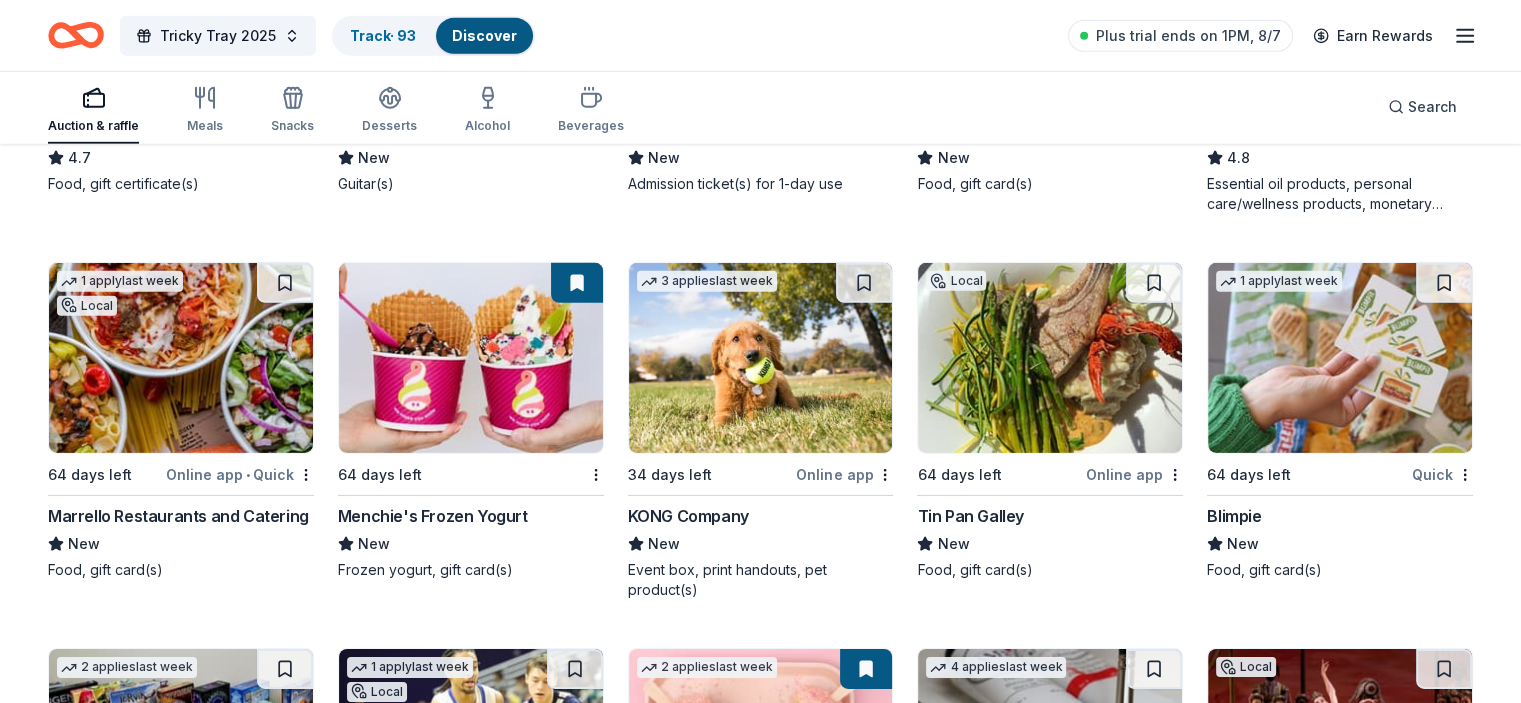 click at bounding box center (761, 358) 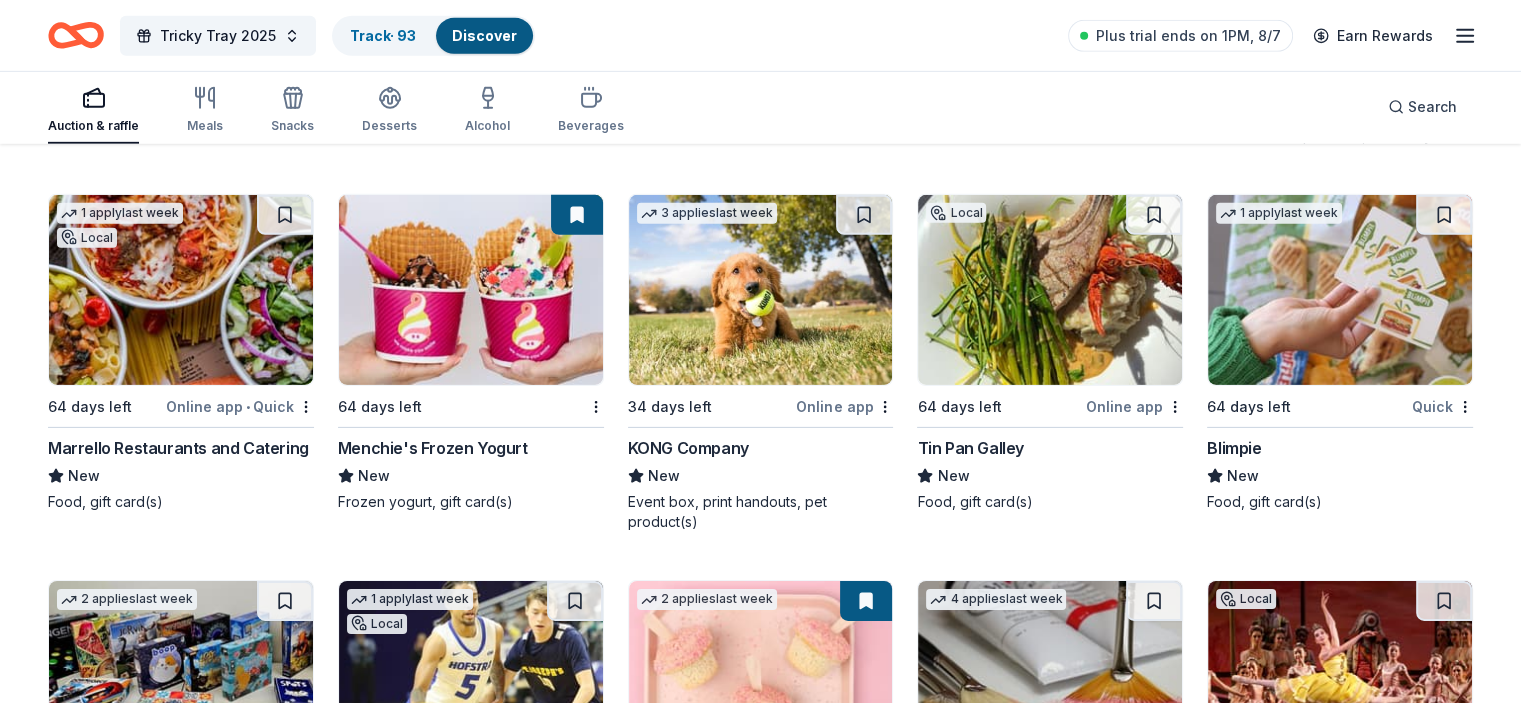 click at bounding box center (1050, 290) 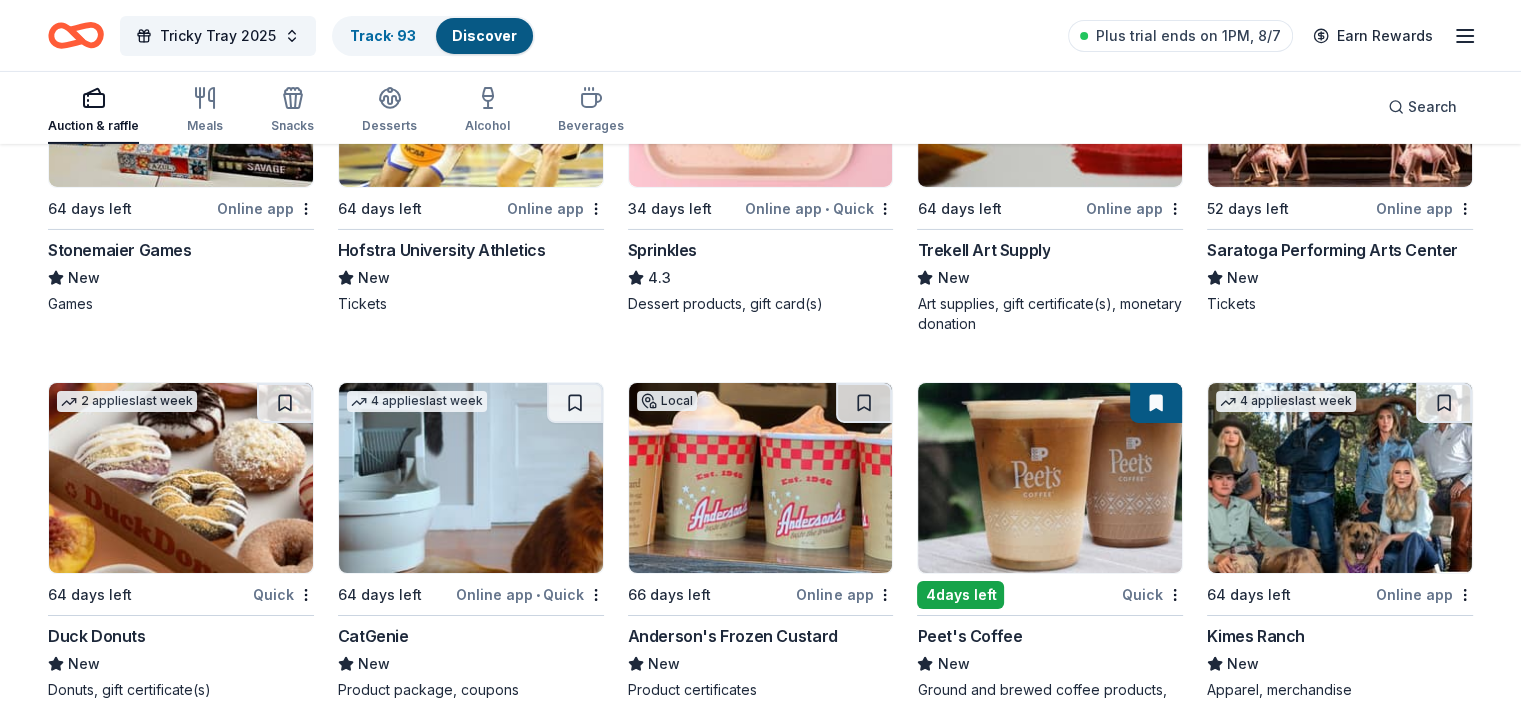 scroll, scrollTop: 7062, scrollLeft: 0, axis: vertical 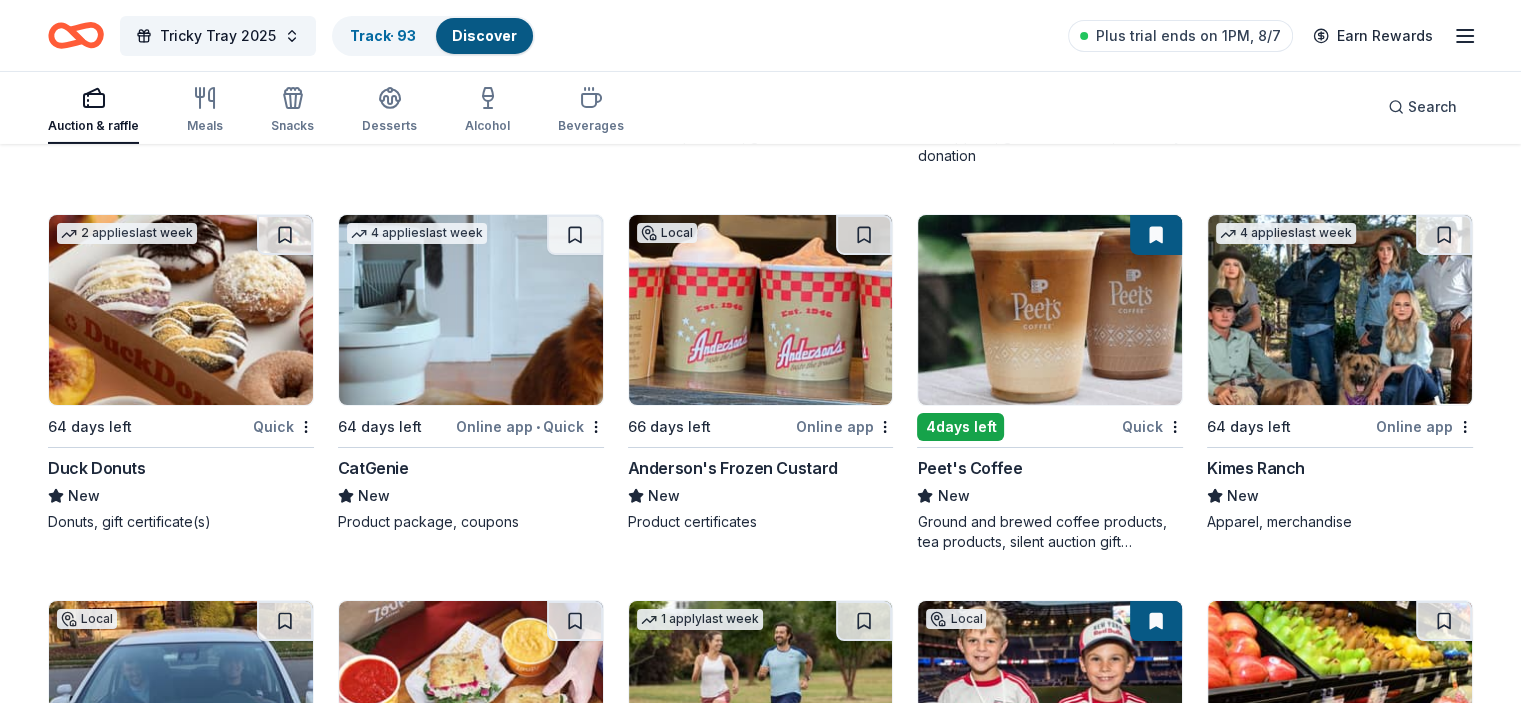 click at bounding box center [181, 310] 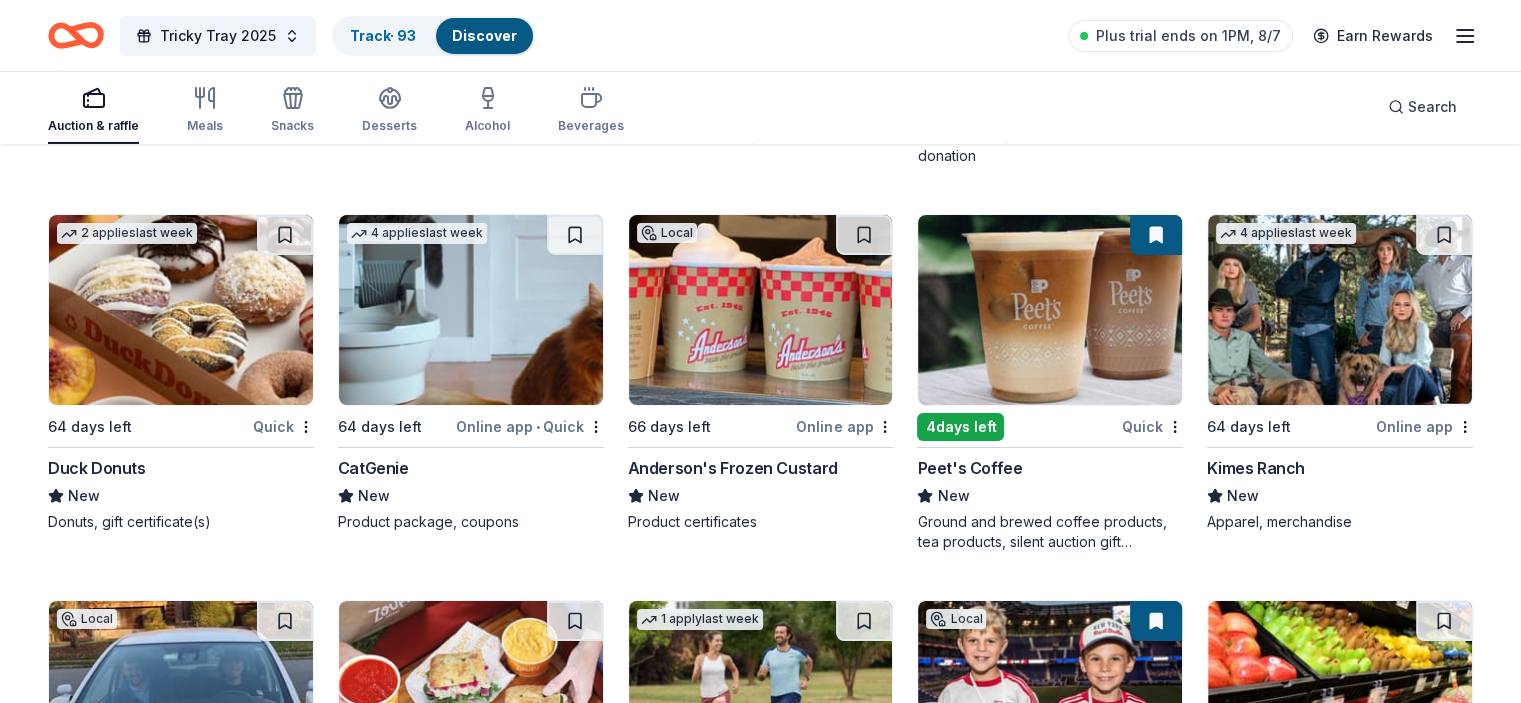 click at bounding box center (1050, 310) 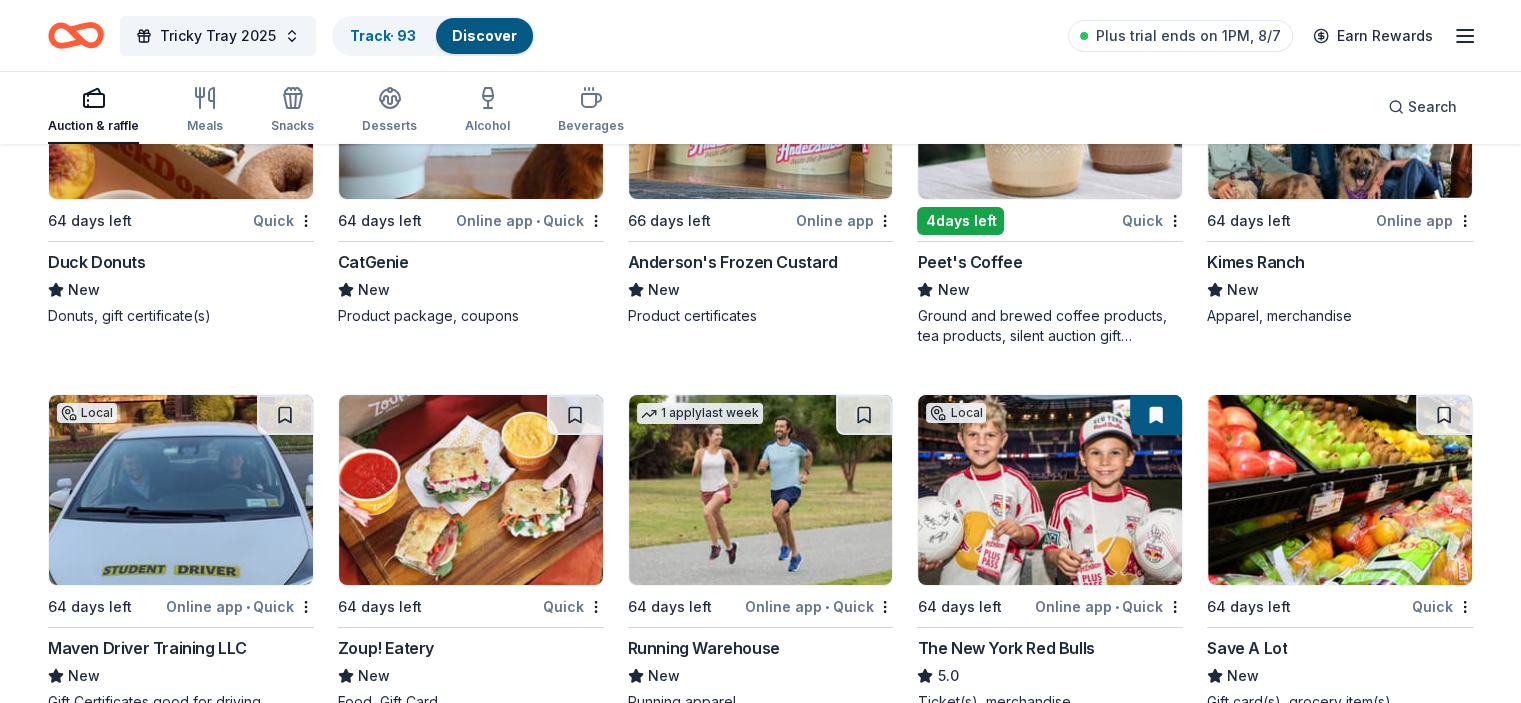 scroll, scrollTop: 7452, scrollLeft: 0, axis: vertical 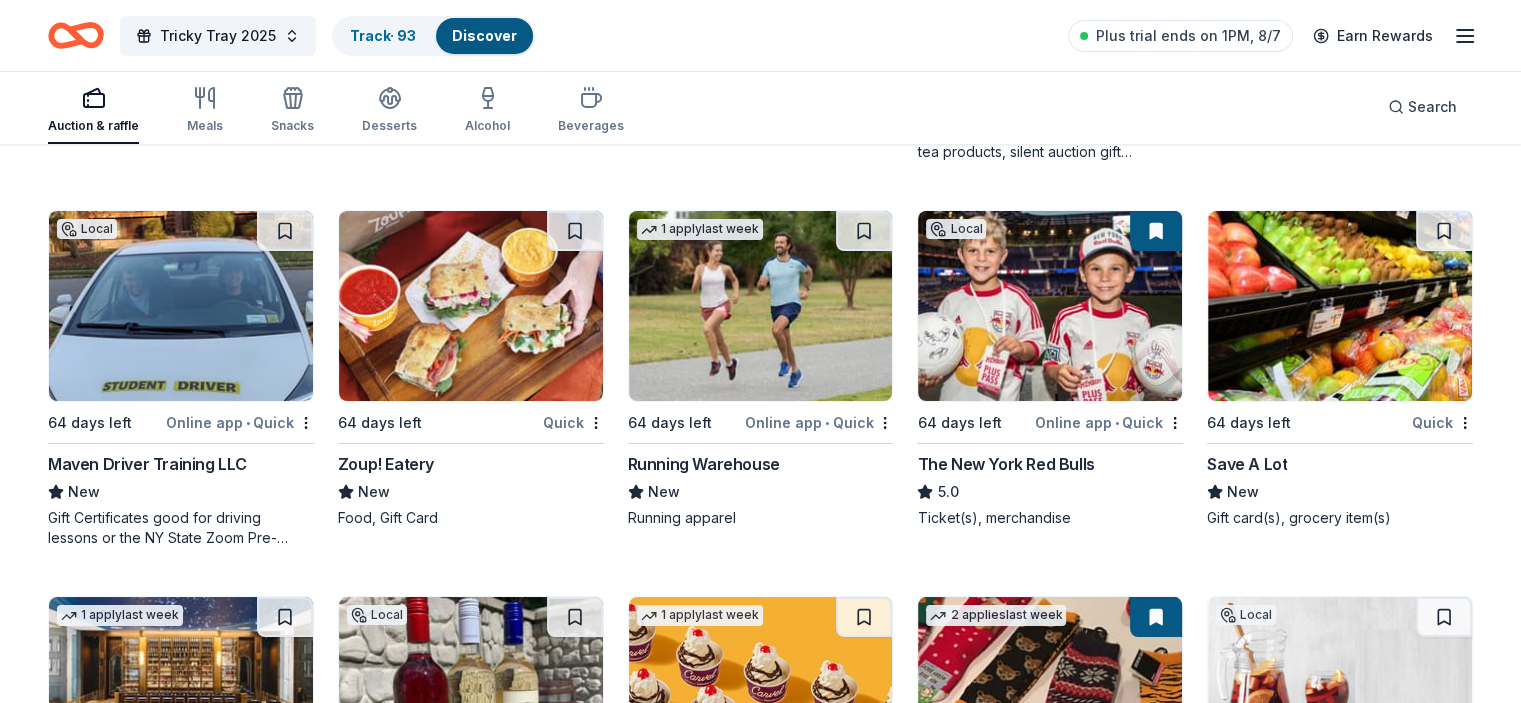 click at bounding box center (761, 306) 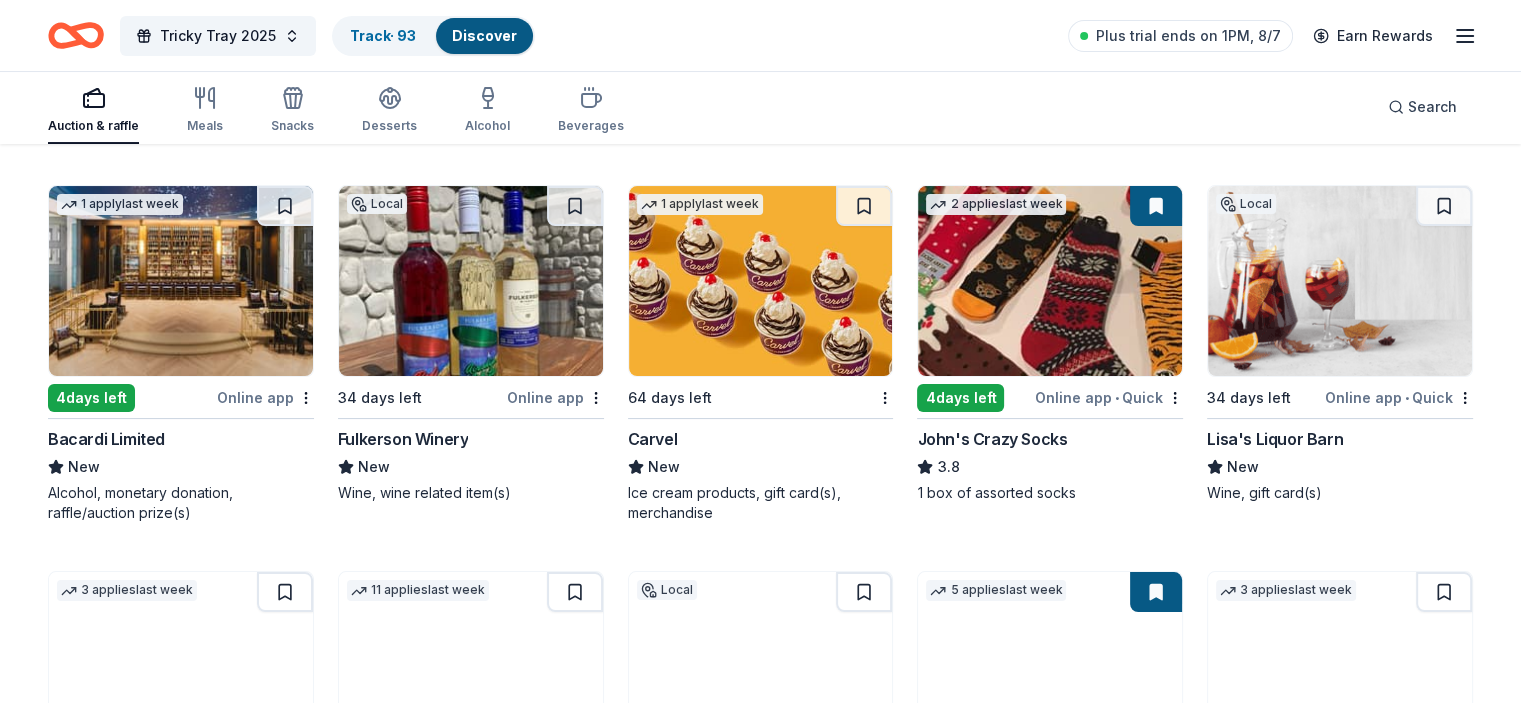 scroll, scrollTop: 7868, scrollLeft: 0, axis: vertical 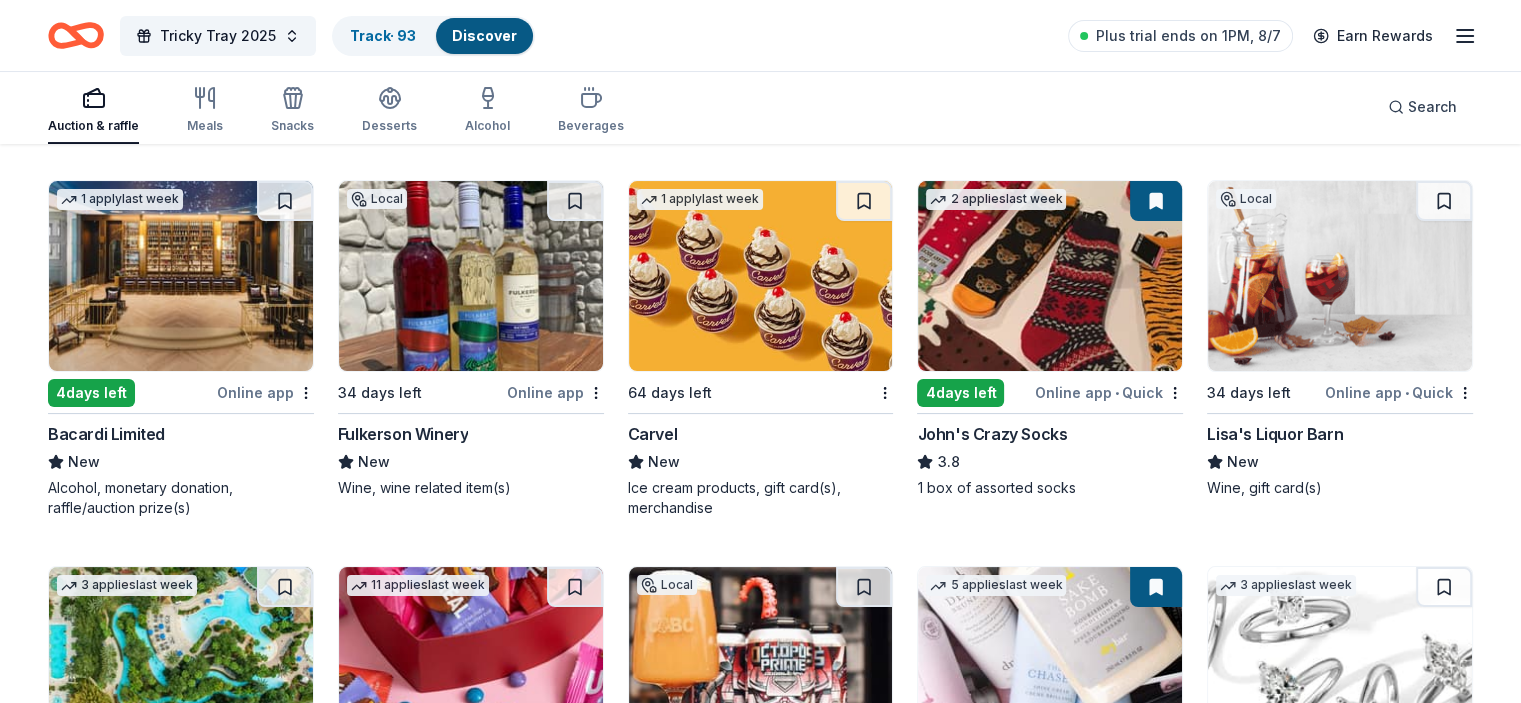 click at bounding box center [1050, 276] 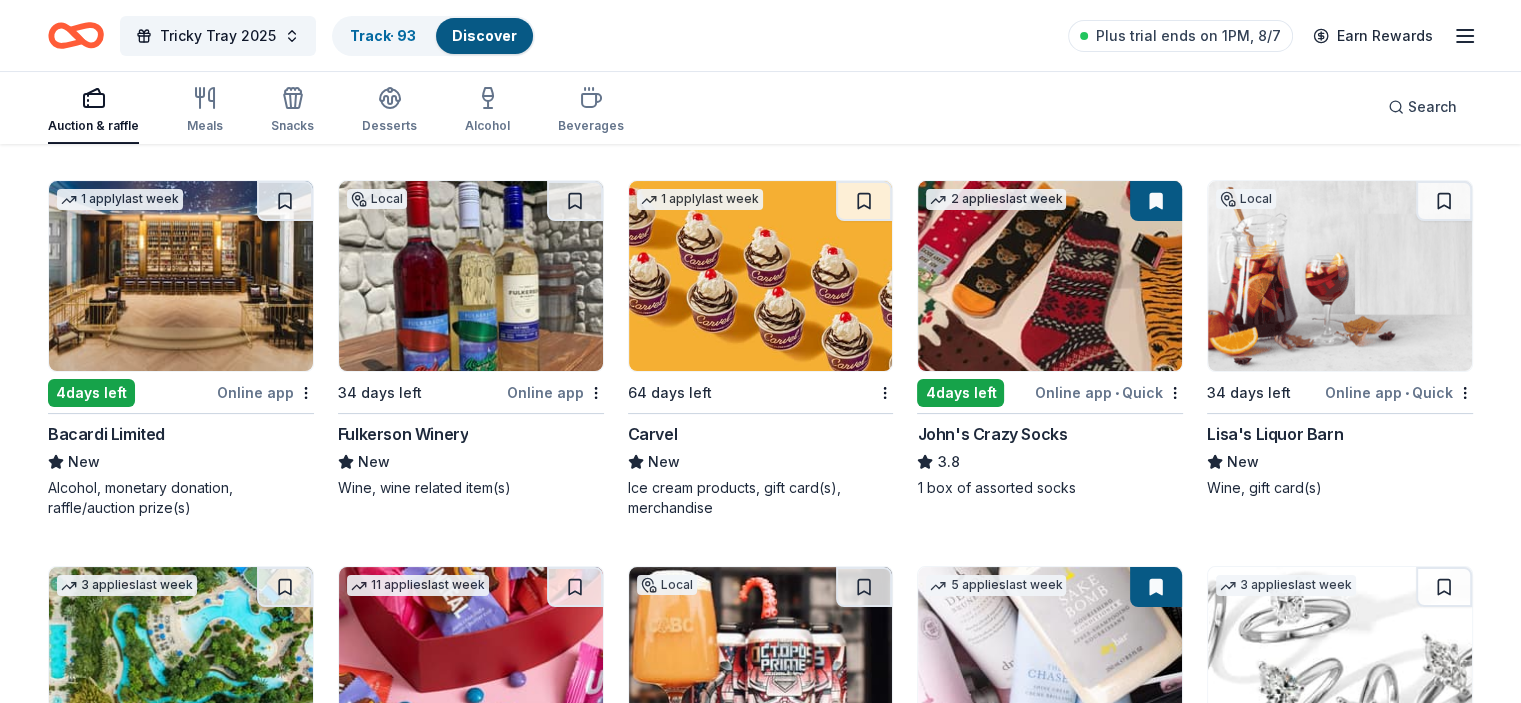 scroll, scrollTop: 7984, scrollLeft: 0, axis: vertical 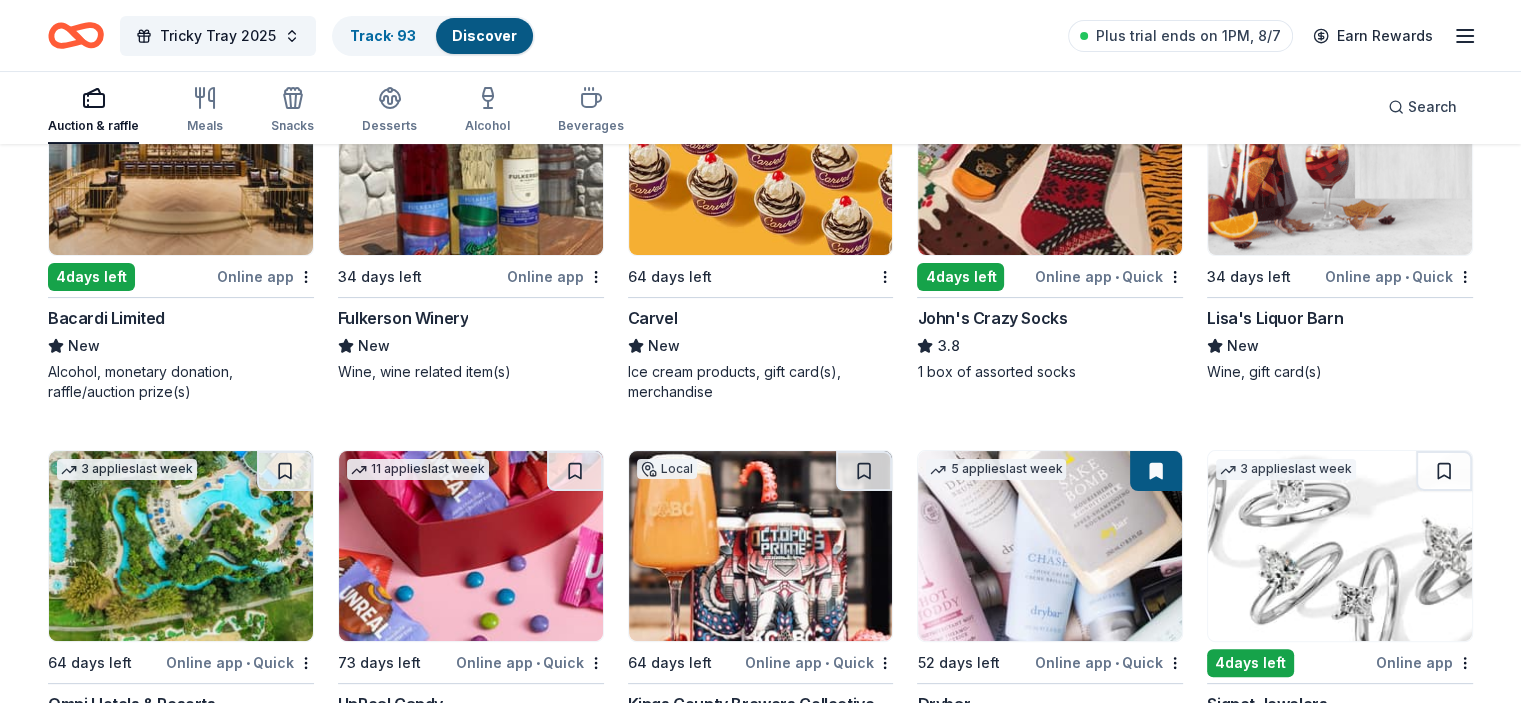 click at bounding box center [1340, 160] 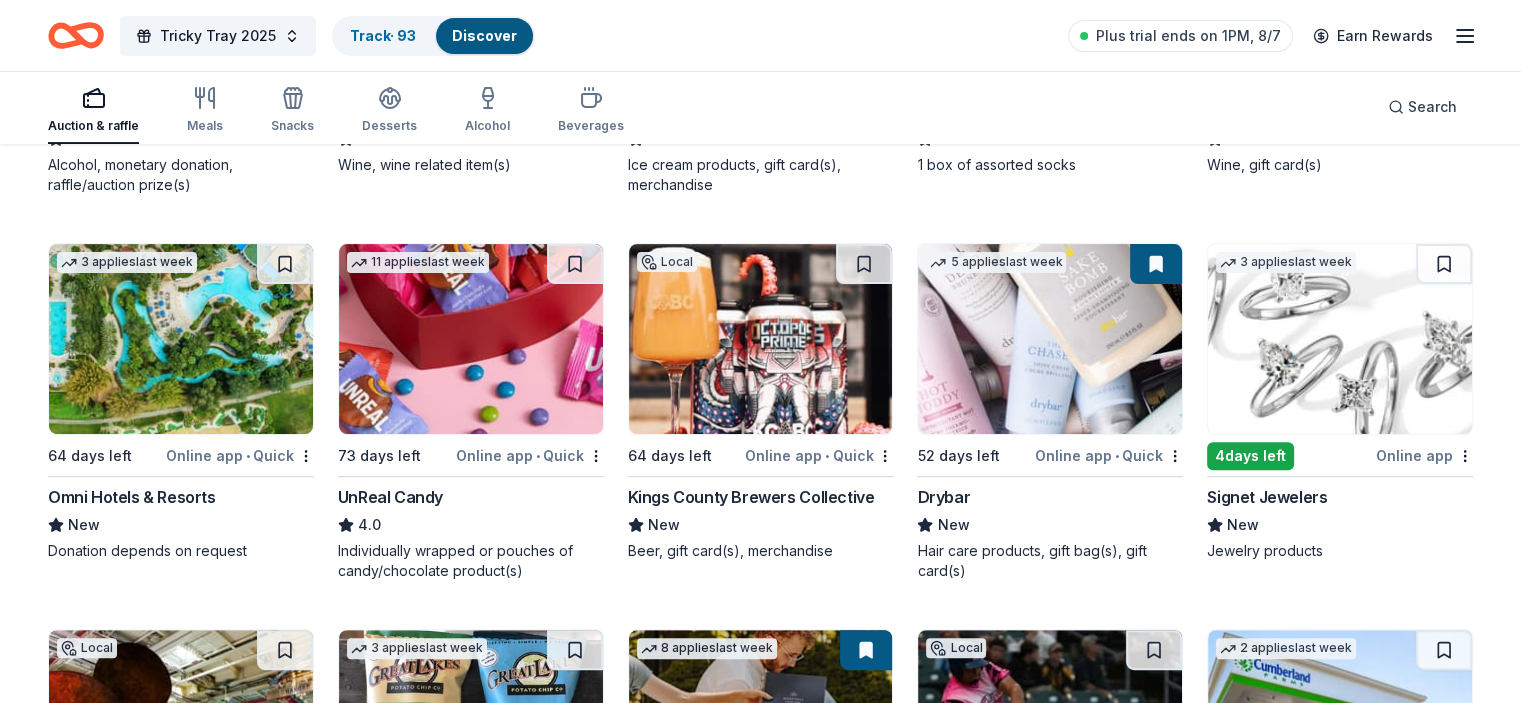 click at bounding box center [181, 339] 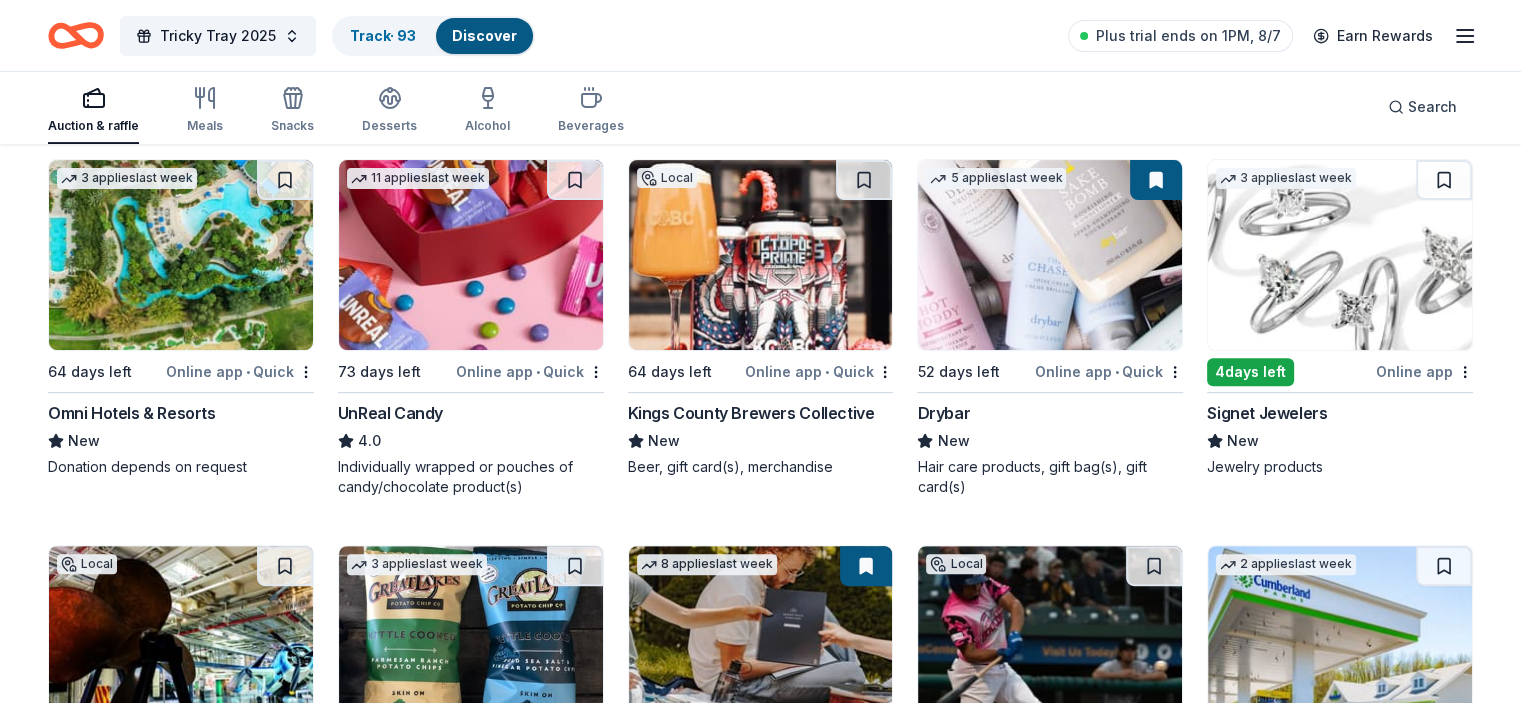 click at bounding box center (1340, 255) 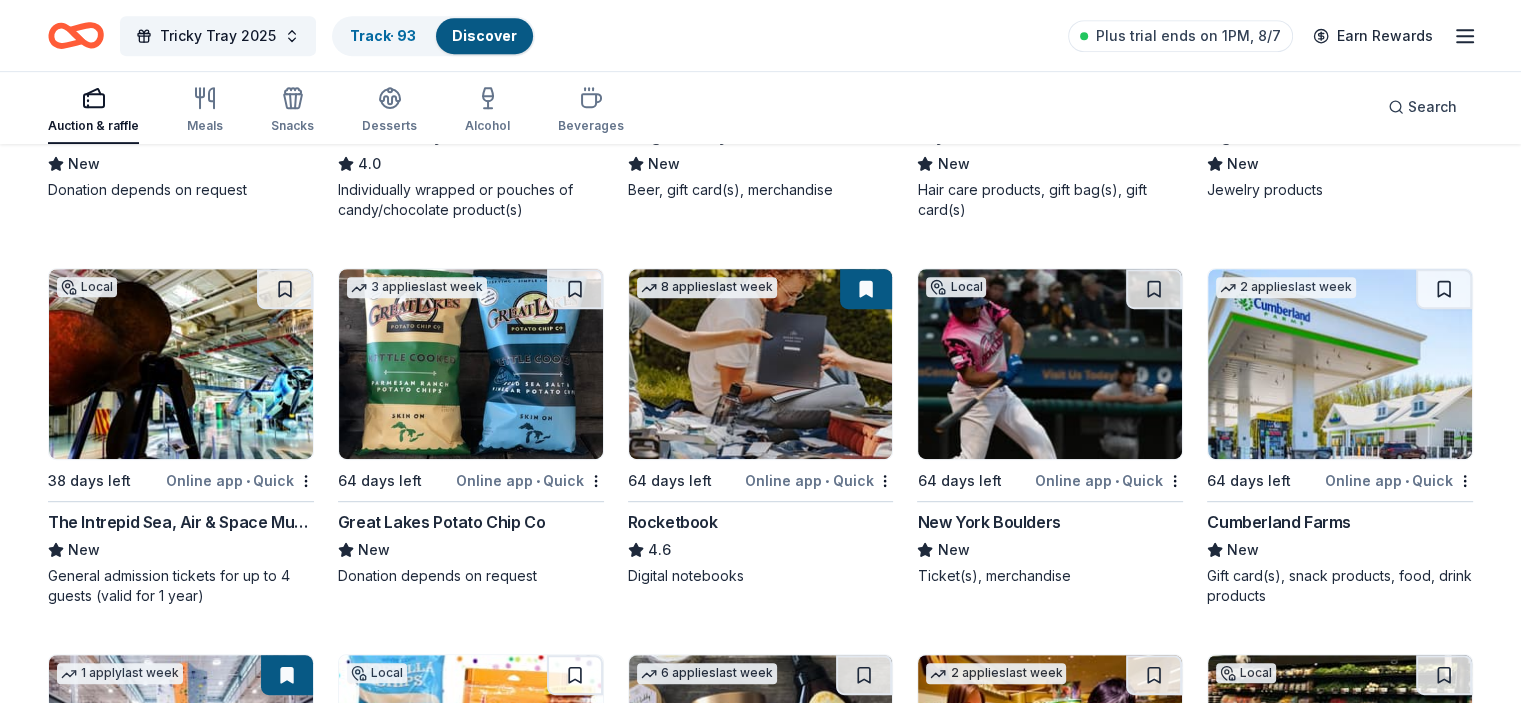 scroll, scrollTop: 8558, scrollLeft: 0, axis: vertical 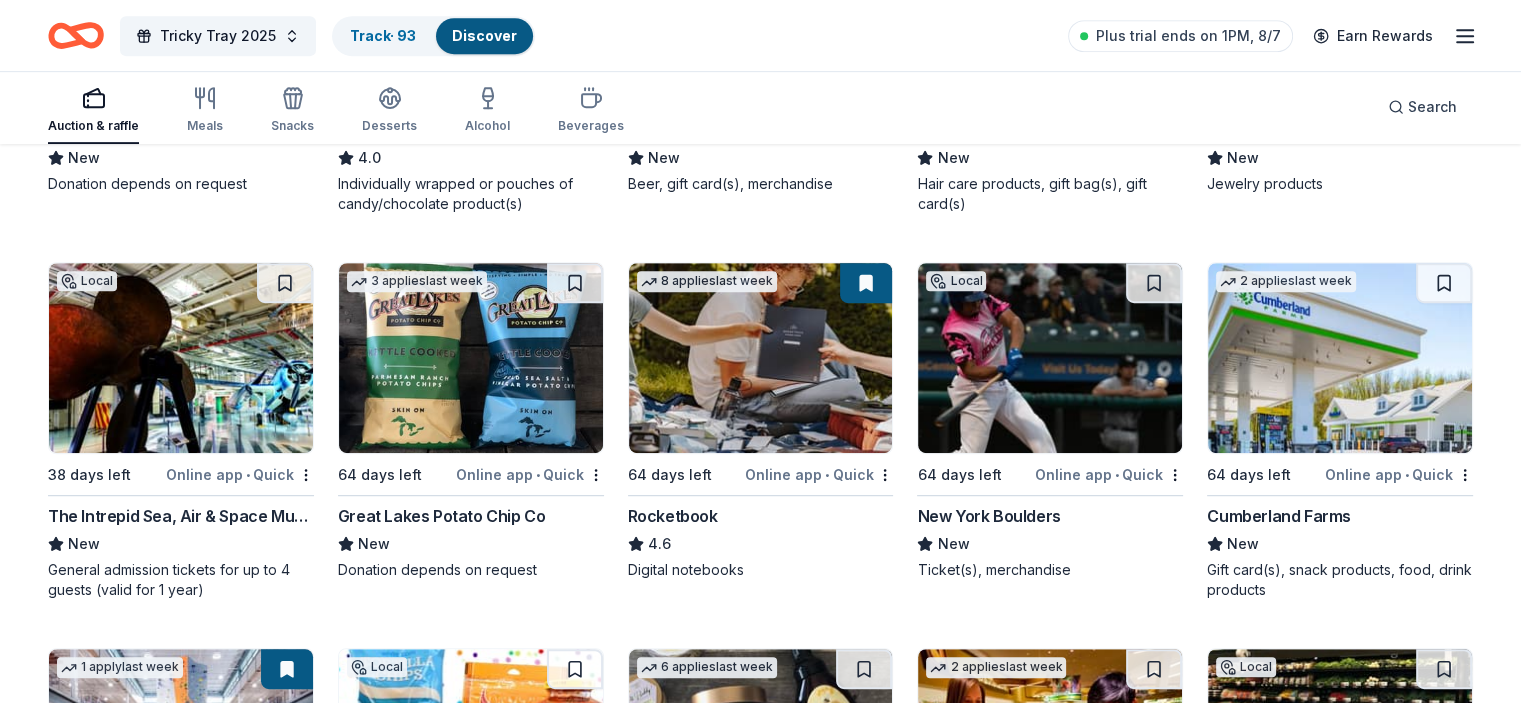 click at bounding box center (181, 358) 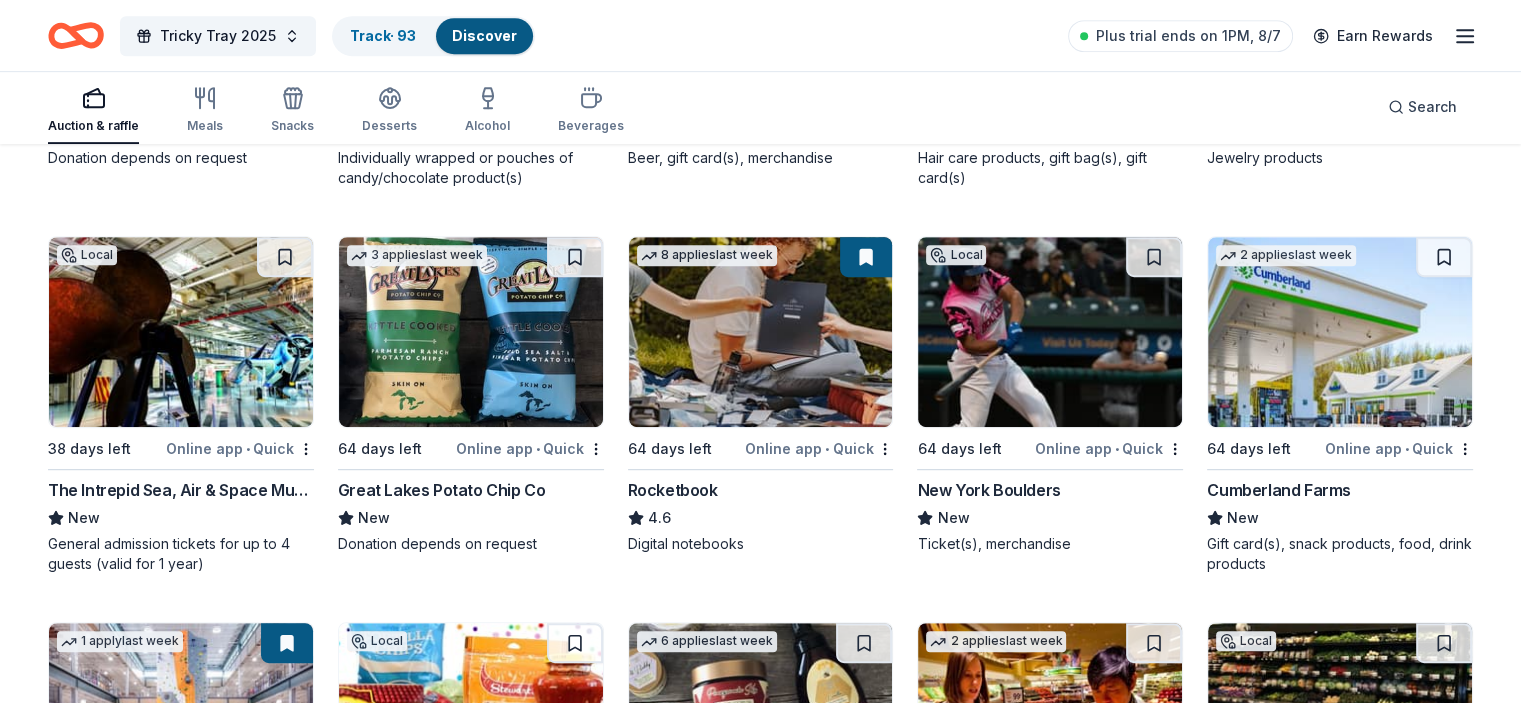 scroll, scrollTop: 8583, scrollLeft: 0, axis: vertical 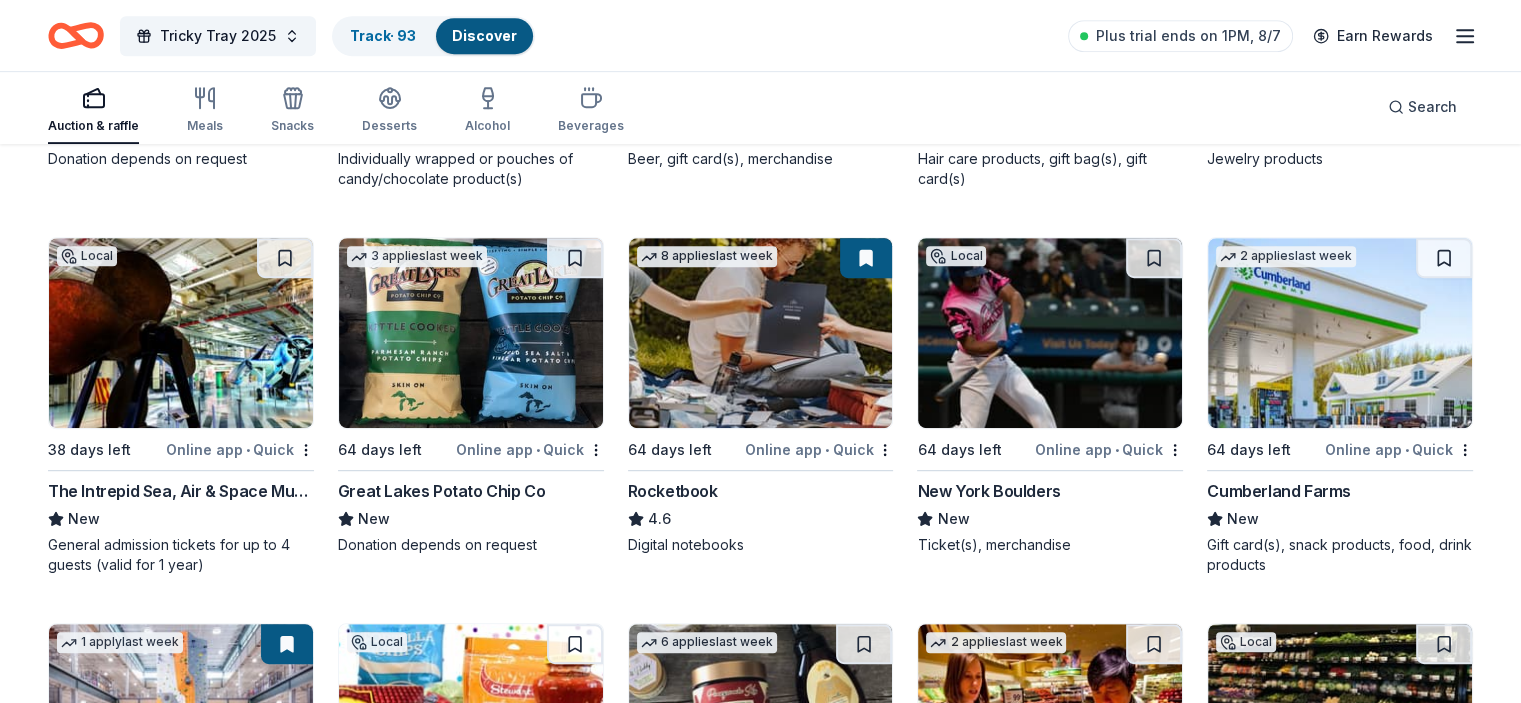 click at bounding box center (1050, 333) 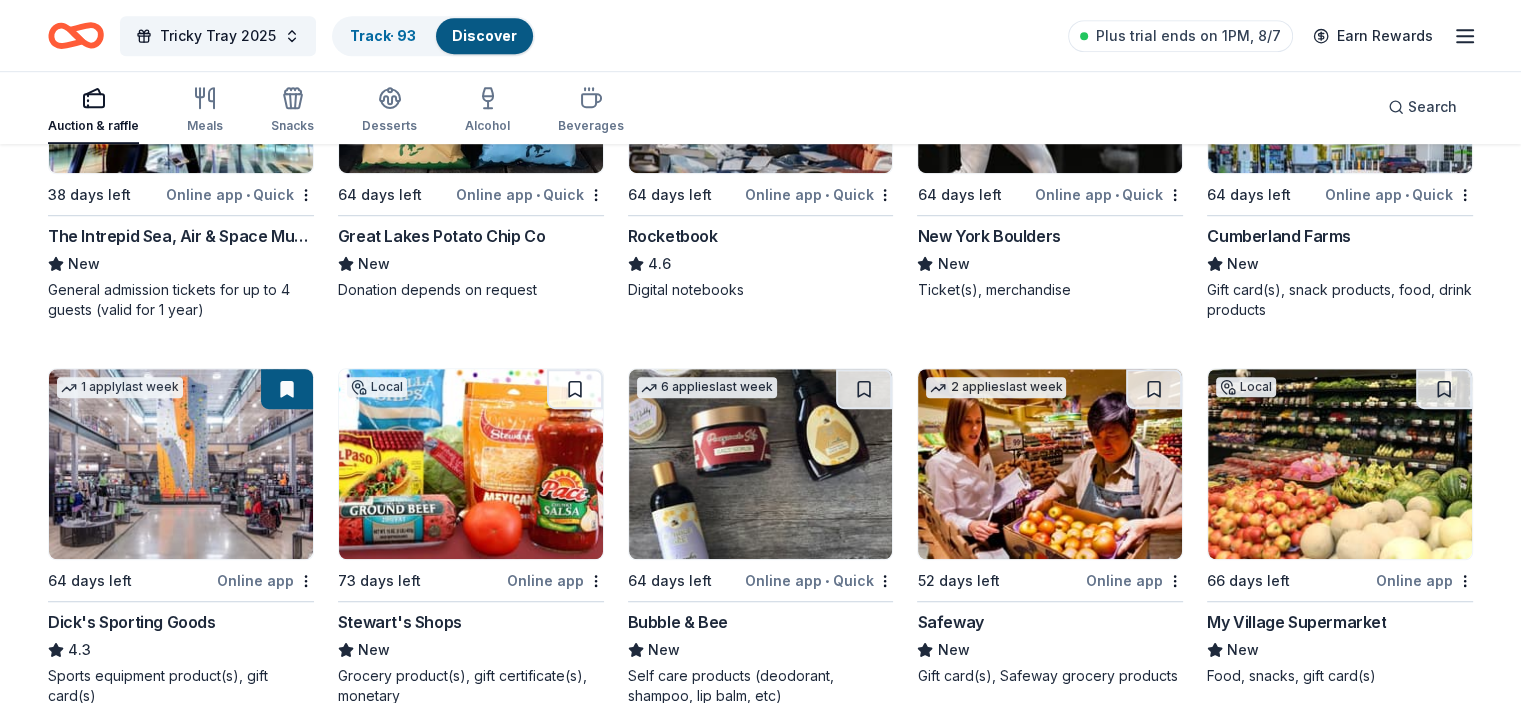 scroll, scrollTop: 8972, scrollLeft: 0, axis: vertical 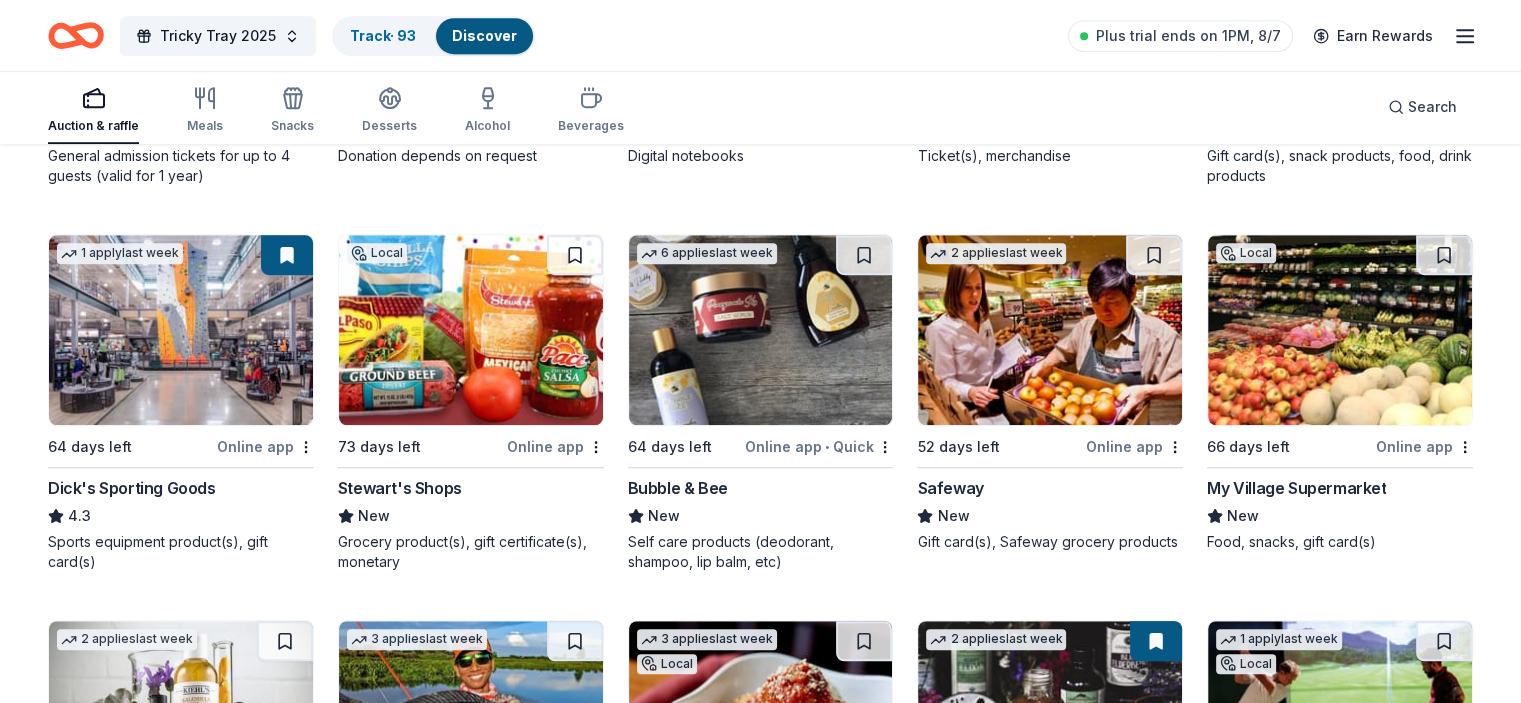 click at bounding box center [181, 330] 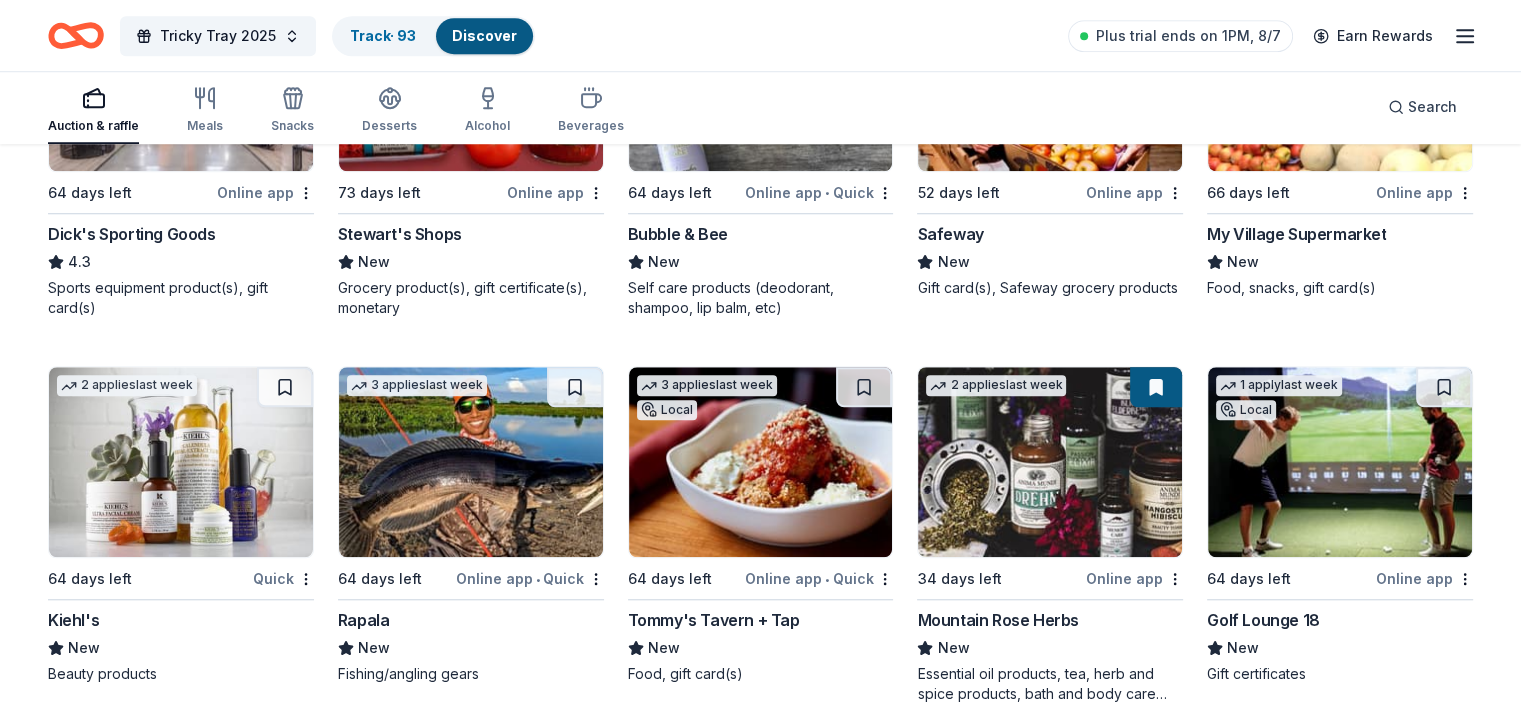 scroll, scrollTop: 9399, scrollLeft: 0, axis: vertical 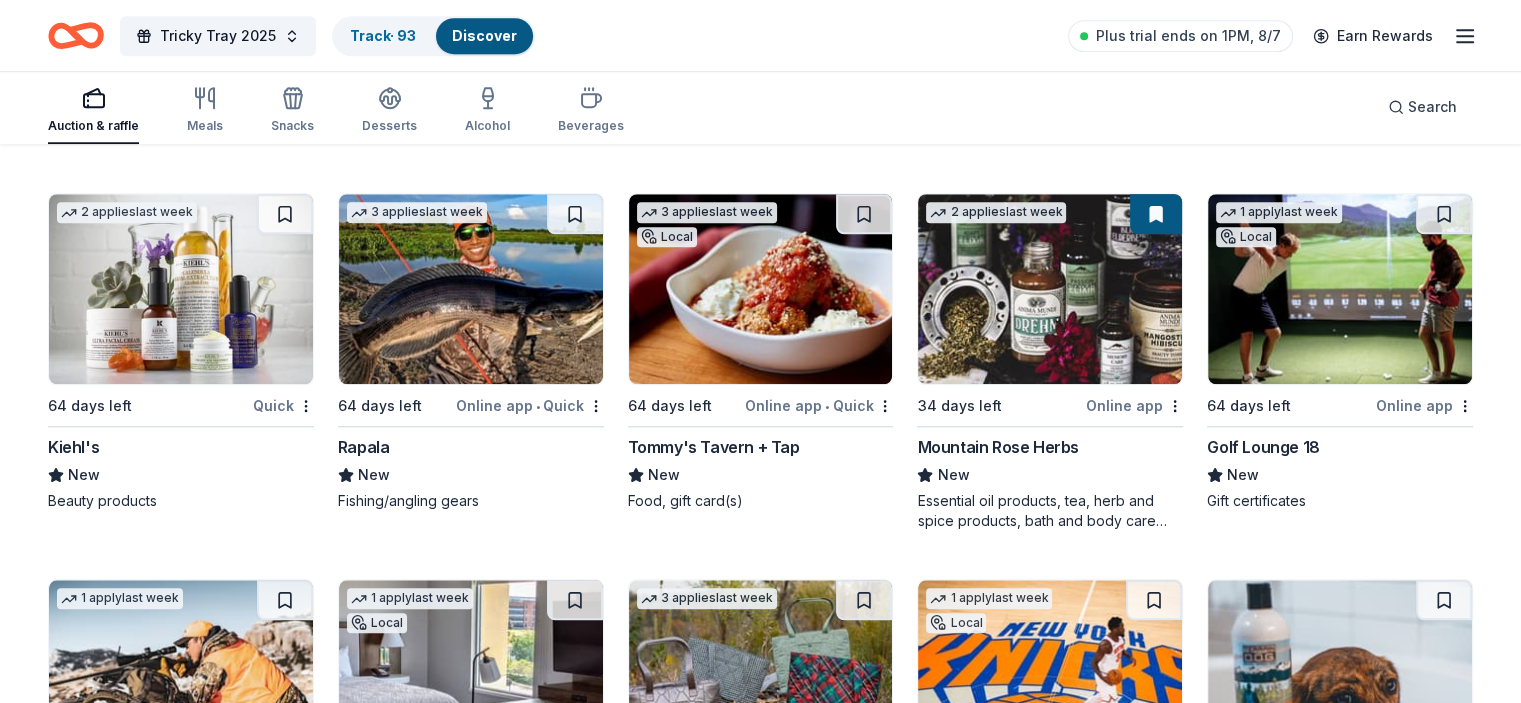 click at bounding box center [181, 289] 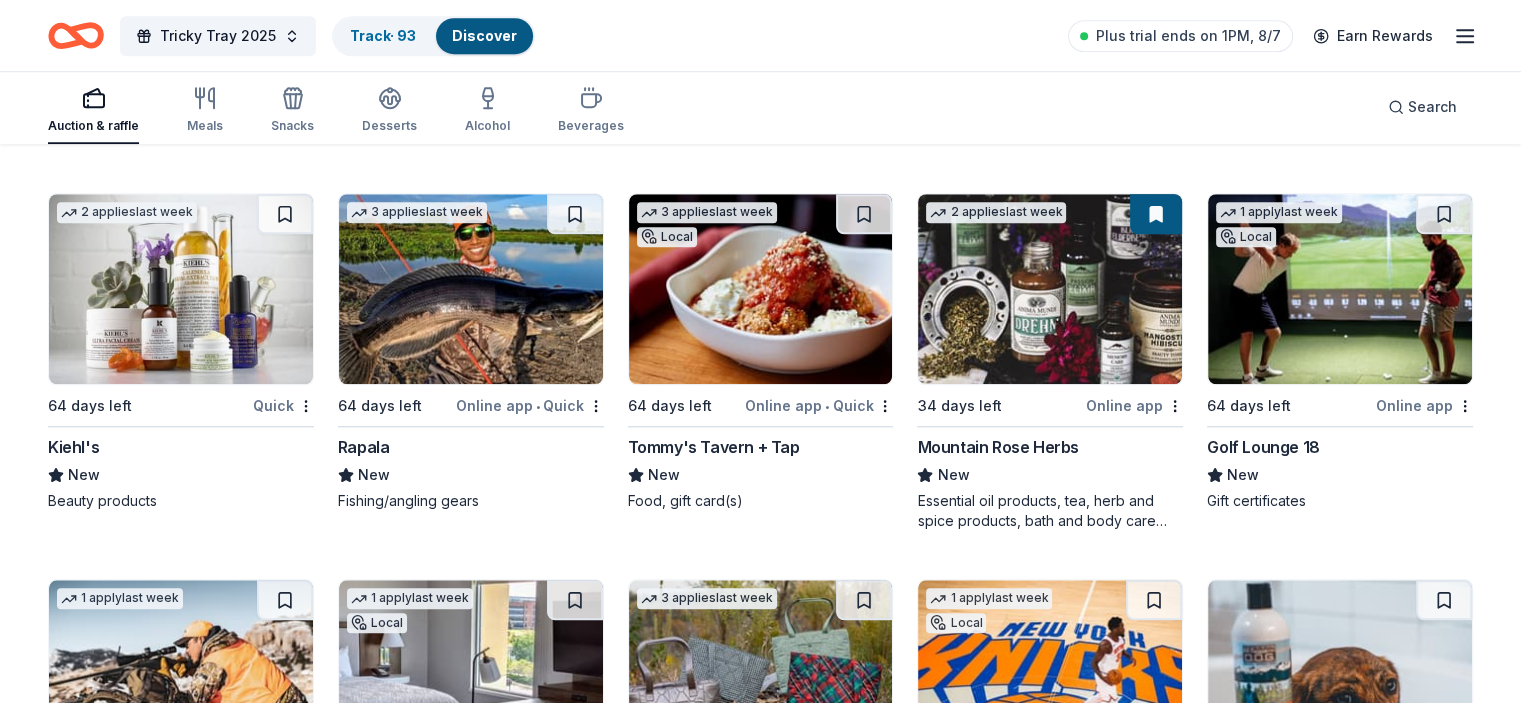 click at bounding box center (1340, 289) 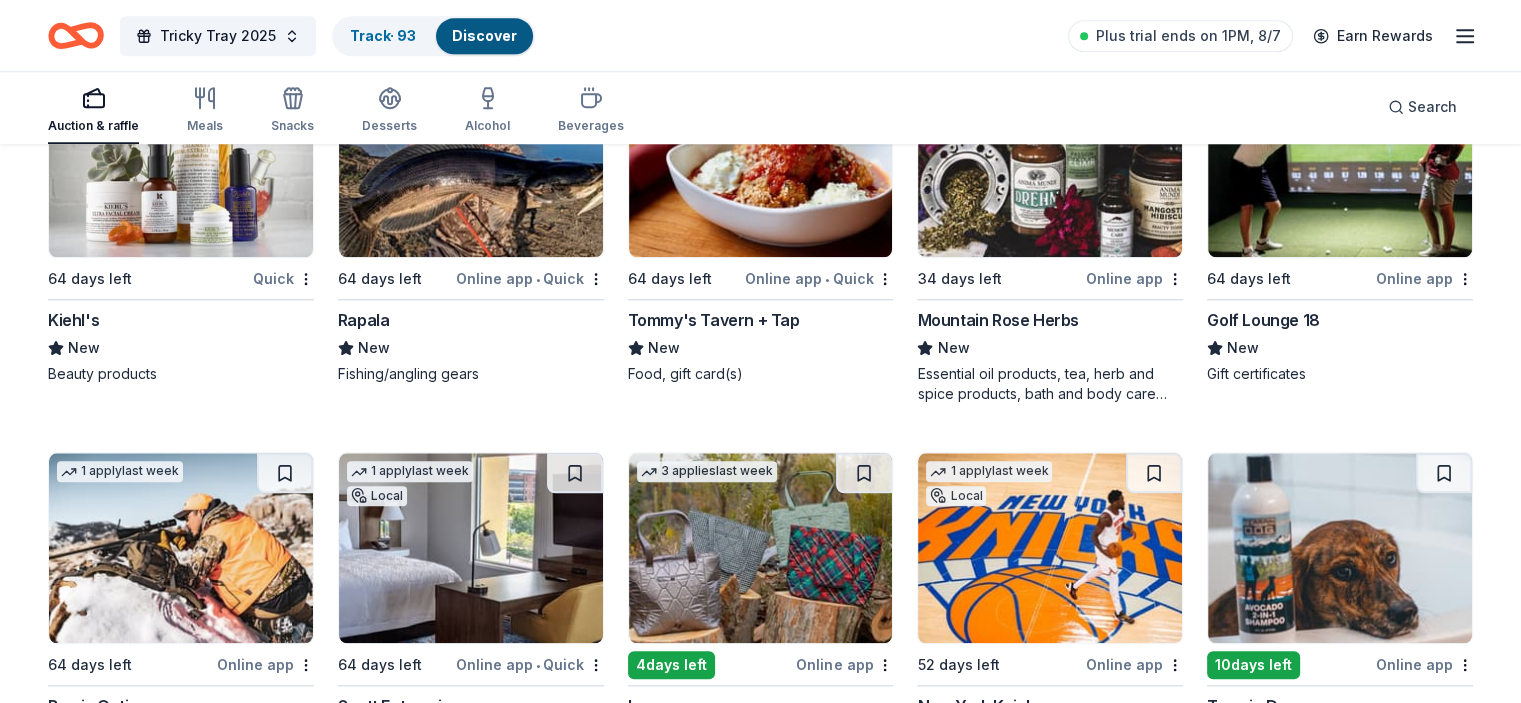 scroll, scrollTop: 9655, scrollLeft: 0, axis: vertical 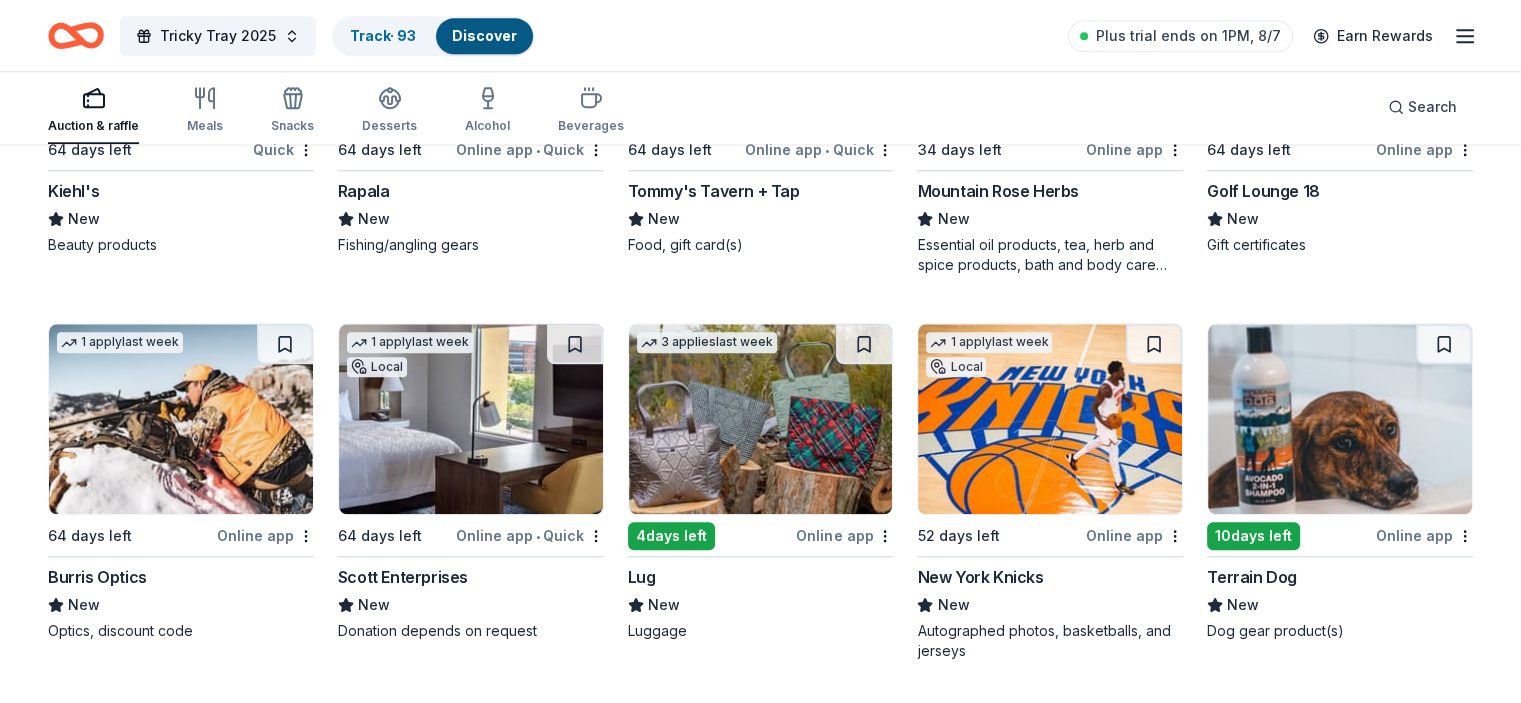 click at bounding box center (1050, 419) 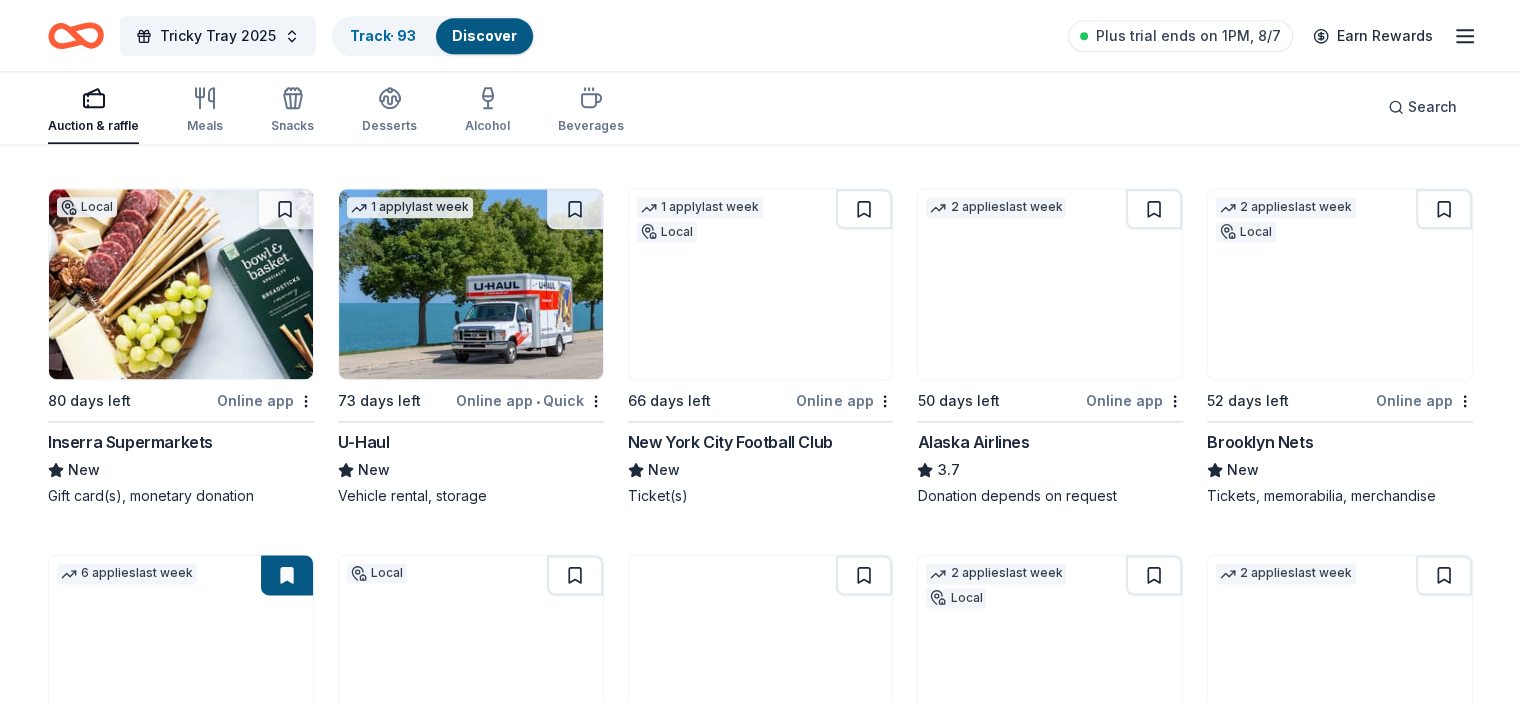 scroll, scrollTop: 10176, scrollLeft: 0, axis: vertical 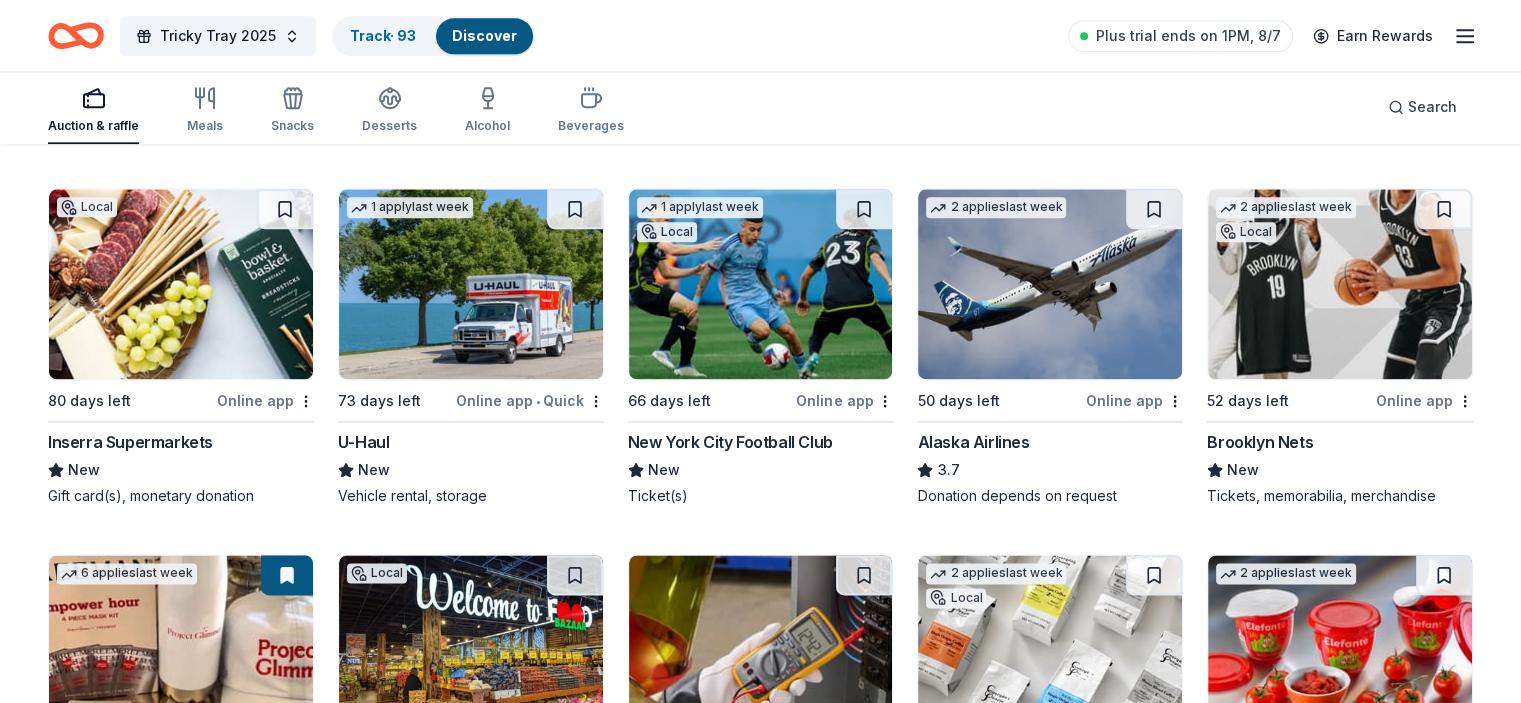 click at bounding box center [761, 284] 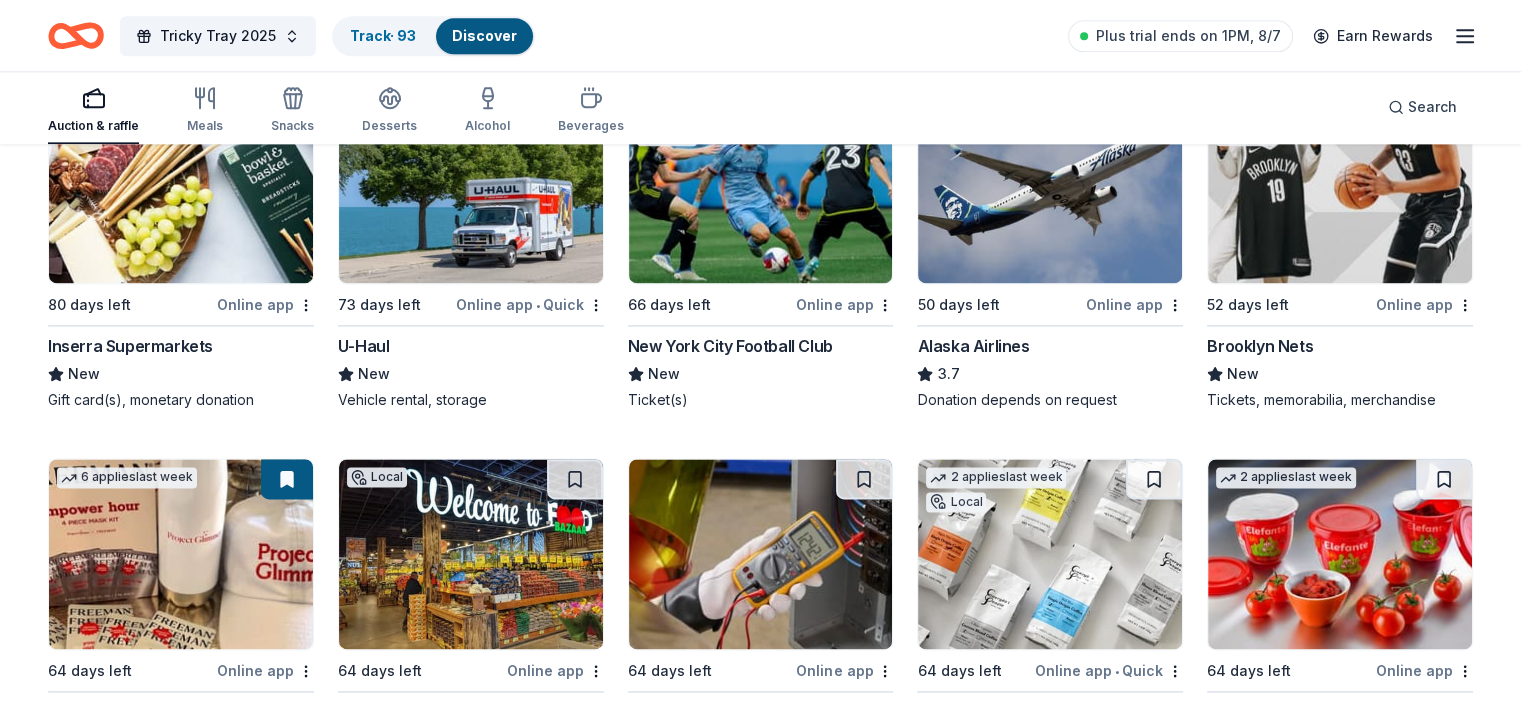 scroll, scrollTop: 10183, scrollLeft: 0, axis: vertical 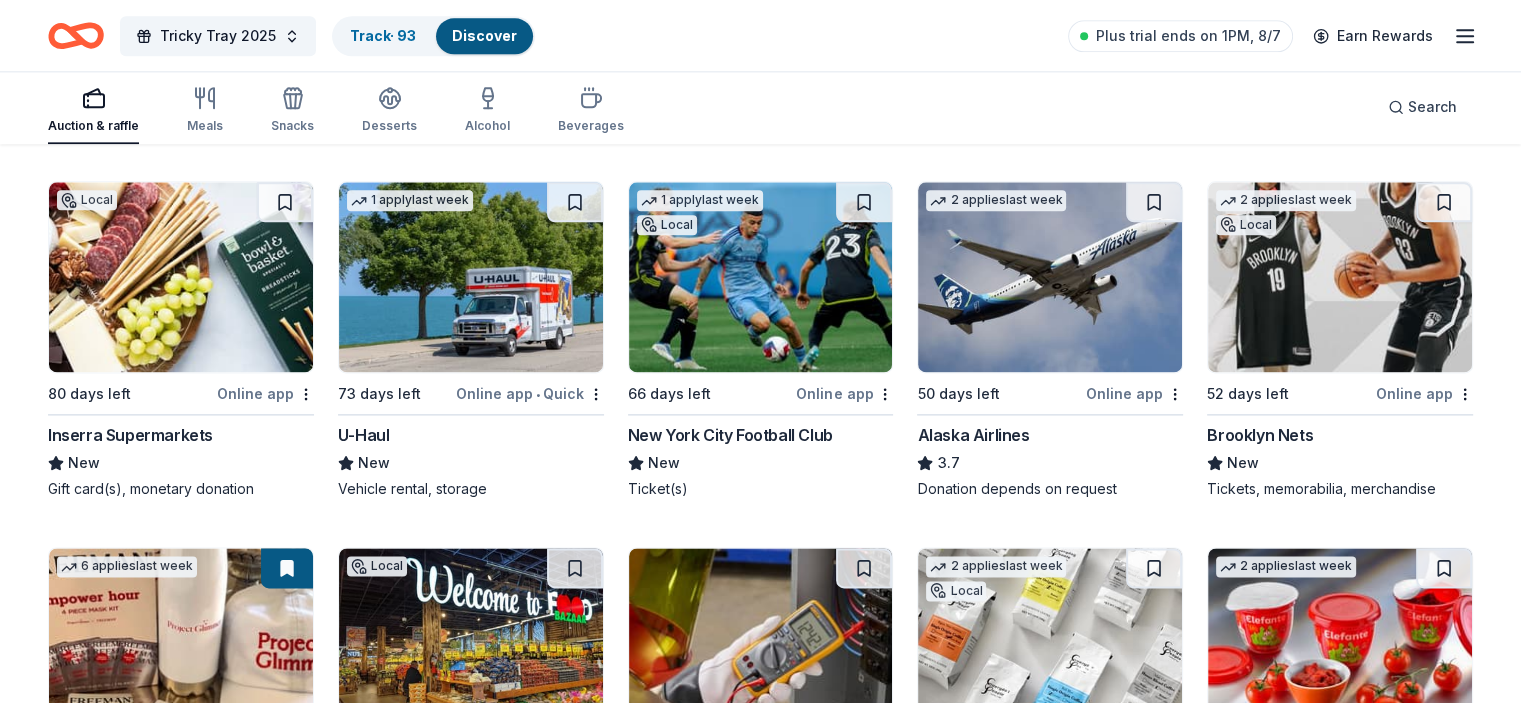click at bounding box center [1340, 277] 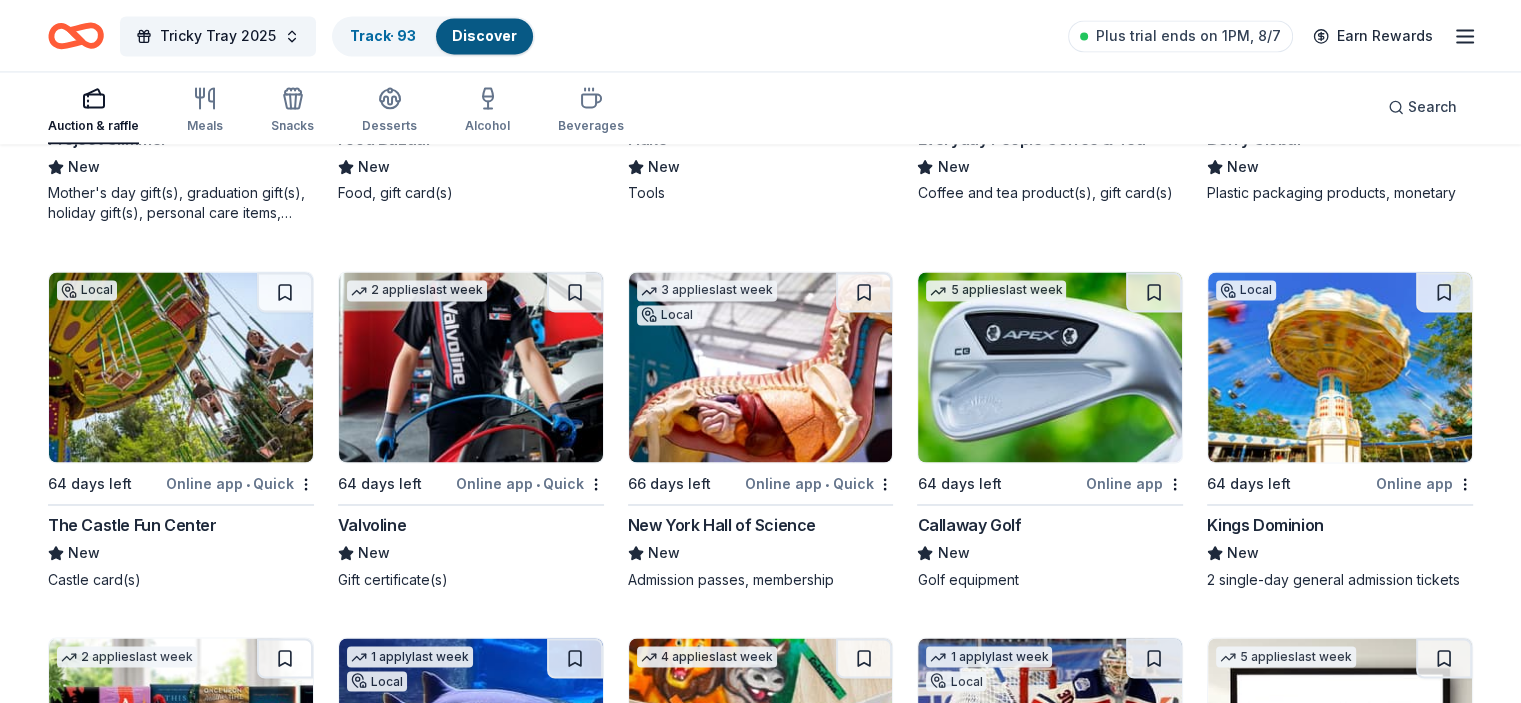 scroll, scrollTop: 10934, scrollLeft: 0, axis: vertical 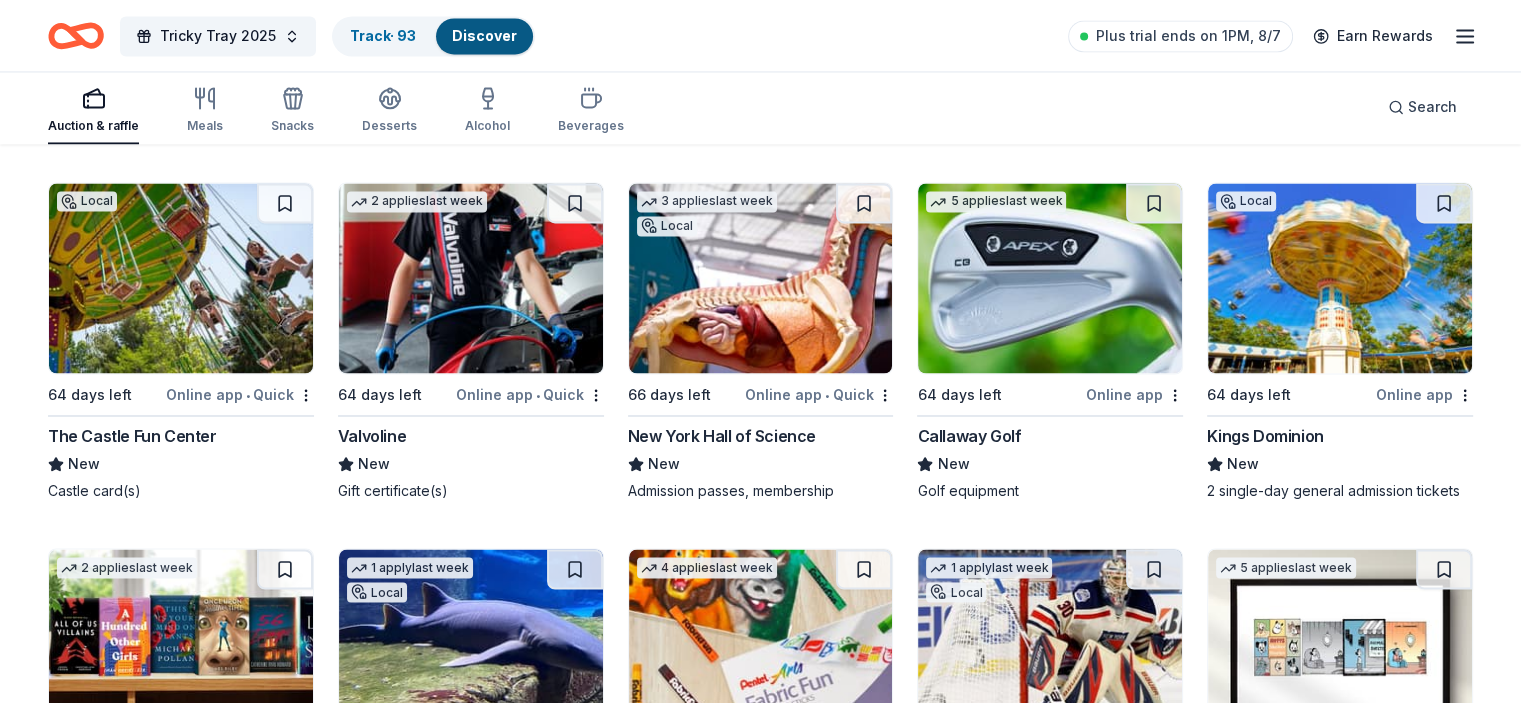 click at bounding box center (181, 278) 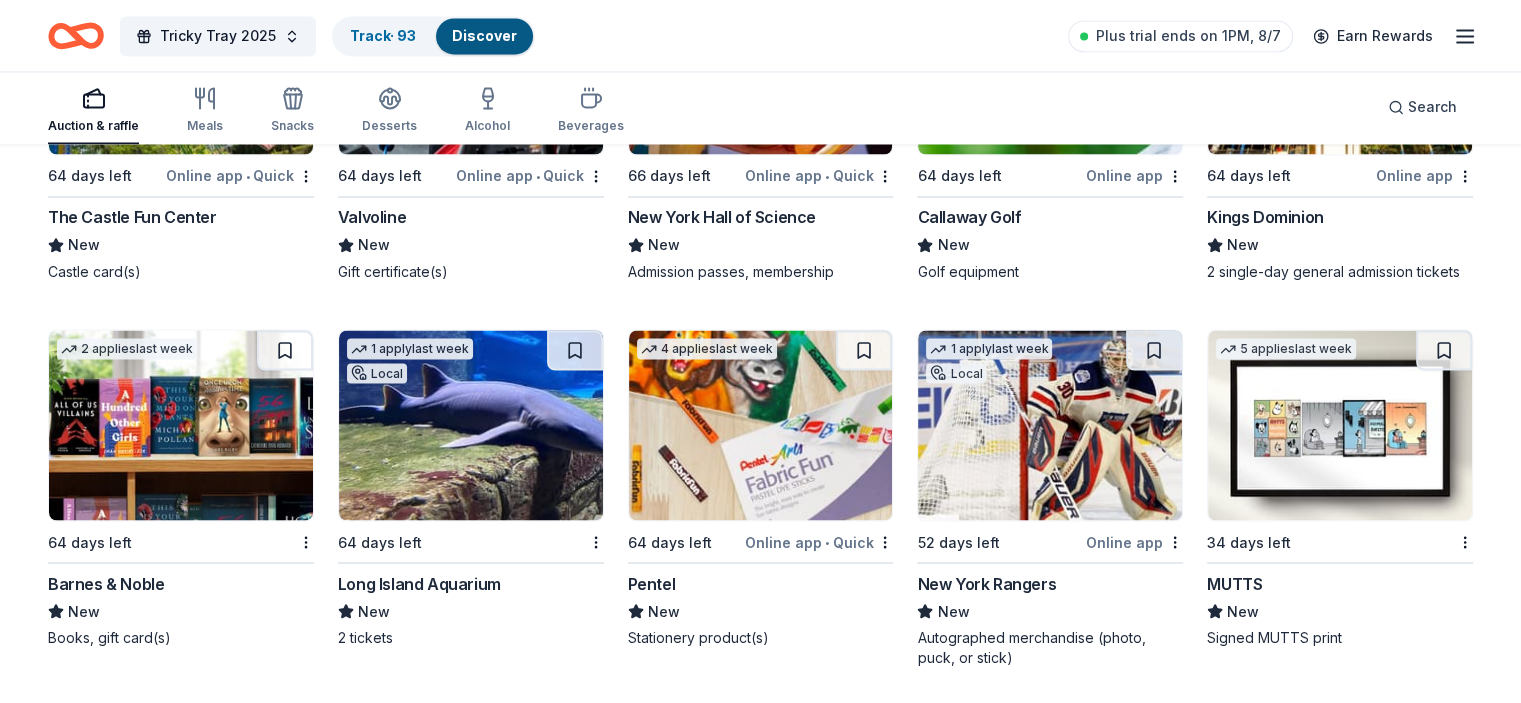 scroll, scrollTop: 11263, scrollLeft: 0, axis: vertical 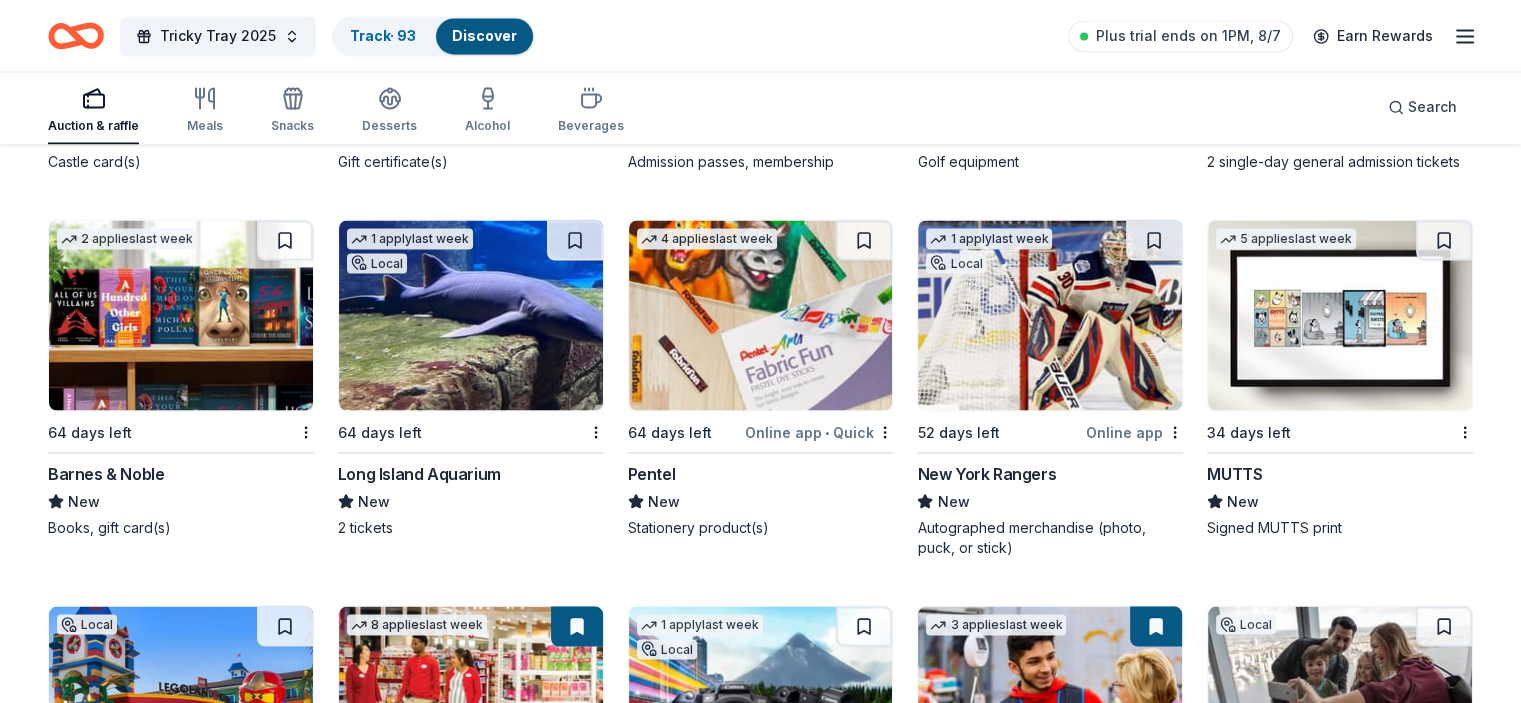 click at bounding box center [181, 315] 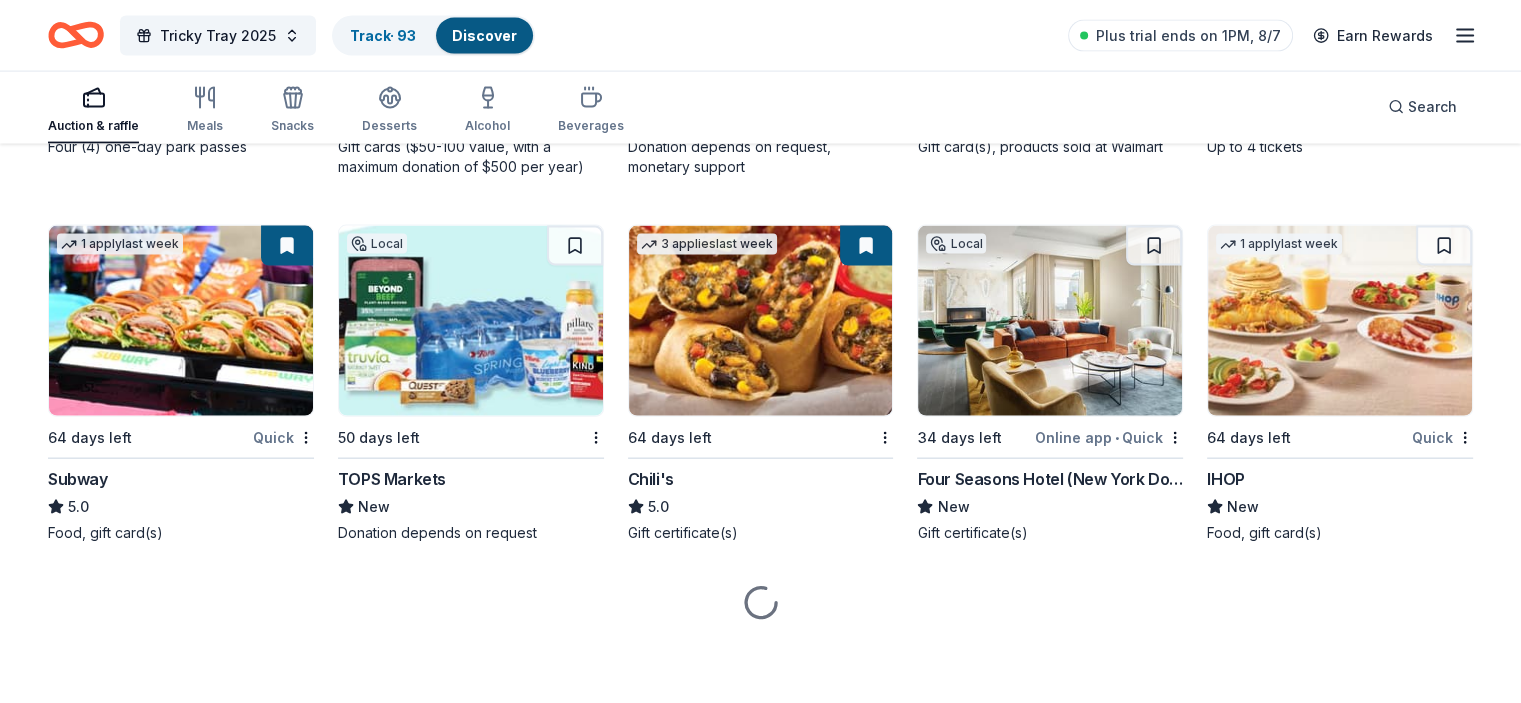 scroll, scrollTop: 12040, scrollLeft: 0, axis: vertical 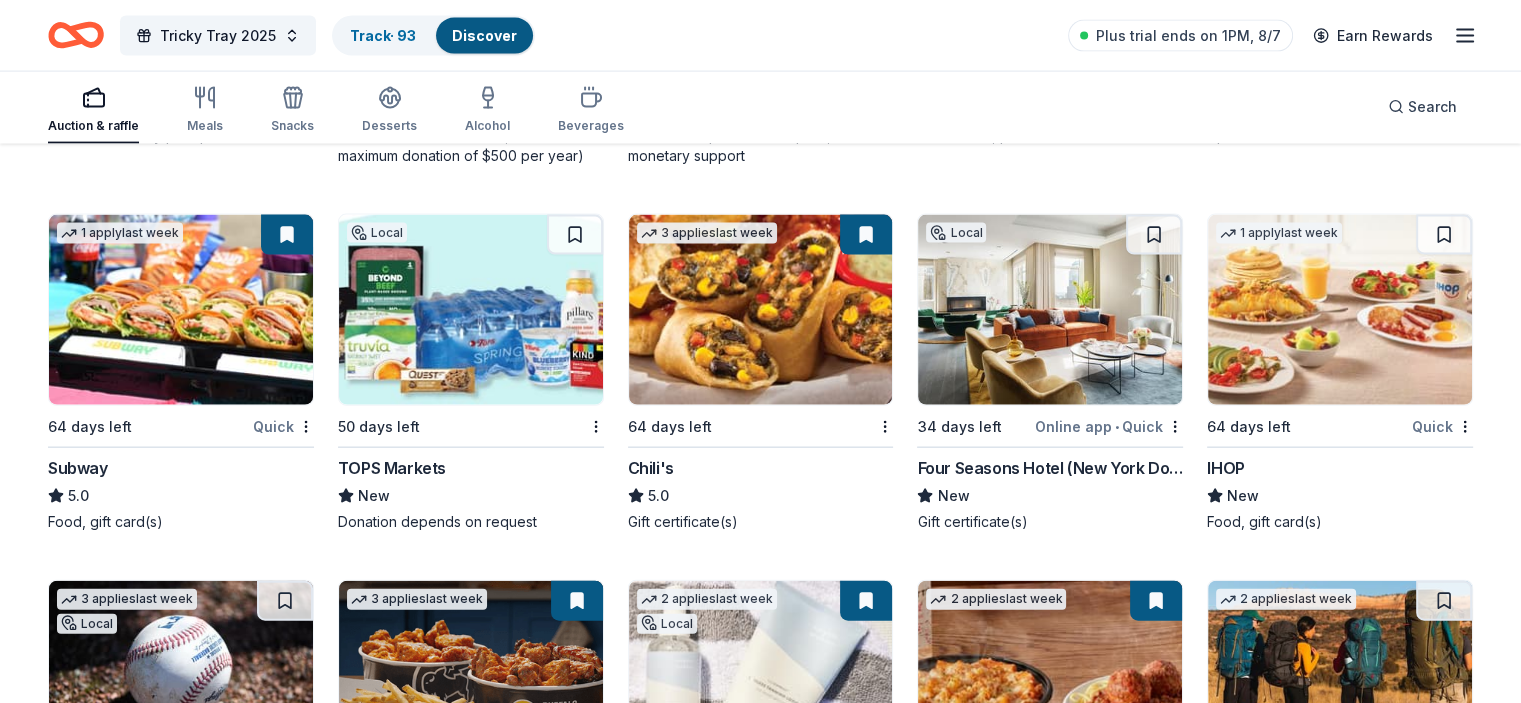 click at bounding box center (761, 310) 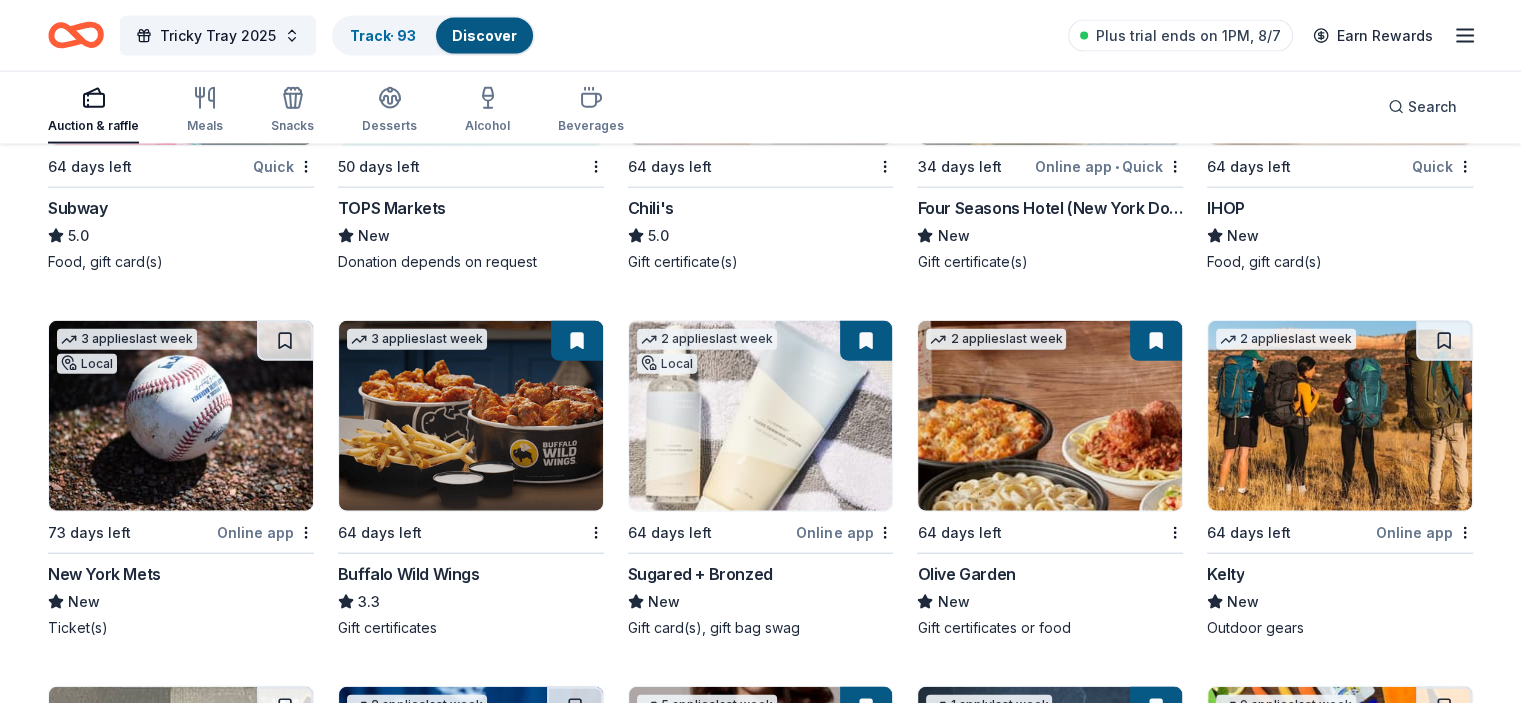 scroll, scrollTop: 12301, scrollLeft: 0, axis: vertical 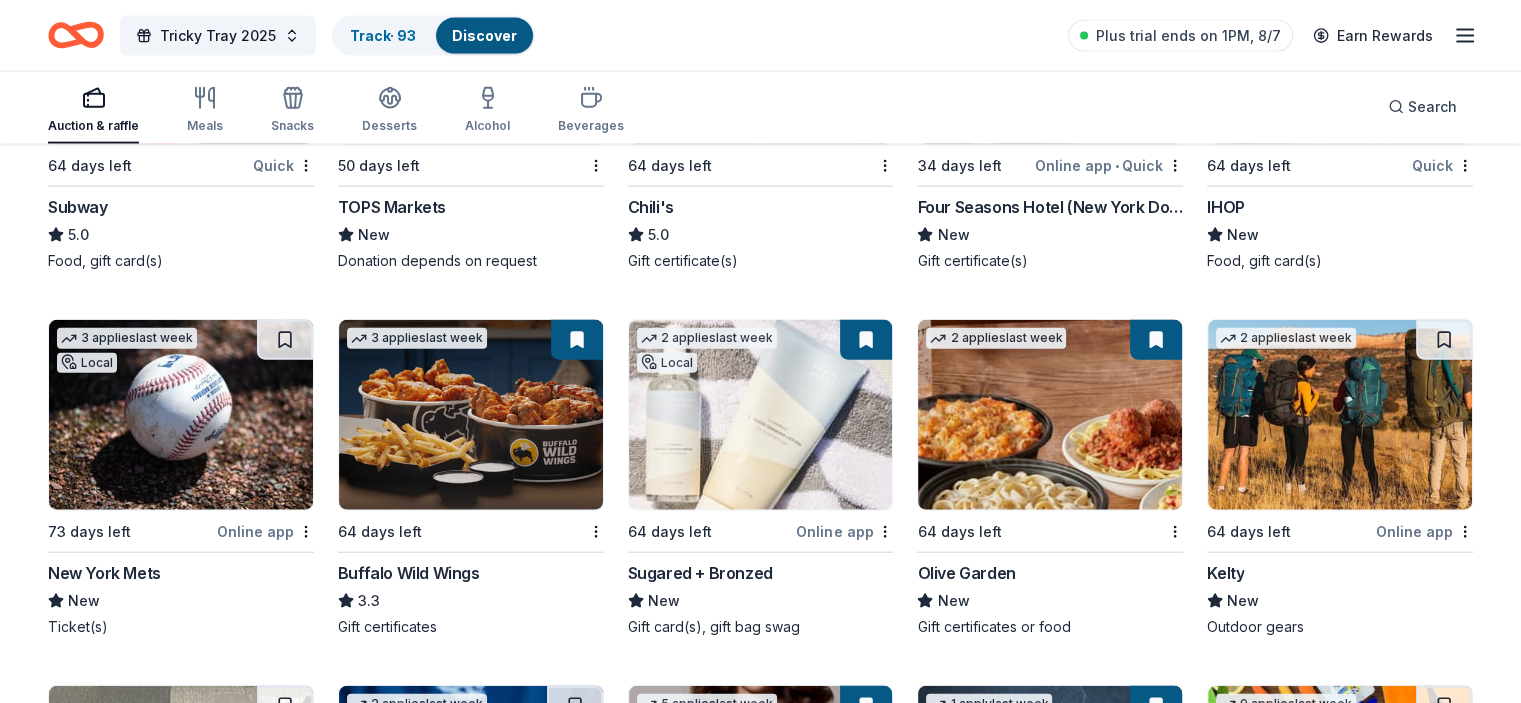 click at bounding box center (471, 415) 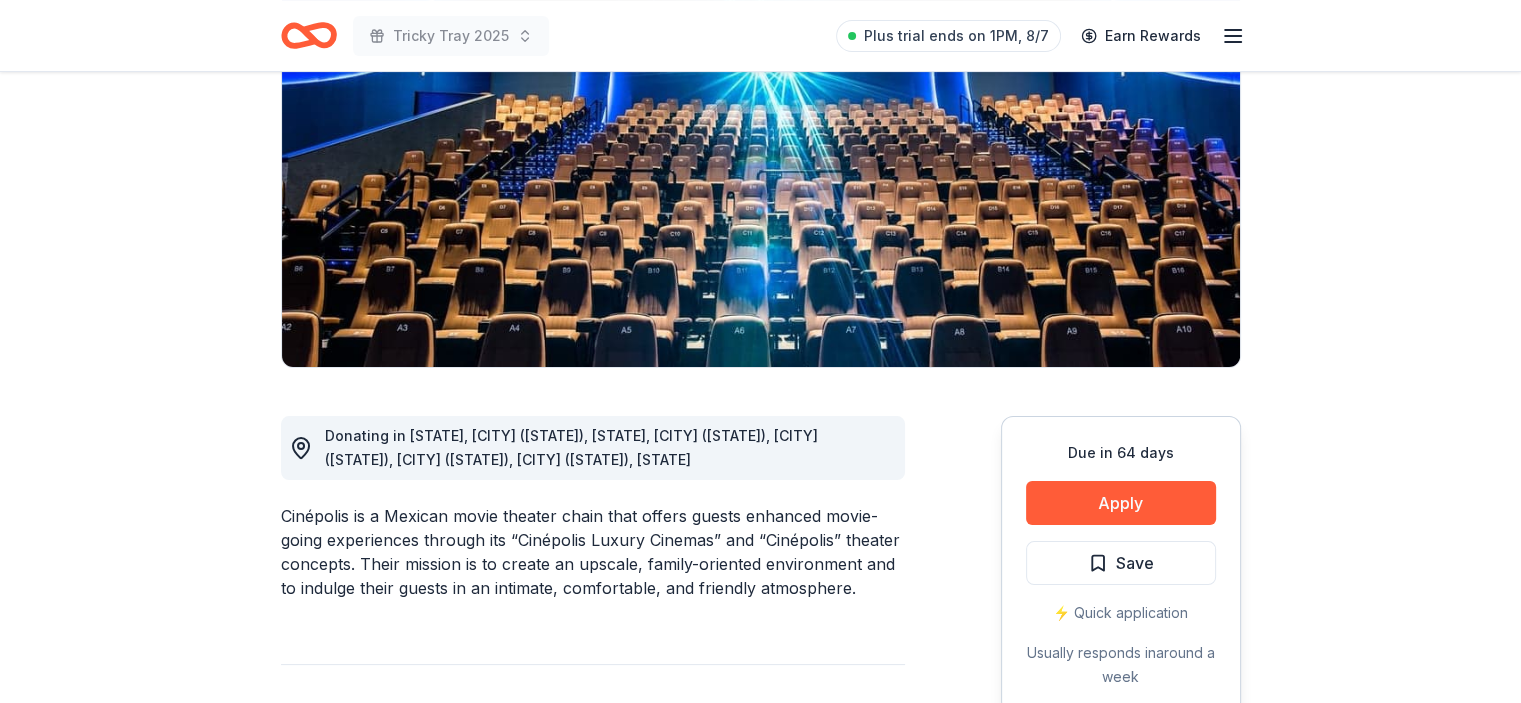scroll, scrollTop: 236, scrollLeft: 0, axis: vertical 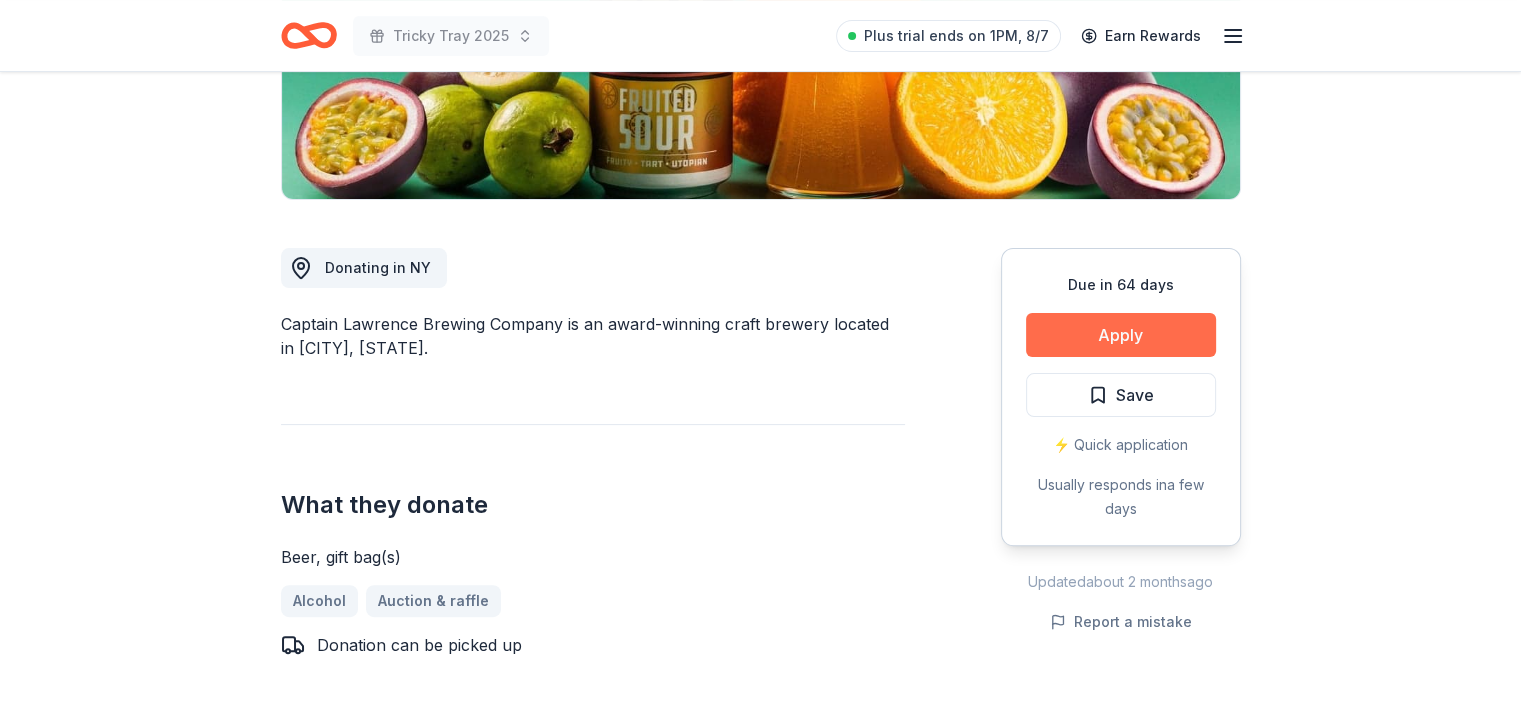 click on "Apply" at bounding box center [1121, 335] 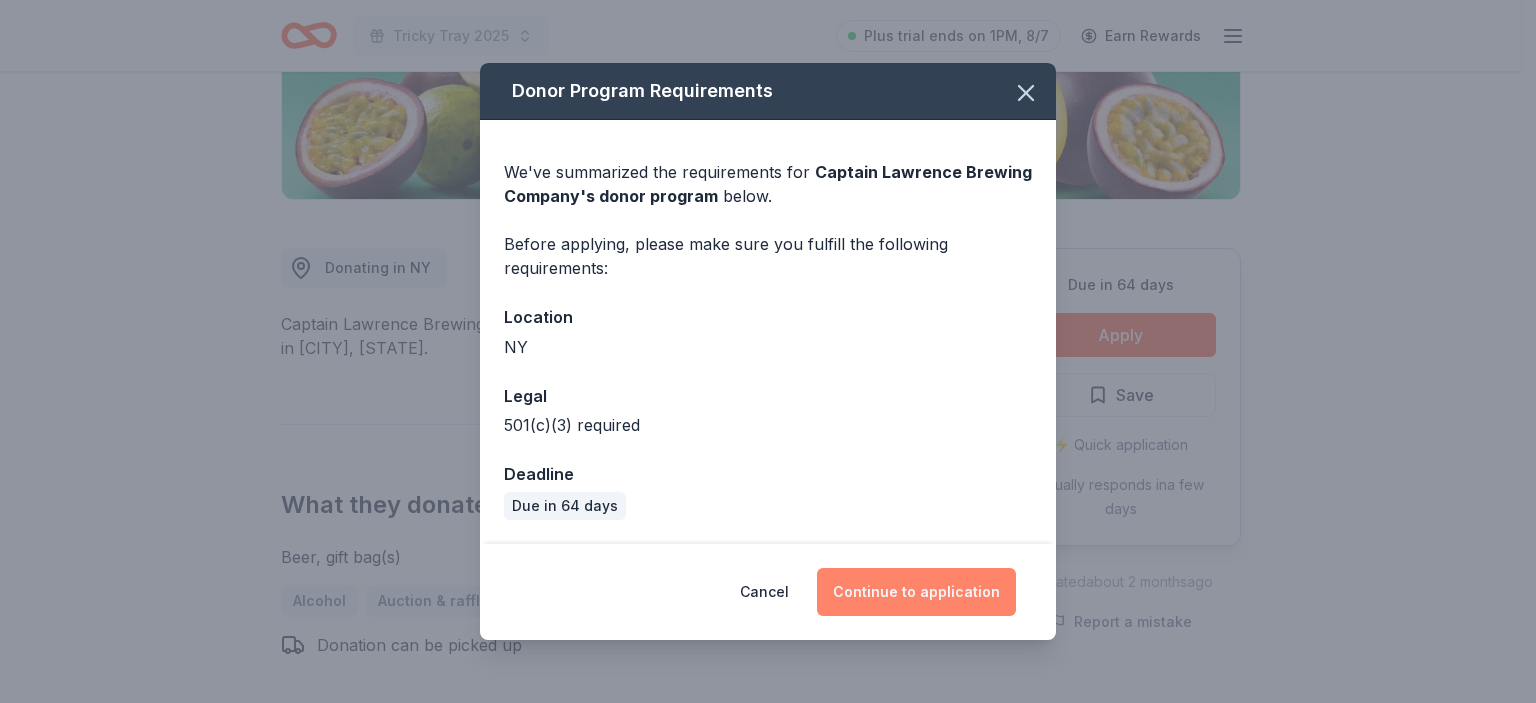 click on "Continue to application" at bounding box center (916, 592) 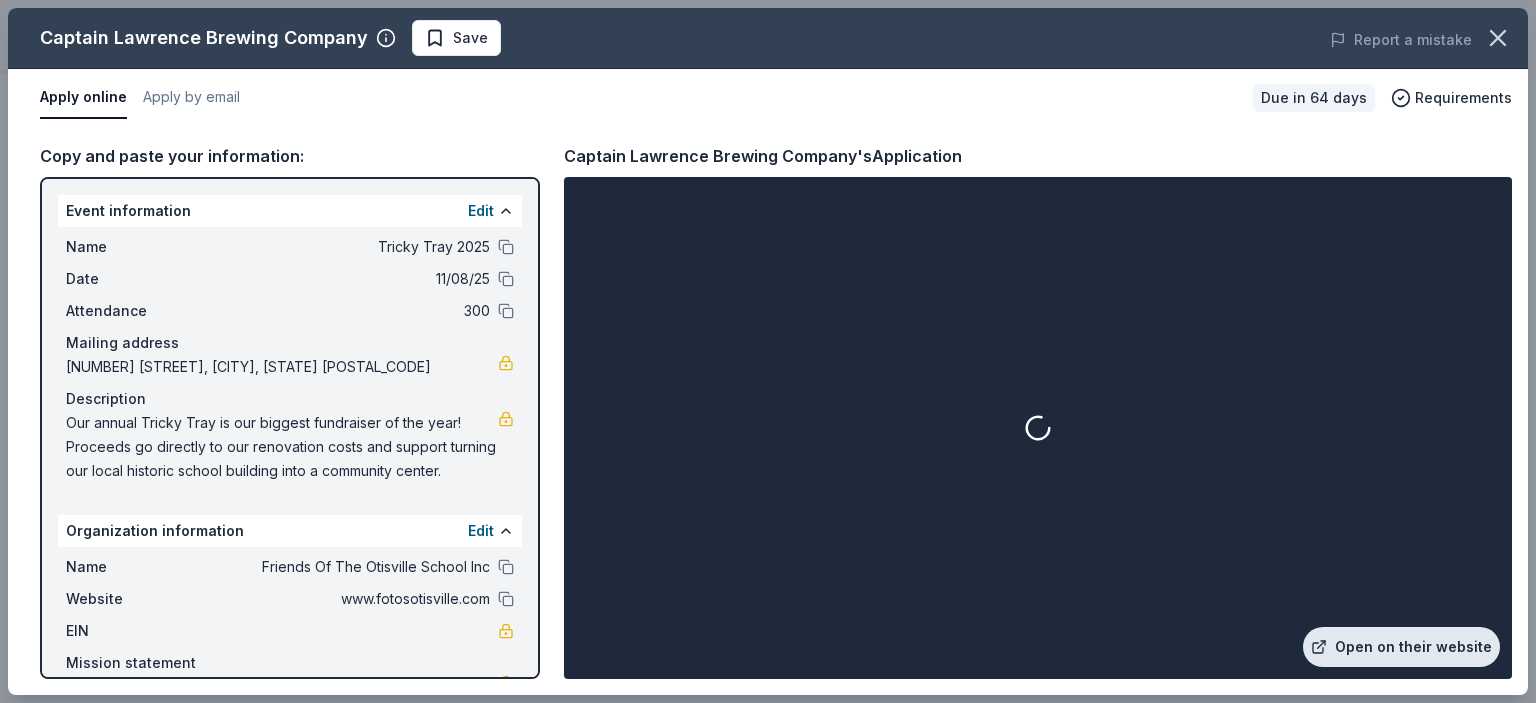 click on "Open on their website" at bounding box center (1401, 647) 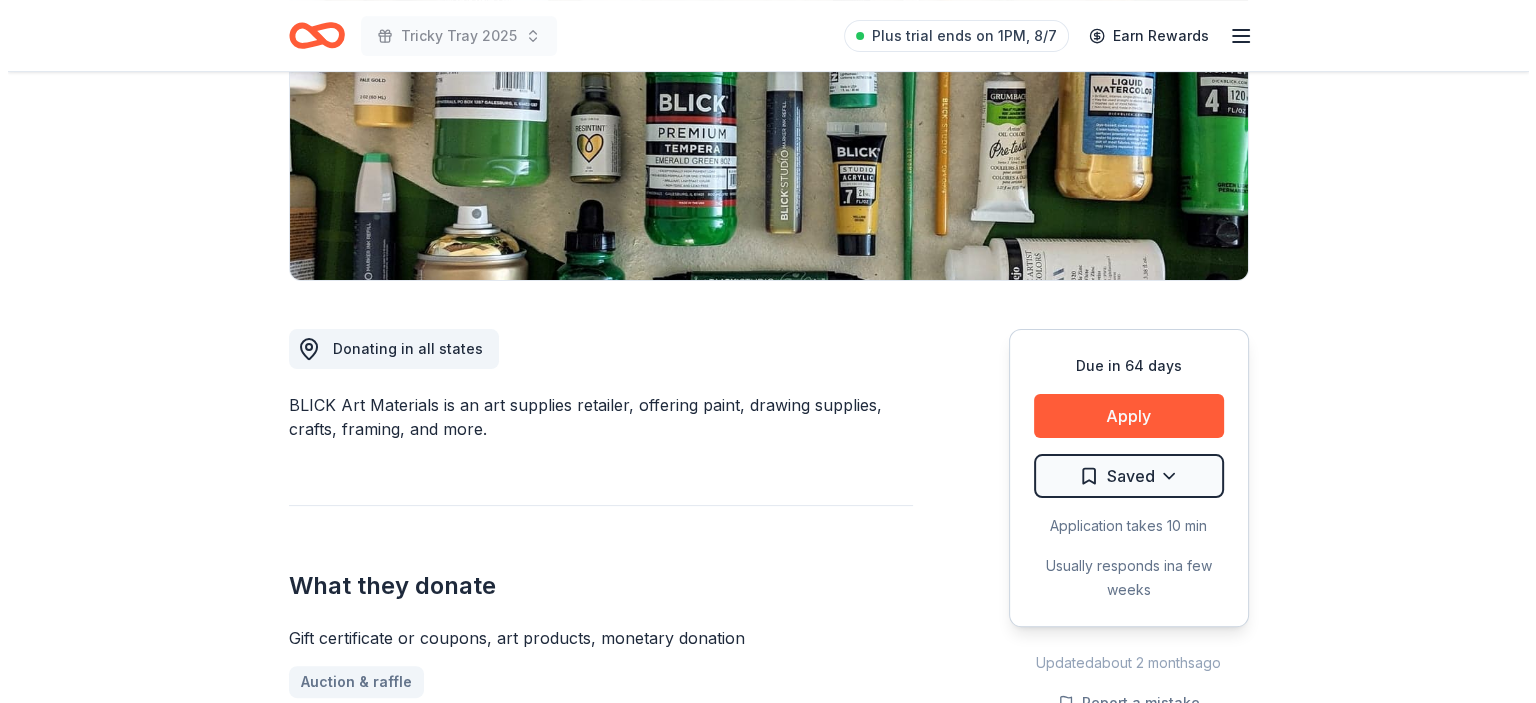 scroll, scrollTop: 328, scrollLeft: 0, axis: vertical 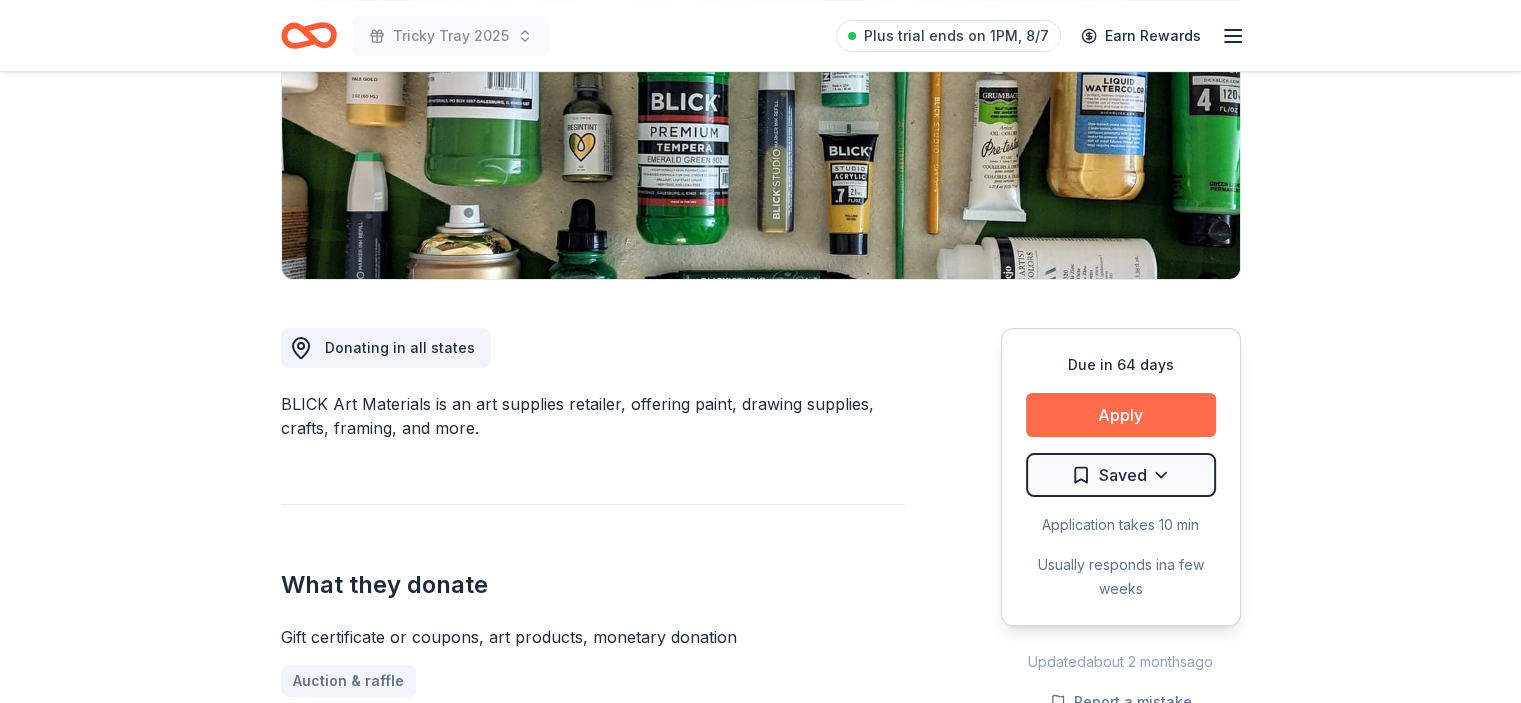 click on "Apply" at bounding box center (1121, 415) 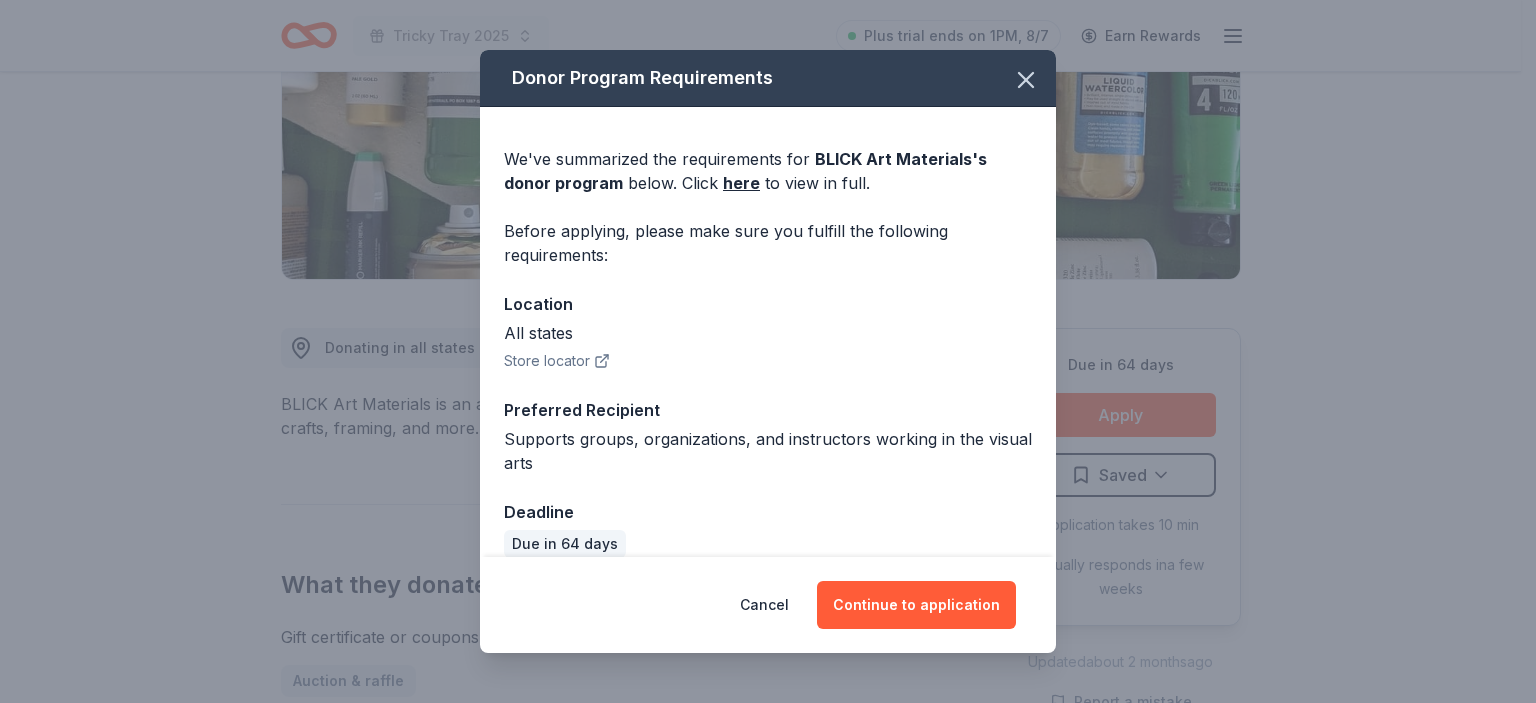 scroll, scrollTop: 24, scrollLeft: 0, axis: vertical 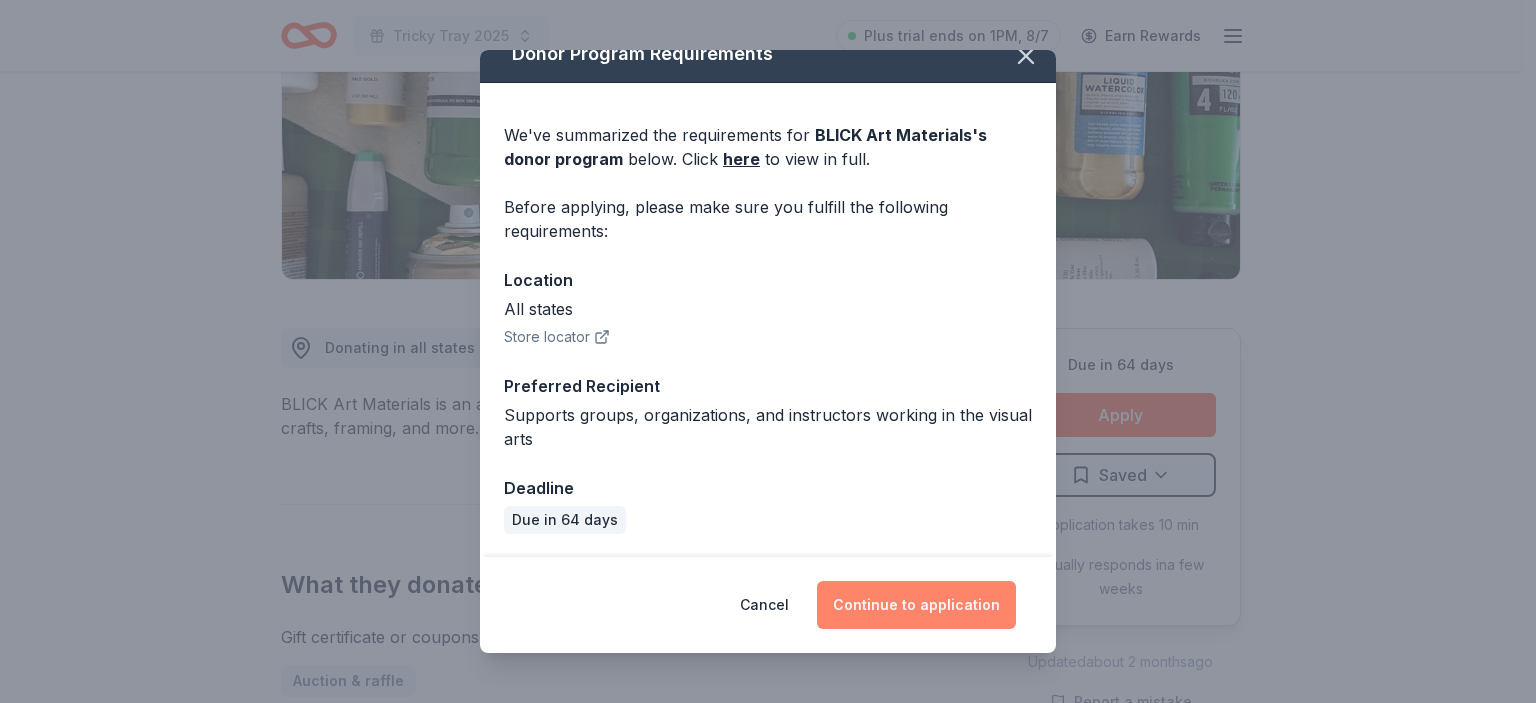 click on "Continue to application" at bounding box center [916, 605] 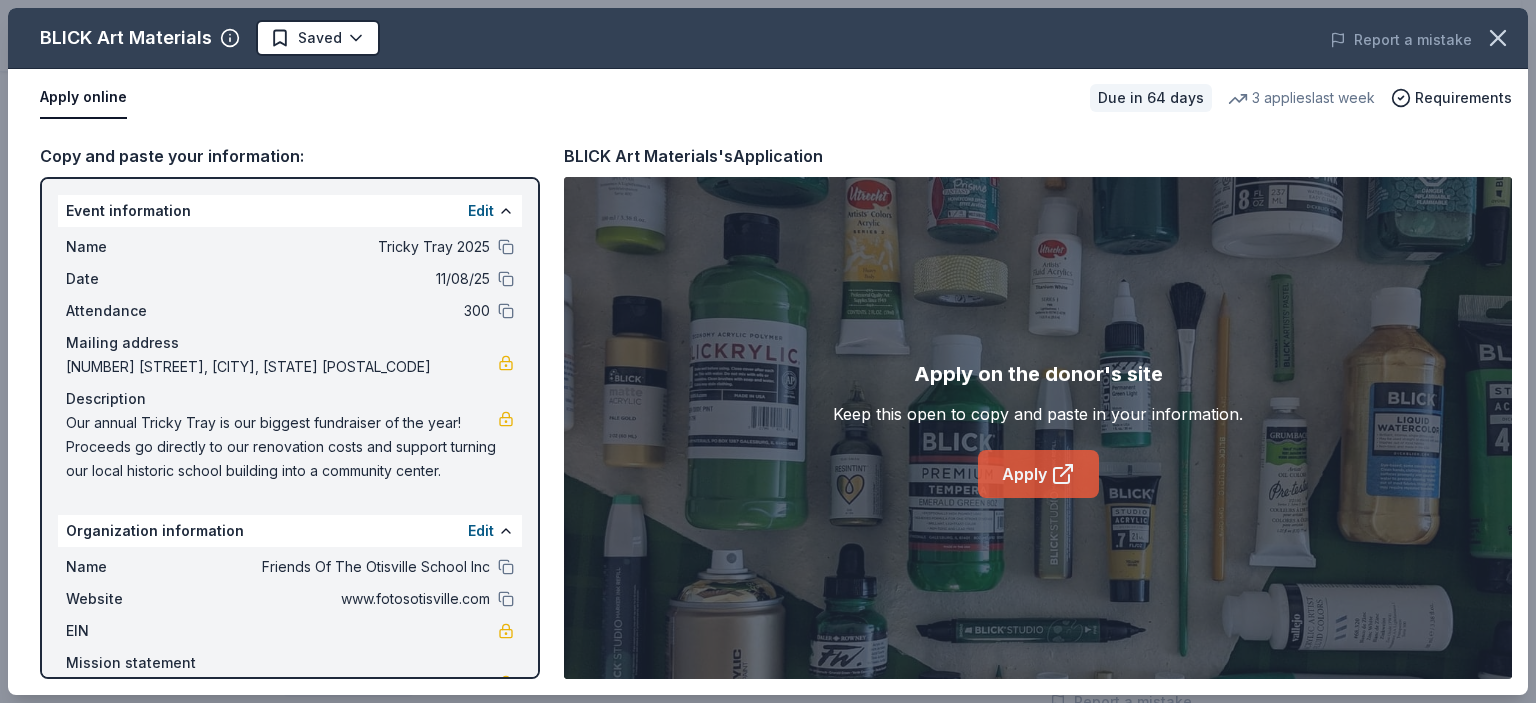click on "Apply" at bounding box center (1038, 474) 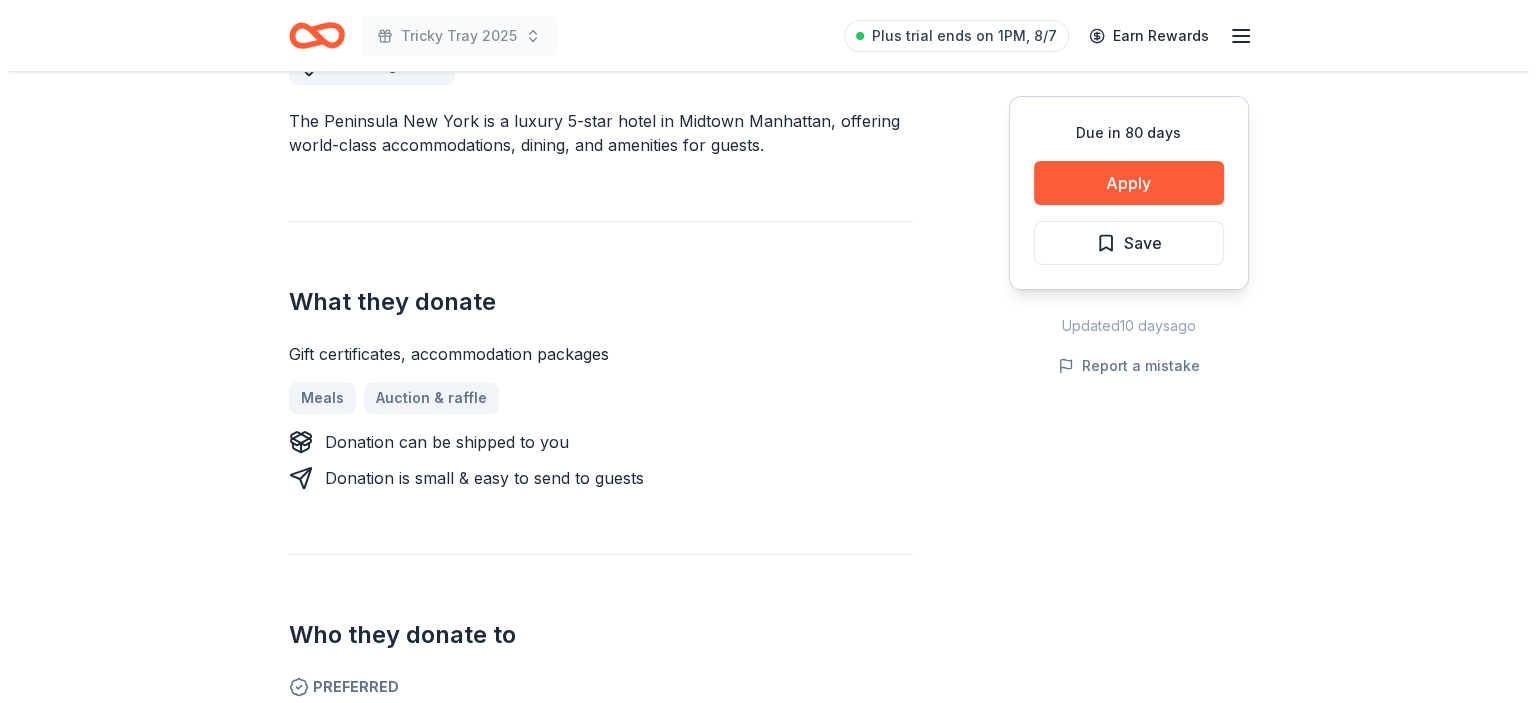scroll, scrollTop: 603, scrollLeft: 0, axis: vertical 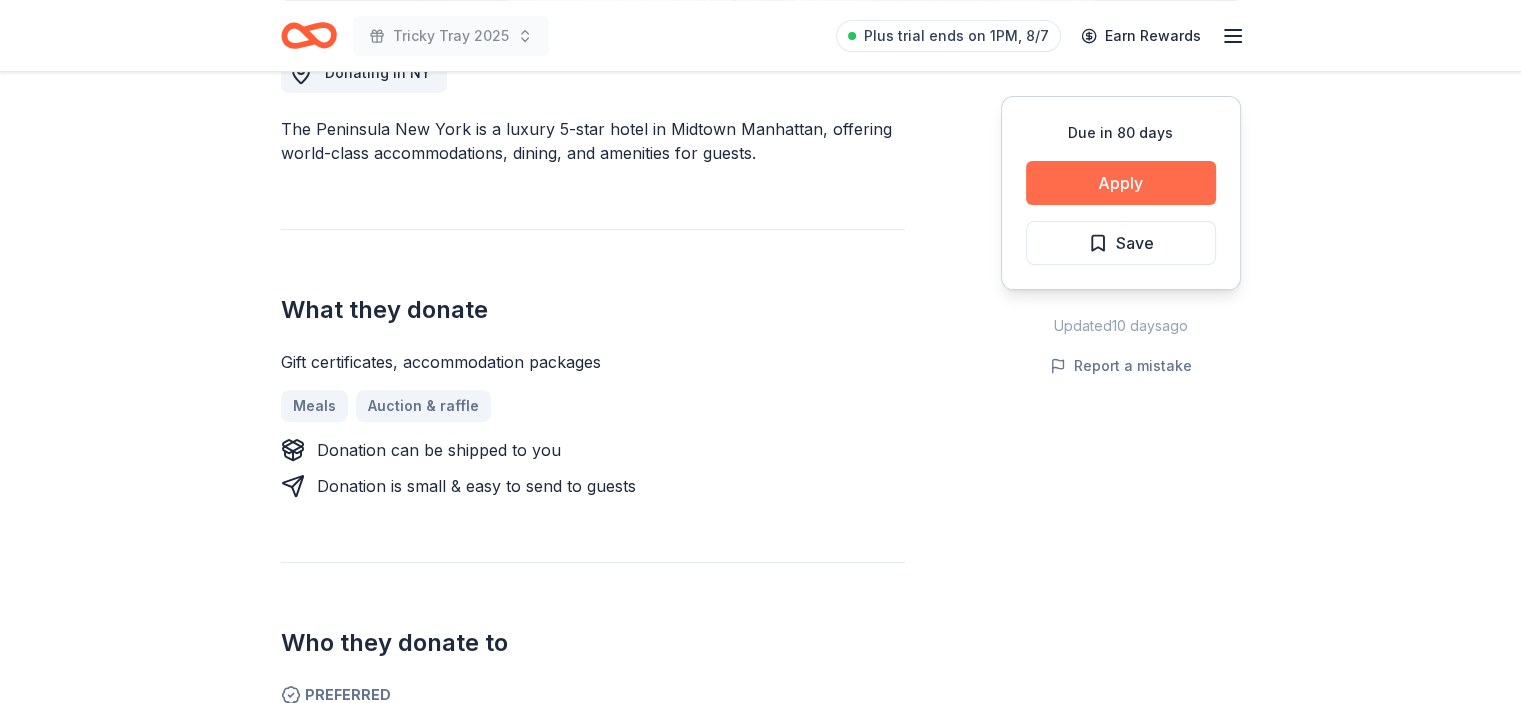 click on "Apply" at bounding box center (1121, 183) 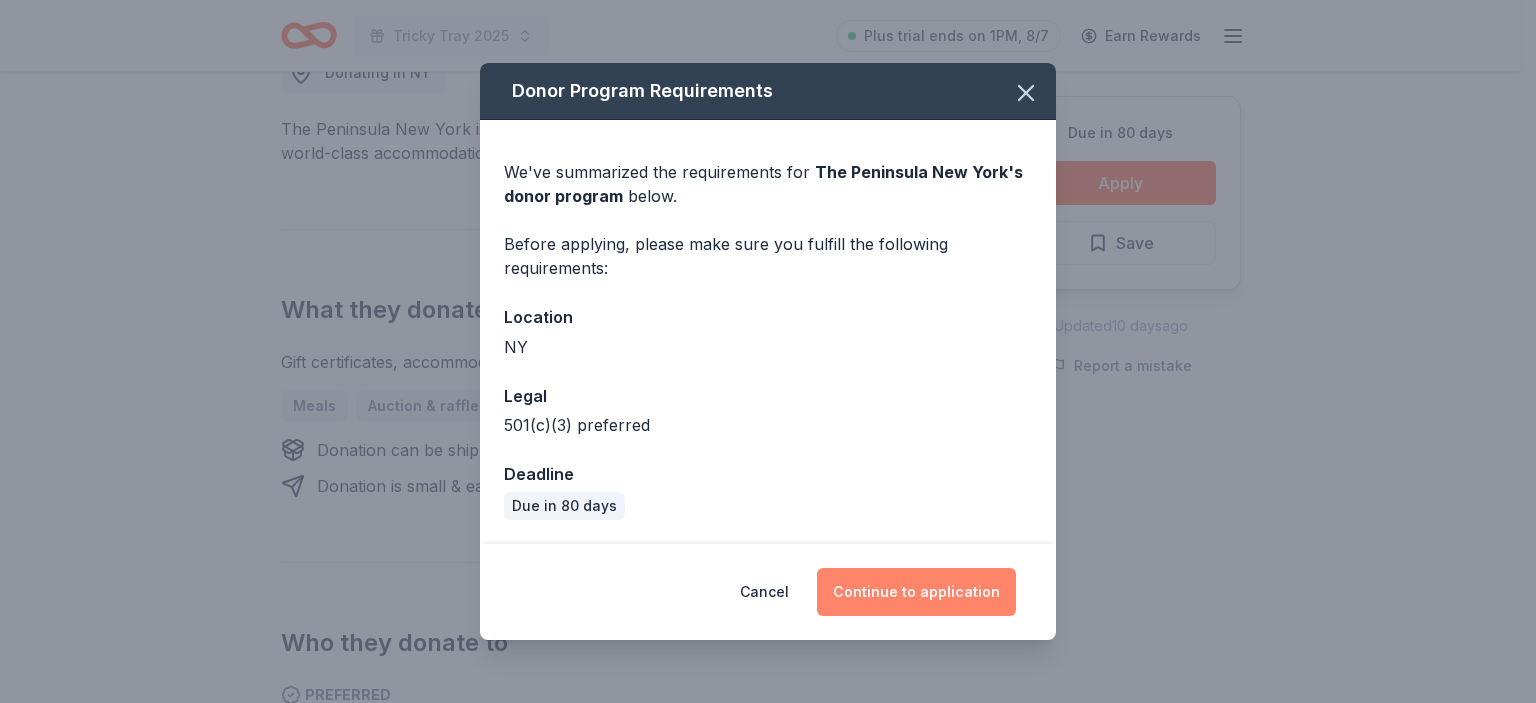 click on "Continue to application" at bounding box center [916, 592] 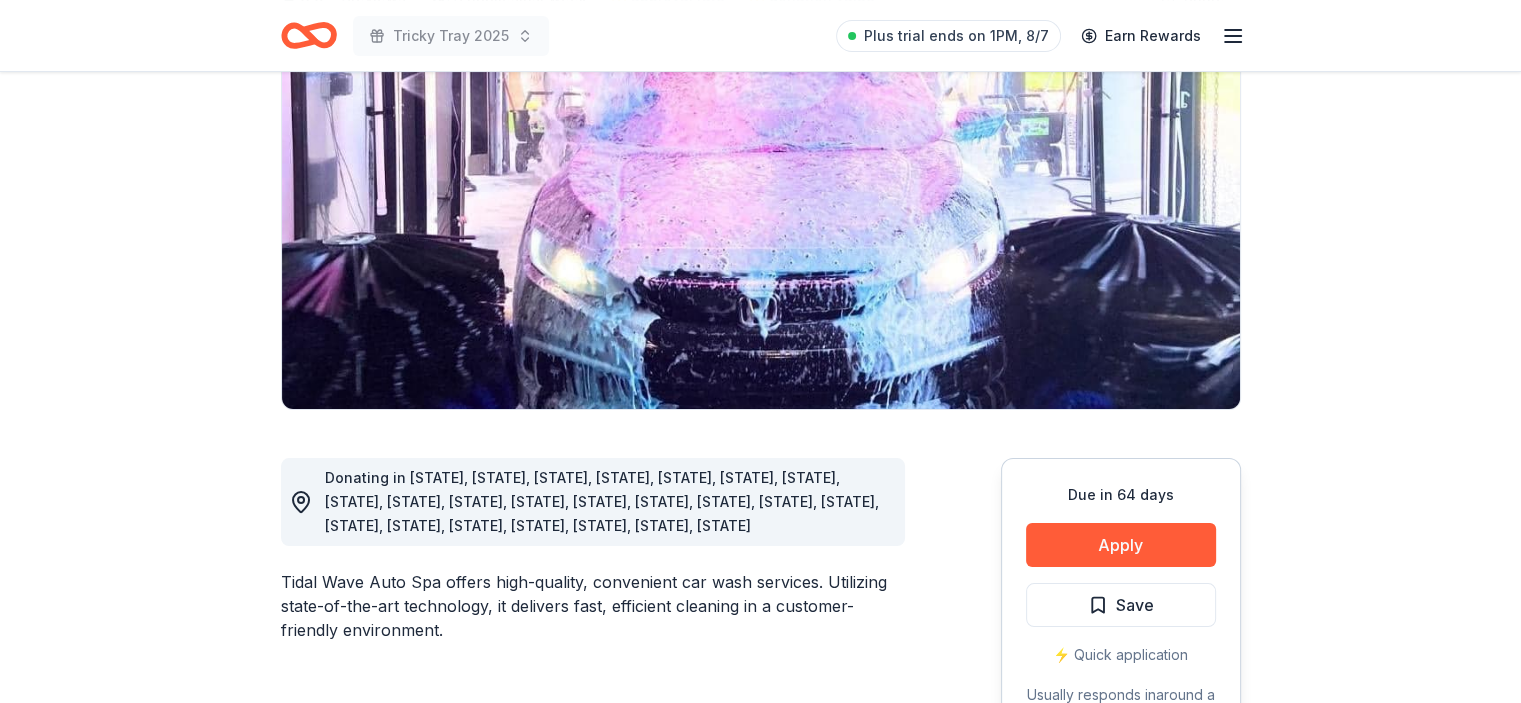 scroll, scrollTop: 0, scrollLeft: 0, axis: both 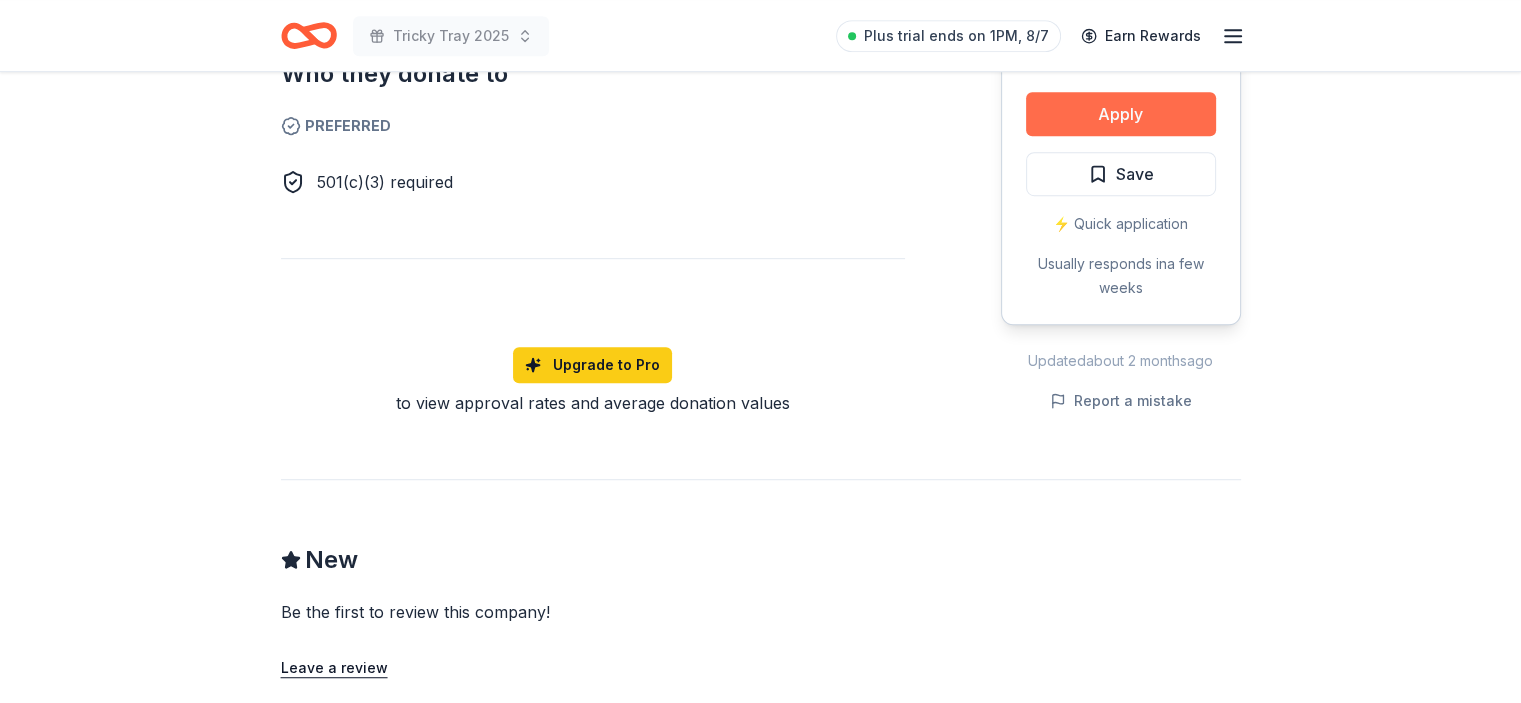 click on "Apply" at bounding box center [1121, 114] 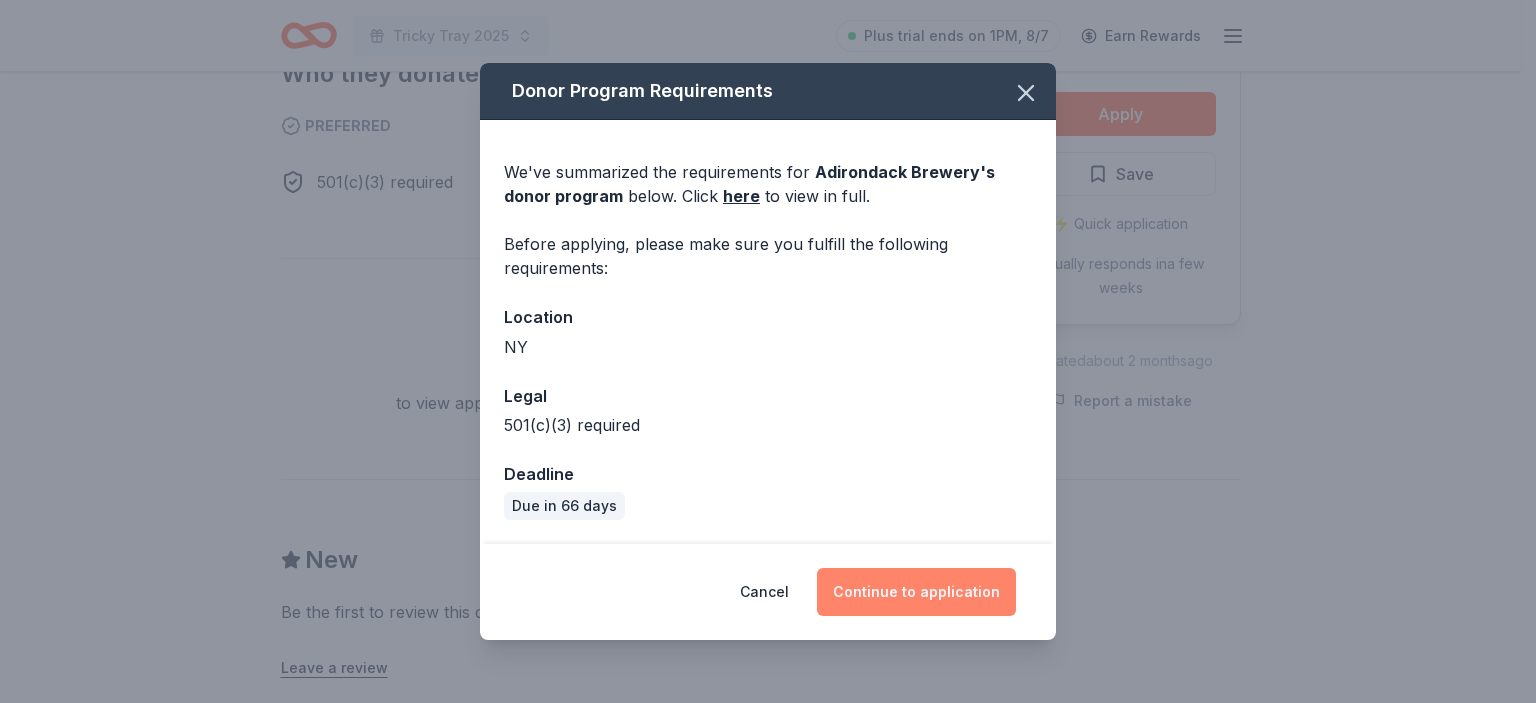 click on "Continue to application" at bounding box center (916, 592) 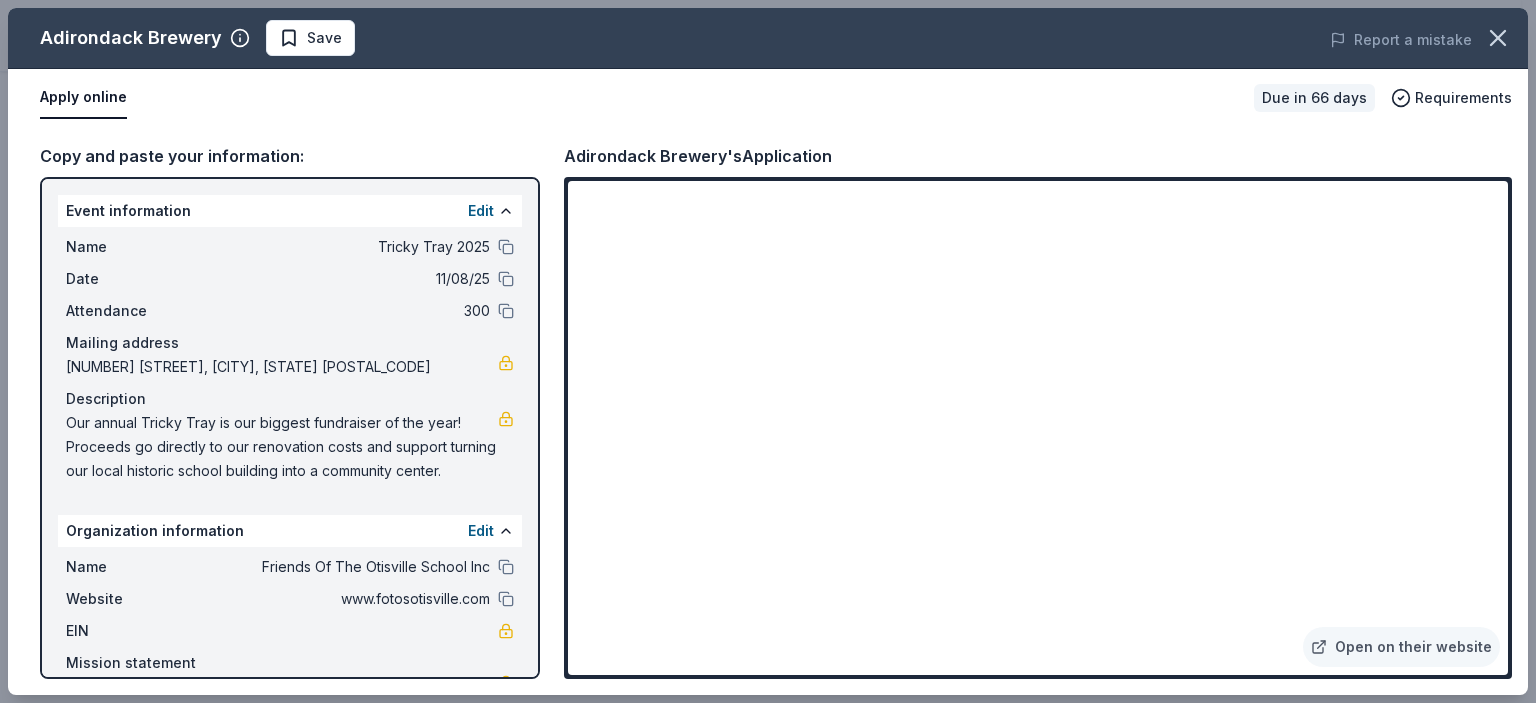 click on "Apply online" at bounding box center [639, 98] 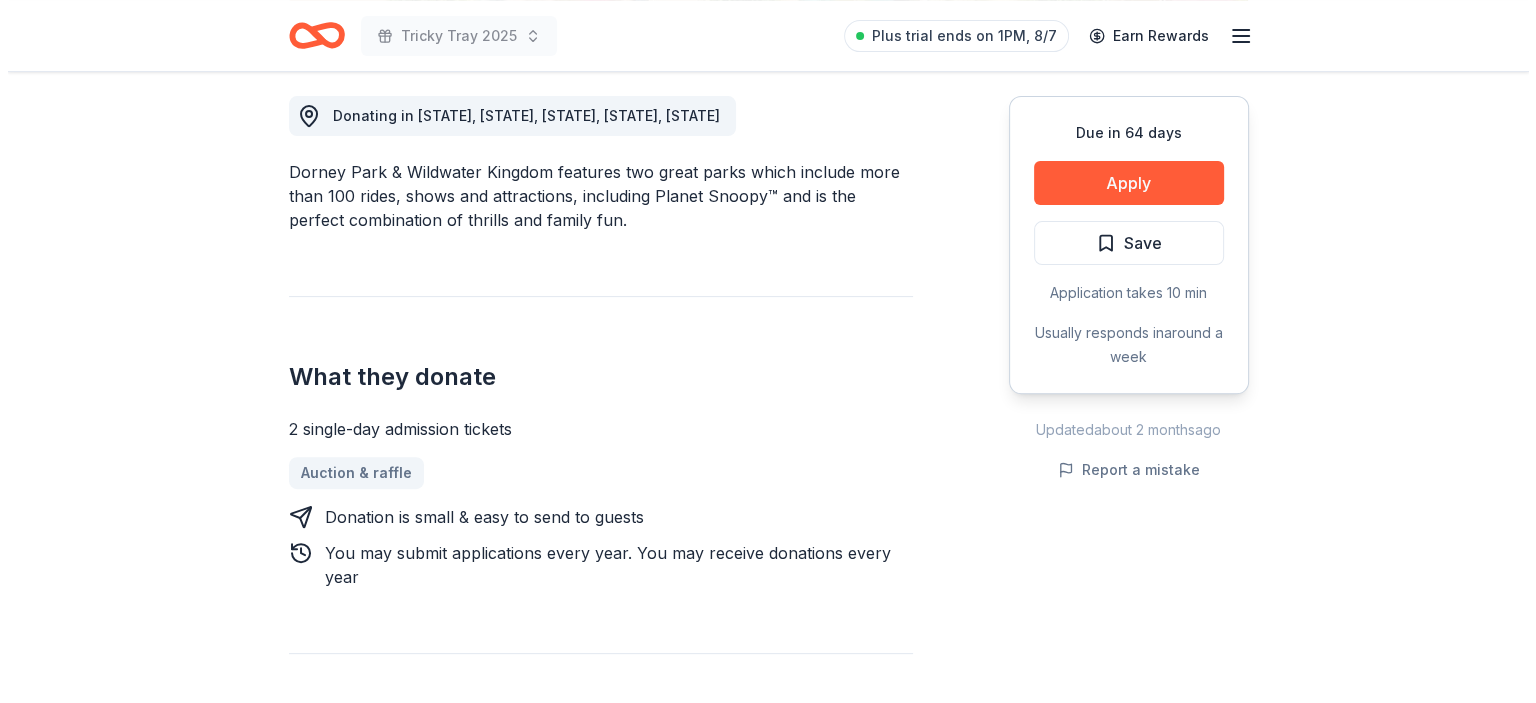 scroll, scrollTop: 563, scrollLeft: 0, axis: vertical 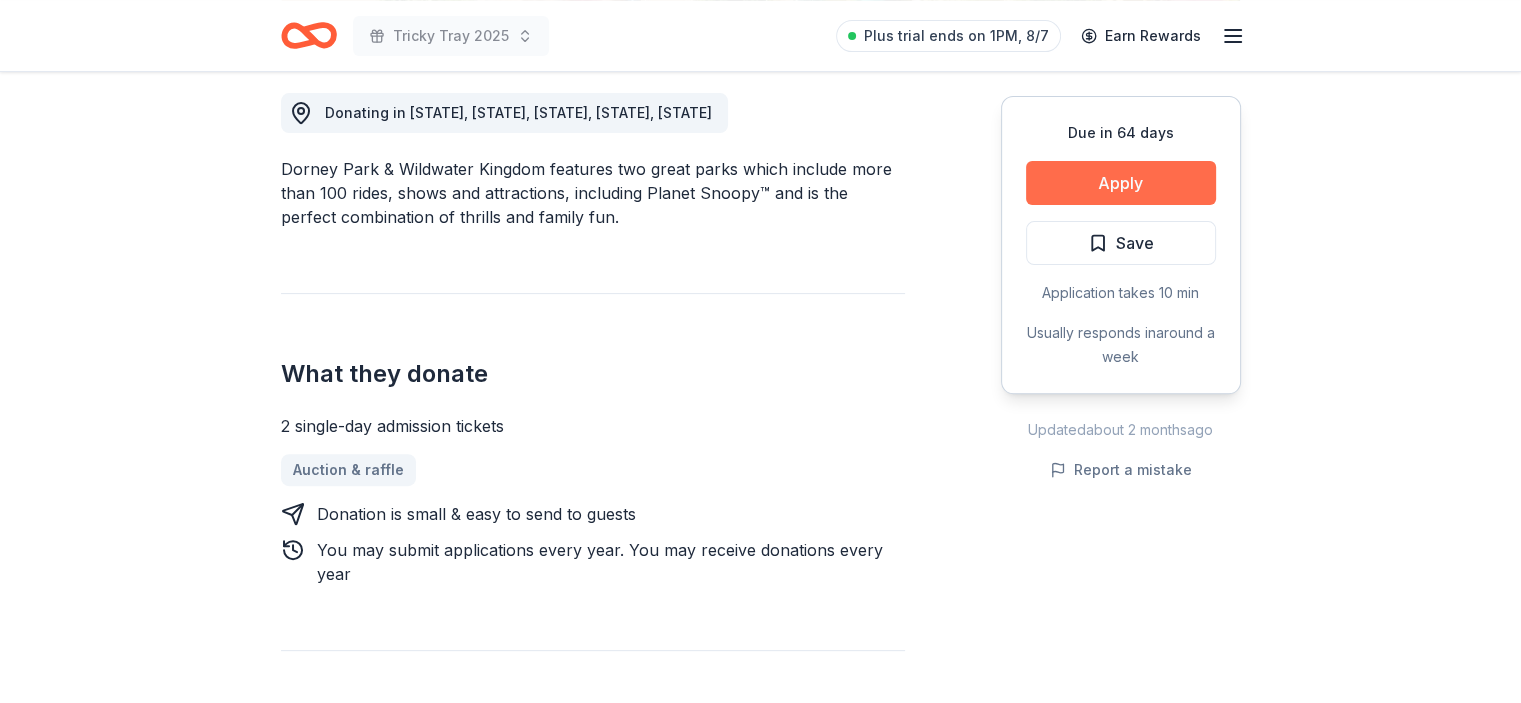 click on "Apply" at bounding box center (1121, 183) 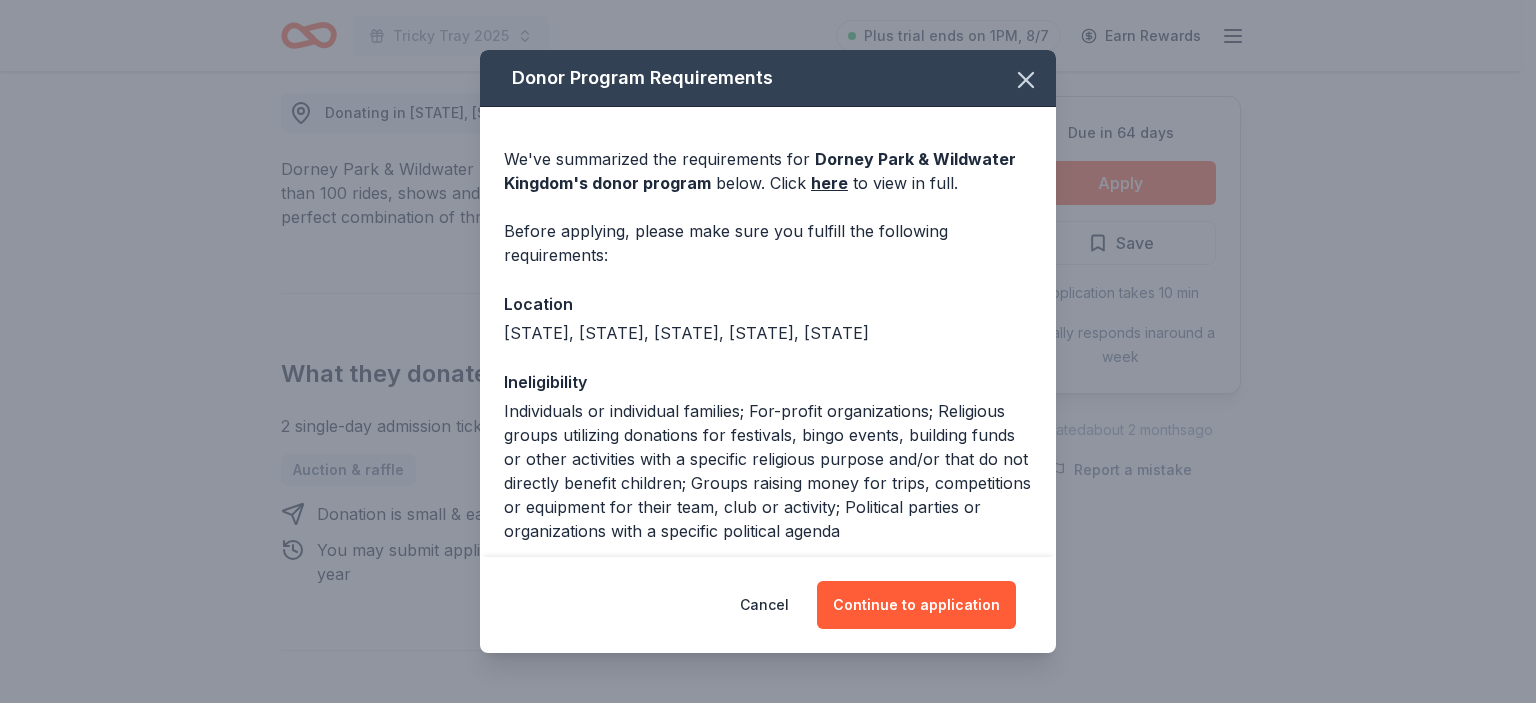scroll, scrollTop: 170, scrollLeft: 0, axis: vertical 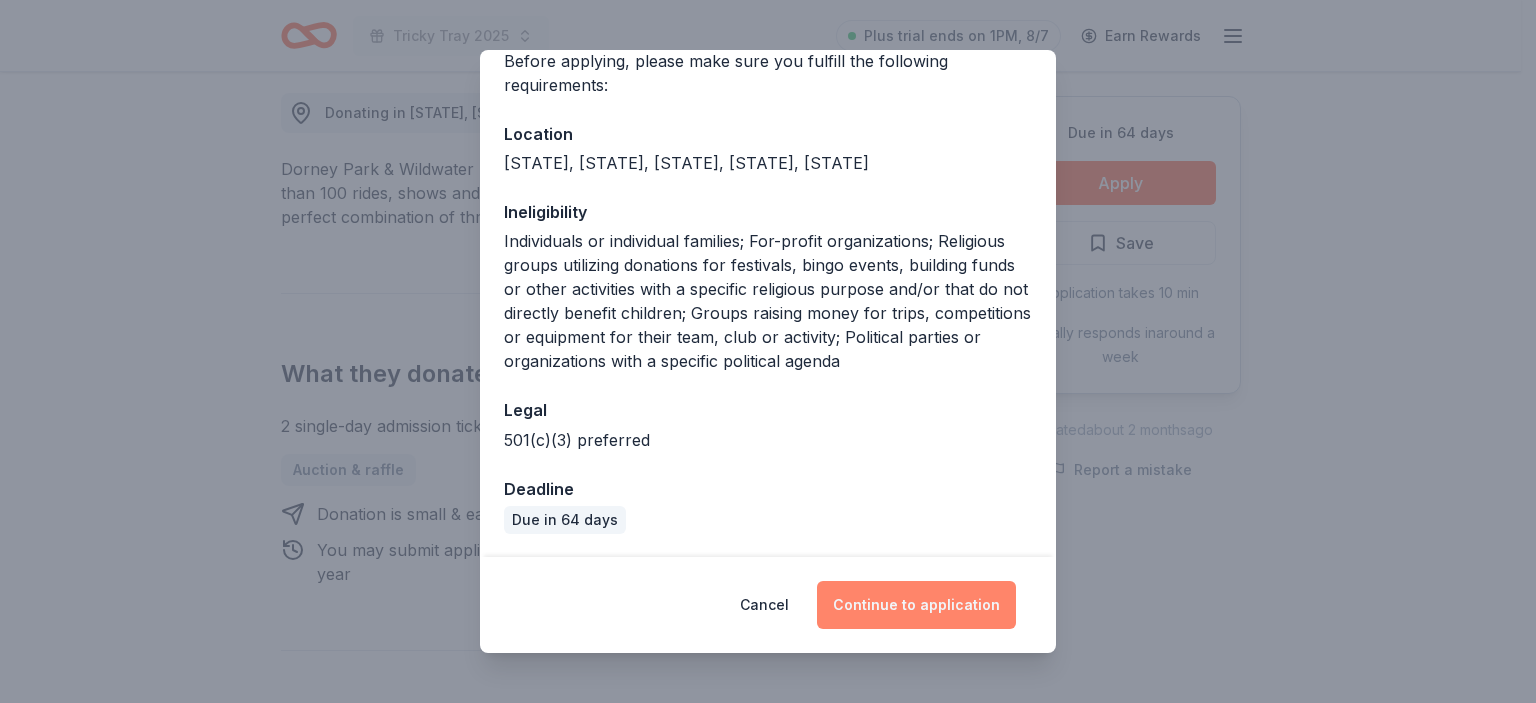 click on "Continue to application" at bounding box center (916, 605) 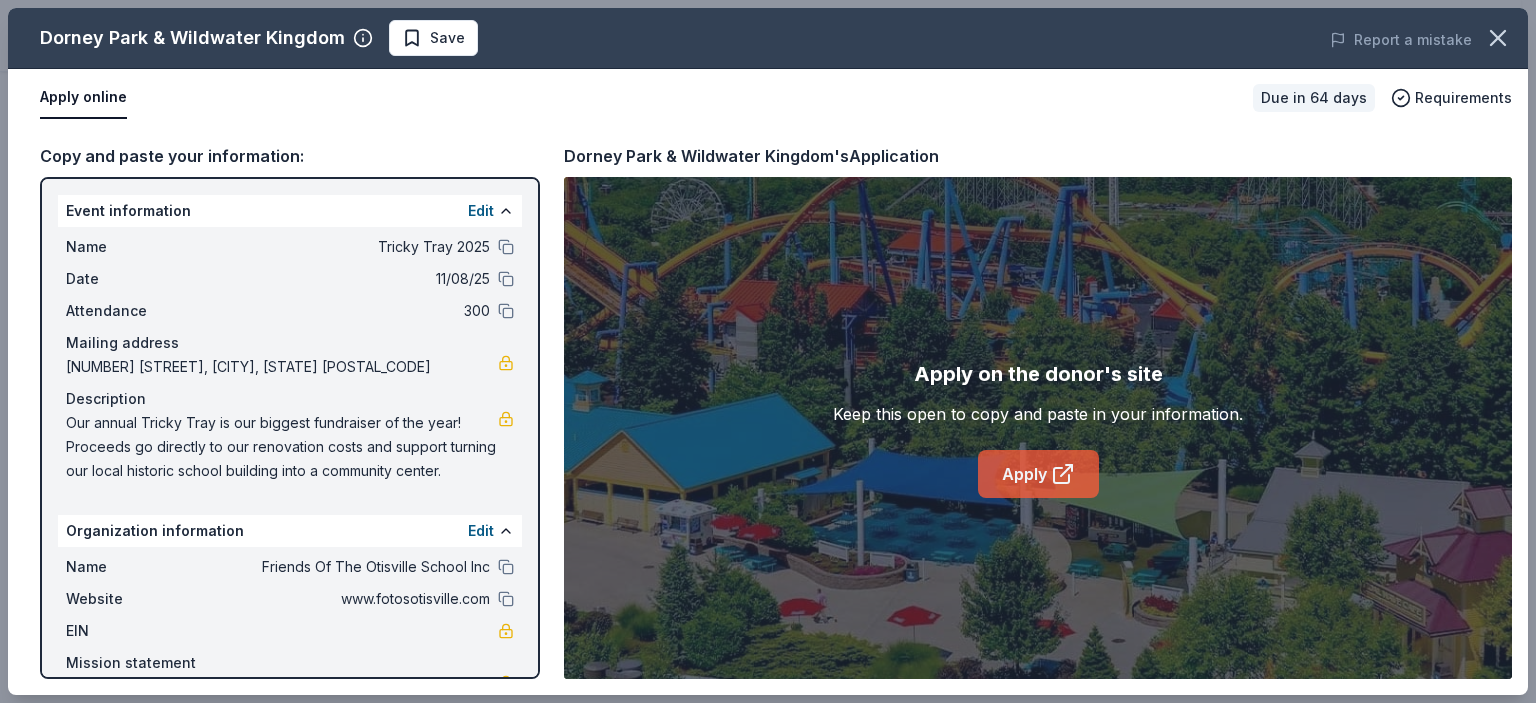 click on "Apply" at bounding box center (1038, 474) 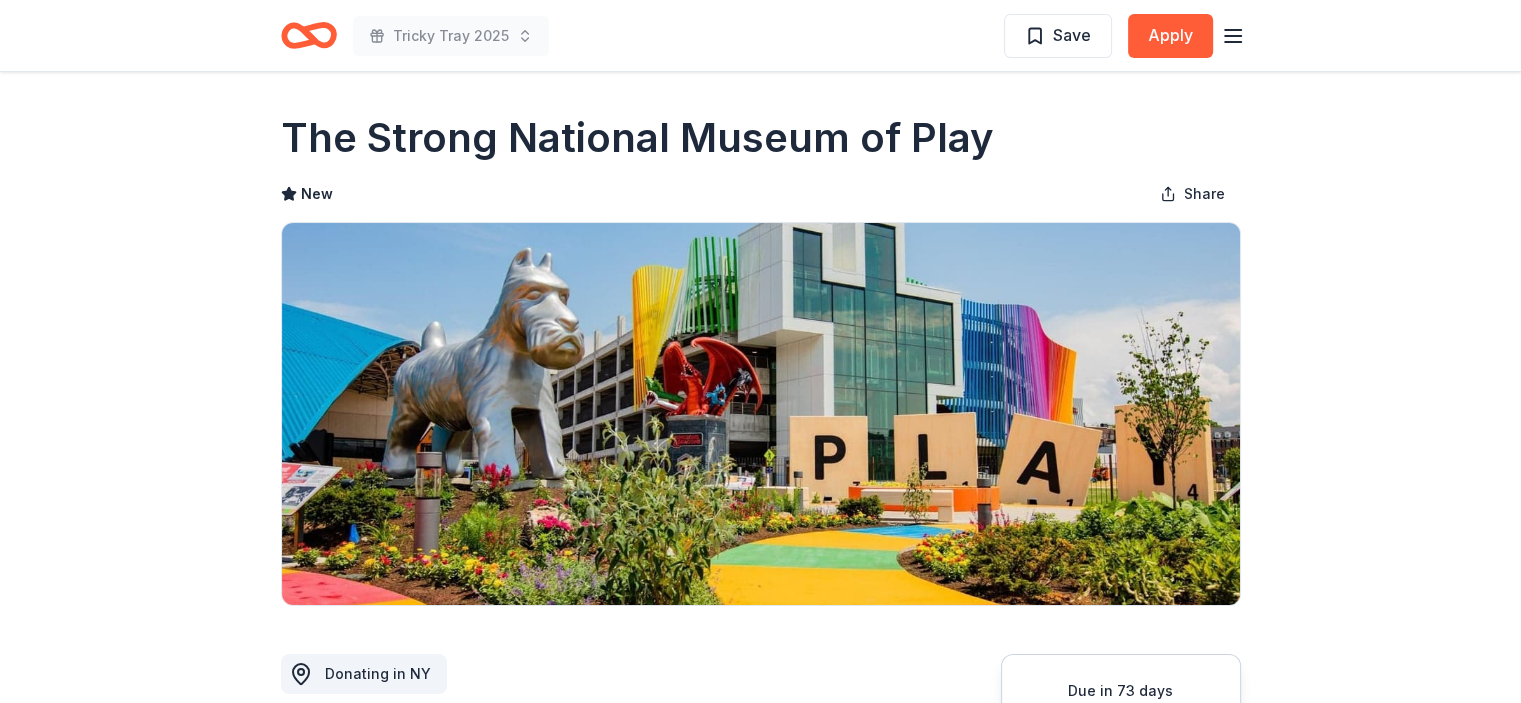 scroll, scrollTop: 4, scrollLeft: 0, axis: vertical 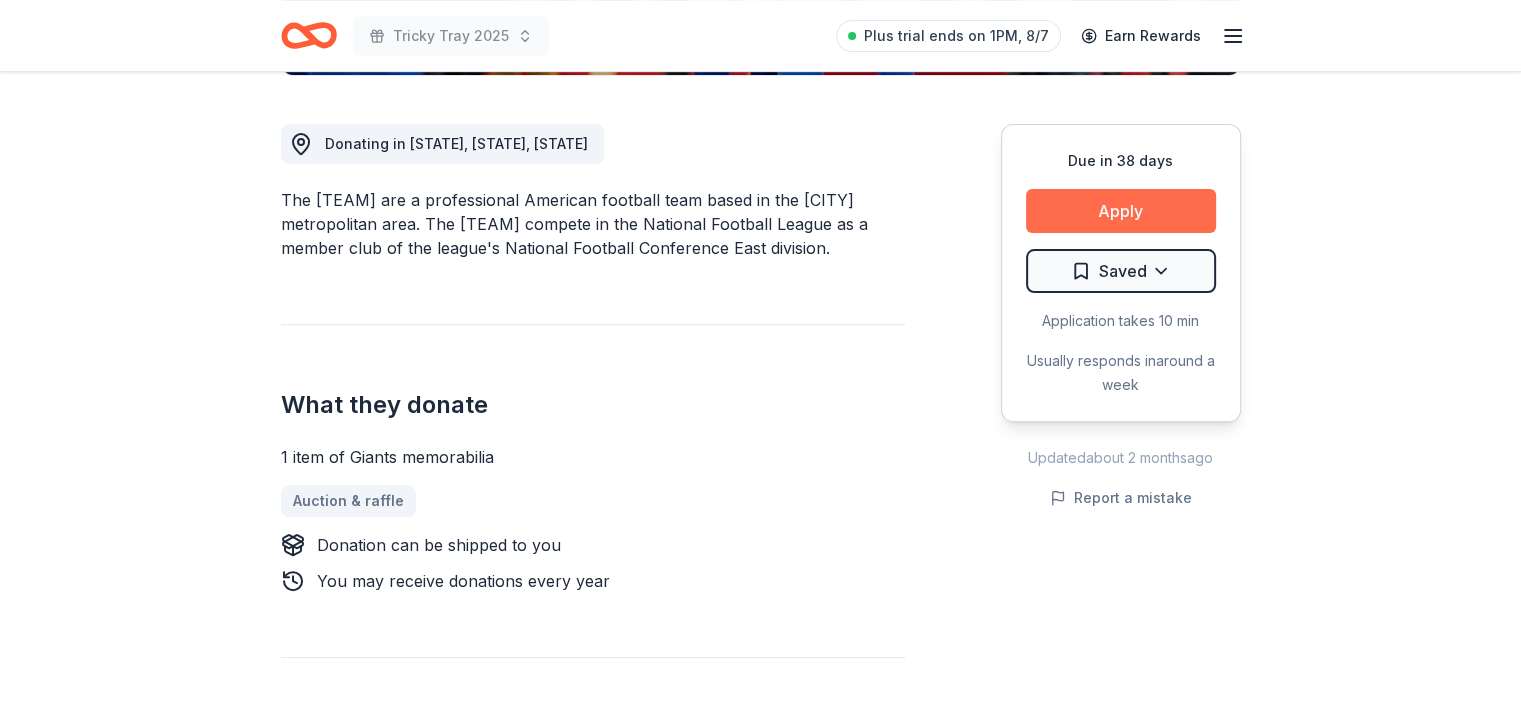 click on "Apply" at bounding box center (1121, 211) 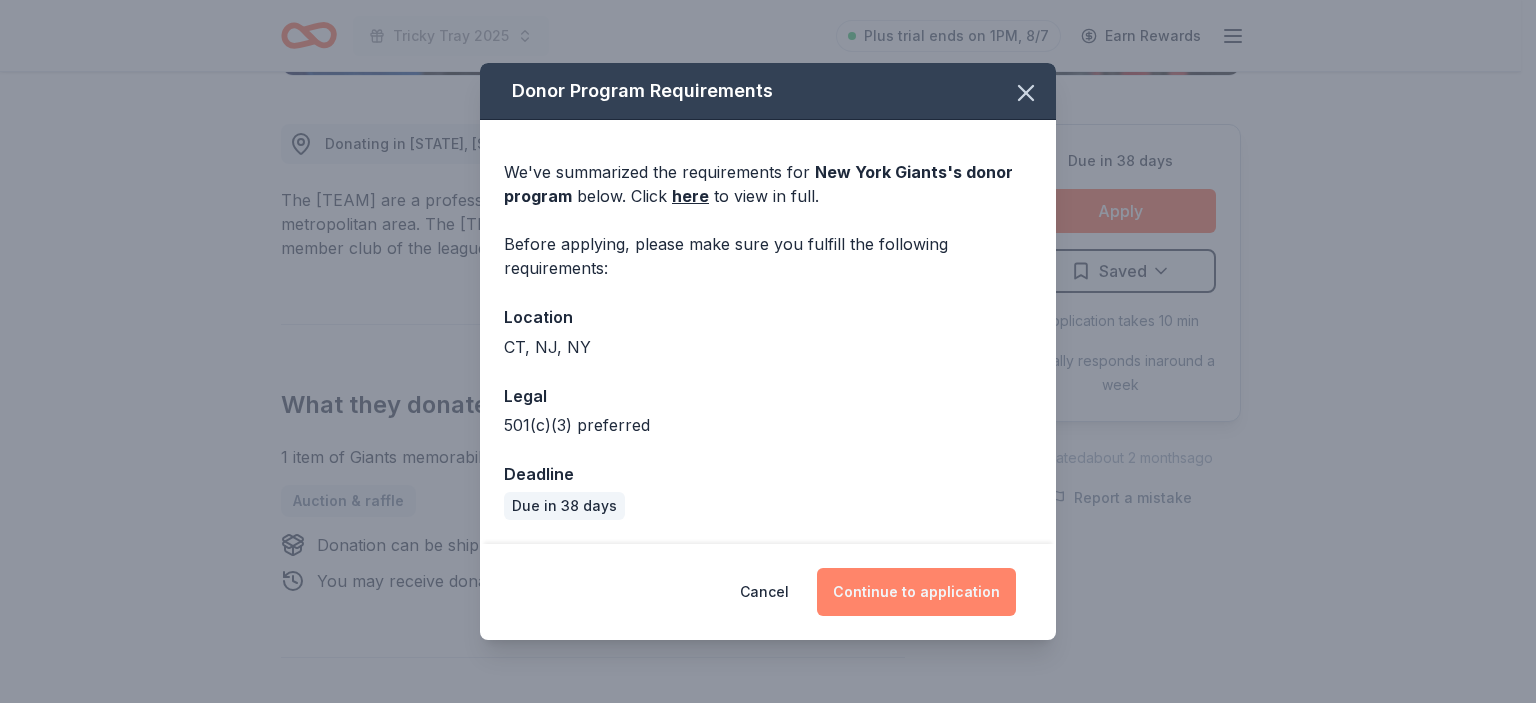 click on "Continue to application" at bounding box center [916, 592] 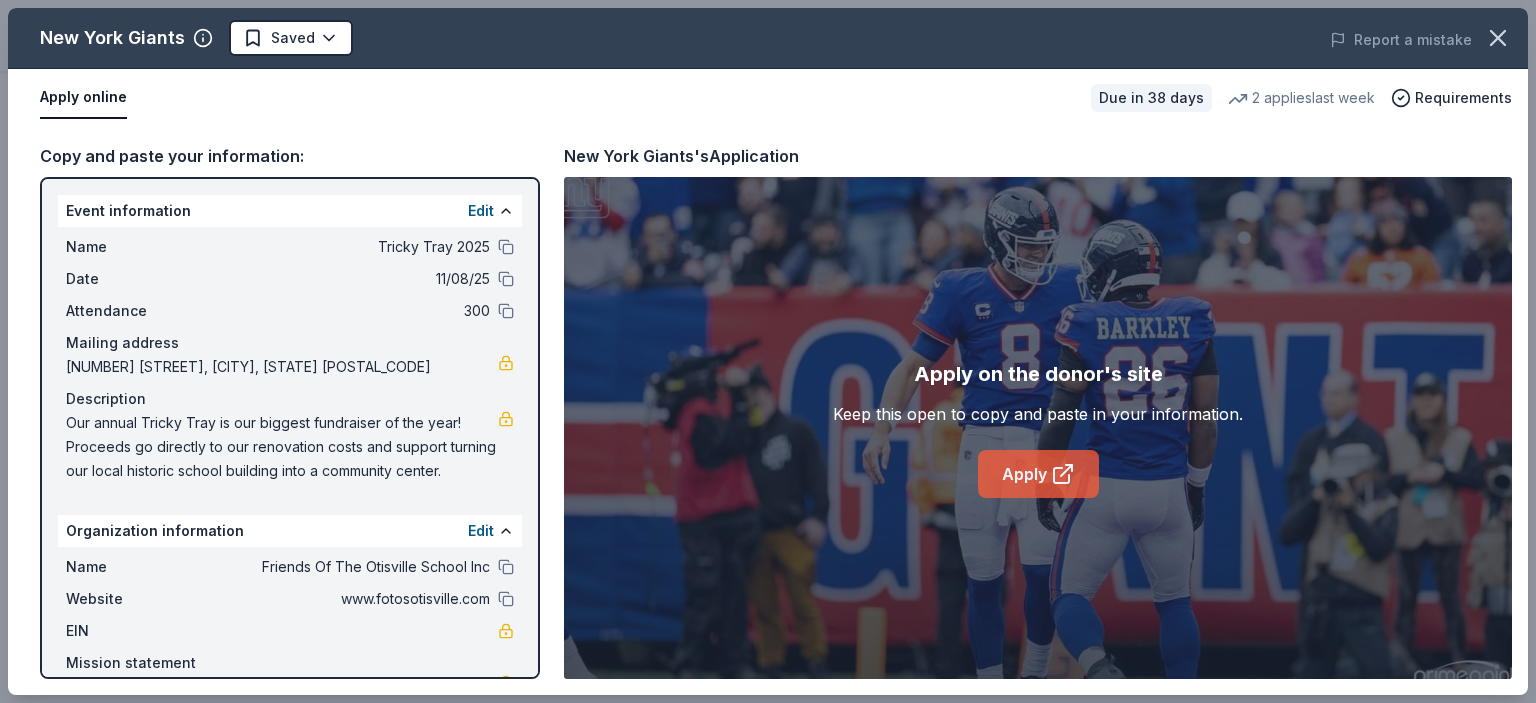 click on "Apply" at bounding box center (1038, 474) 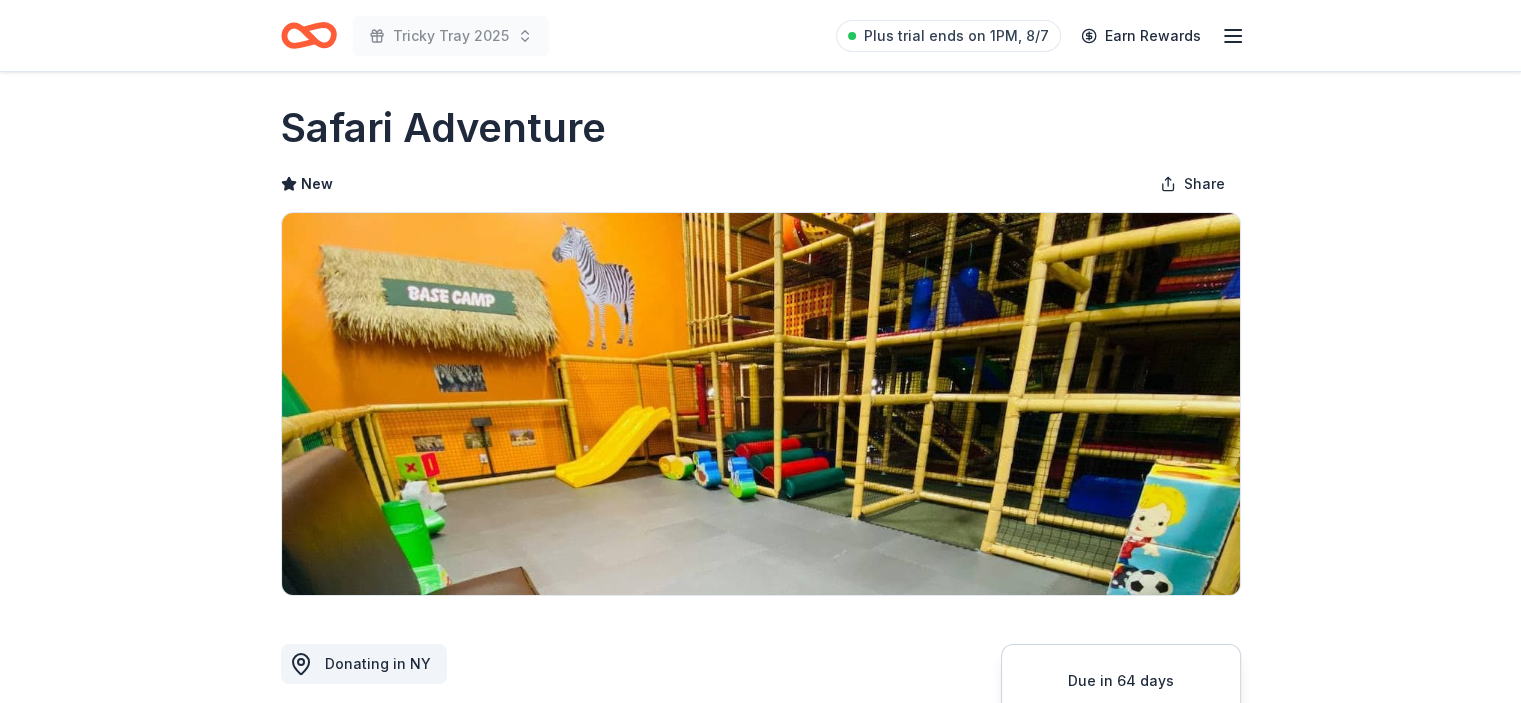 scroll, scrollTop: 0, scrollLeft: 0, axis: both 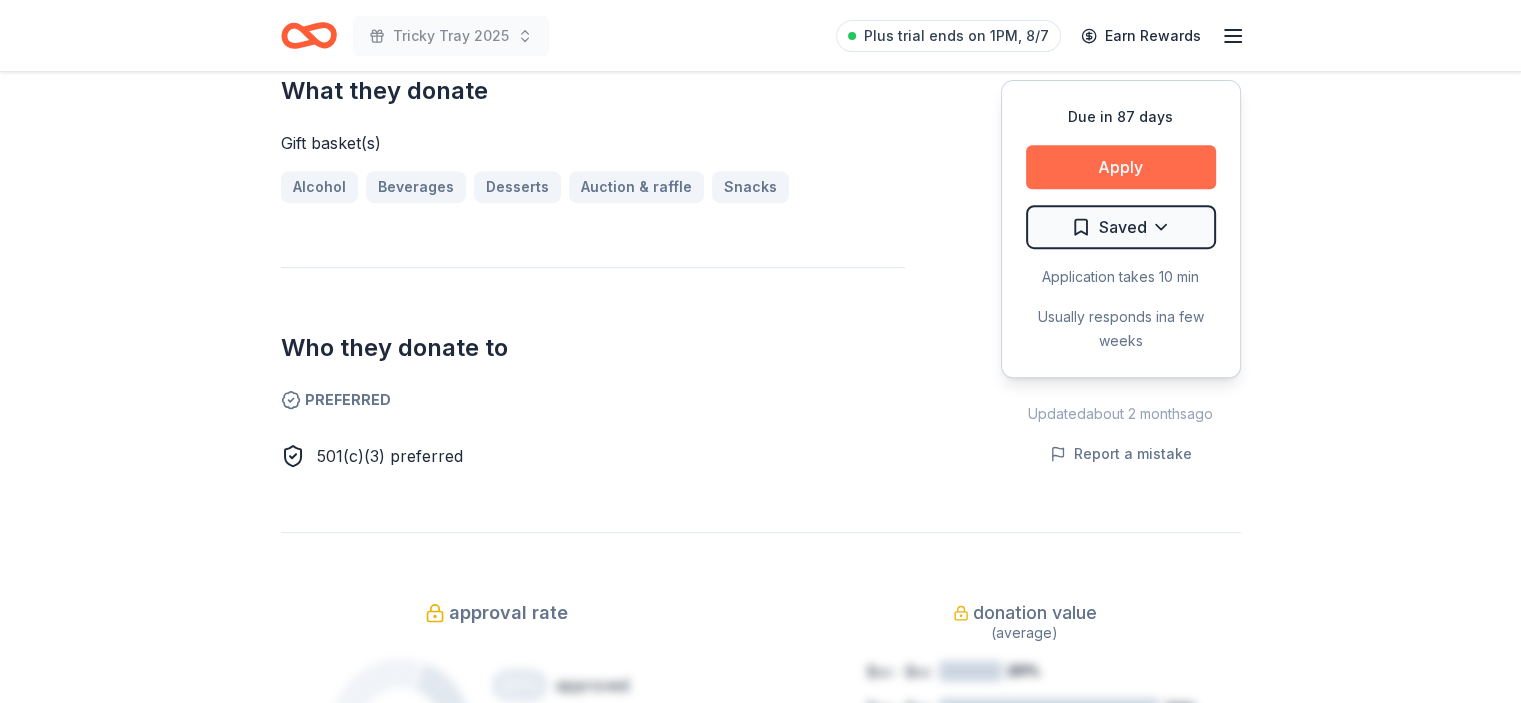 click on "Apply" at bounding box center (1121, 167) 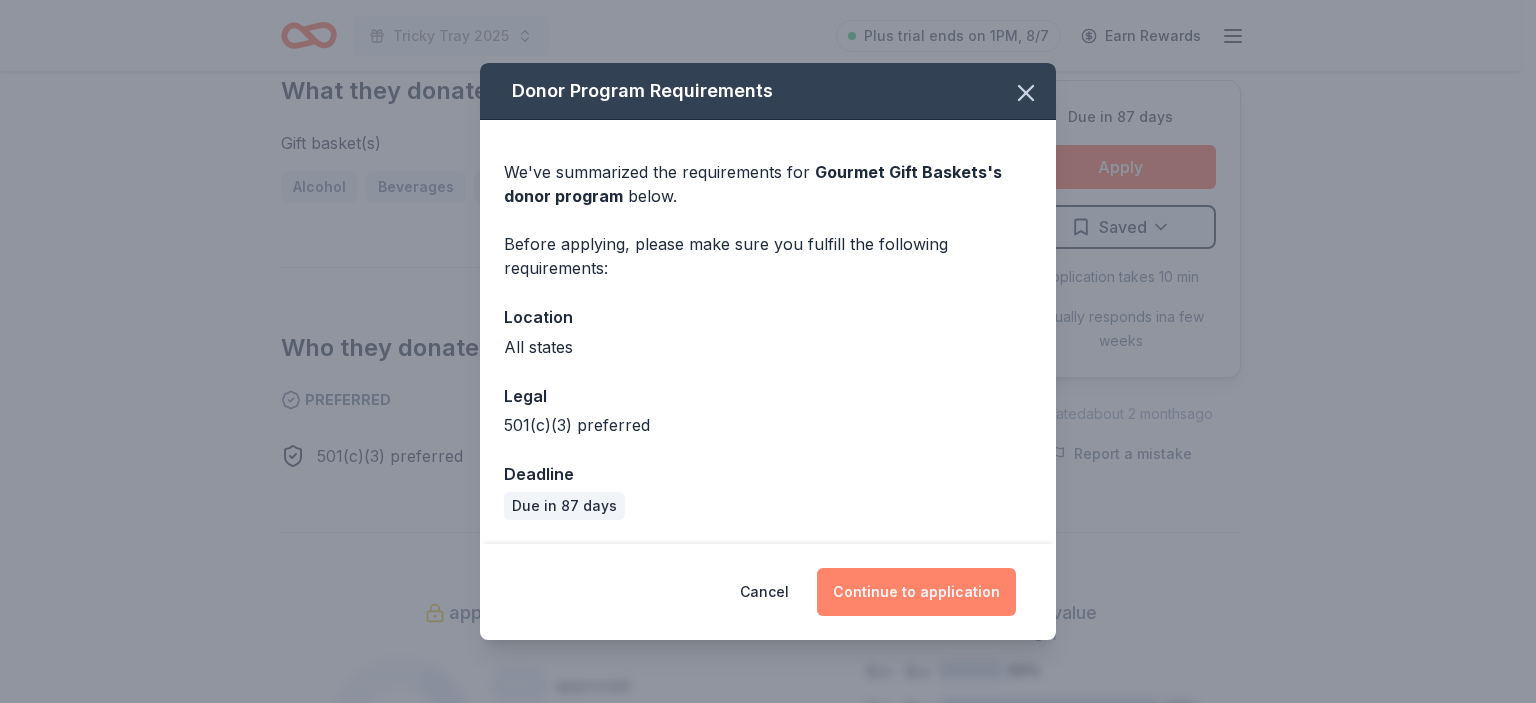 click on "Continue to application" at bounding box center (916, 592) 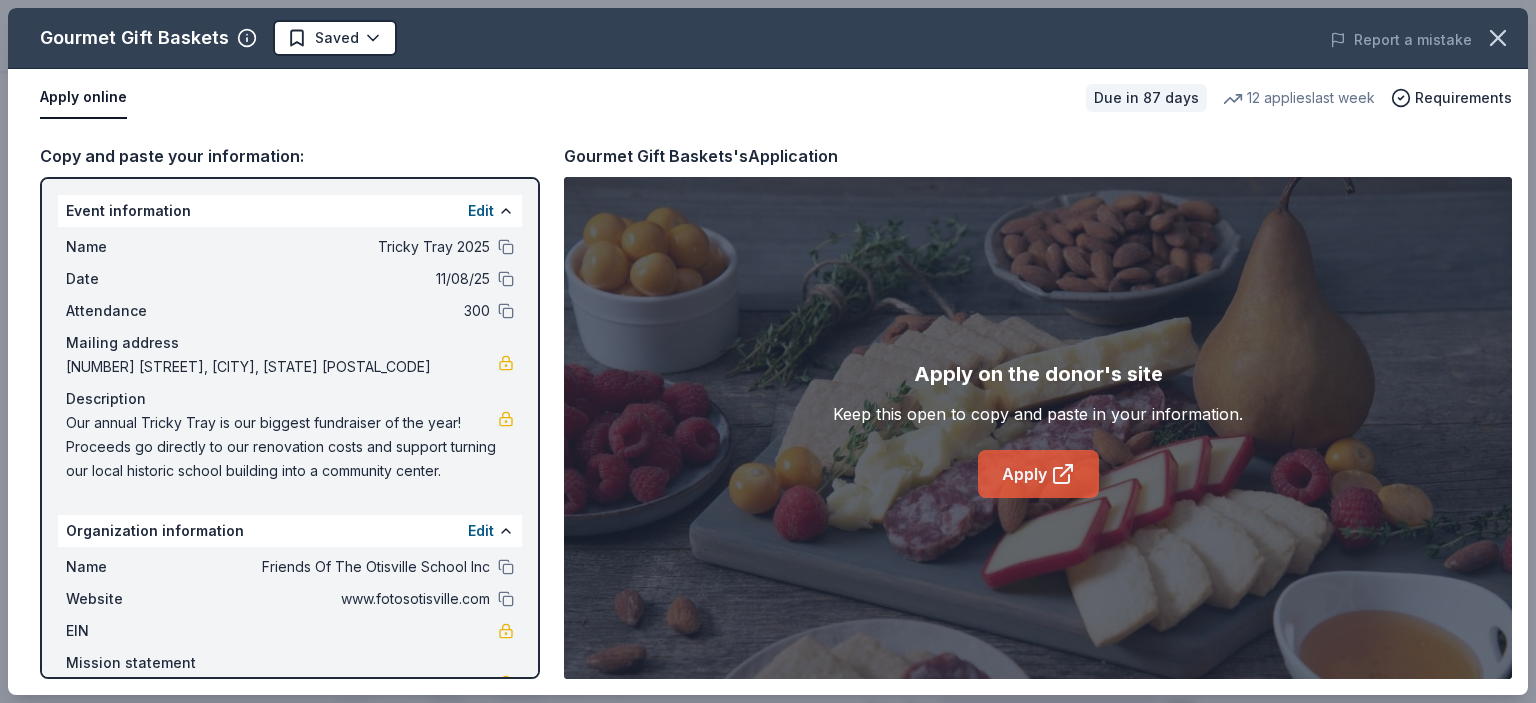 click on "Apply" at bounding box center [1038, 474] 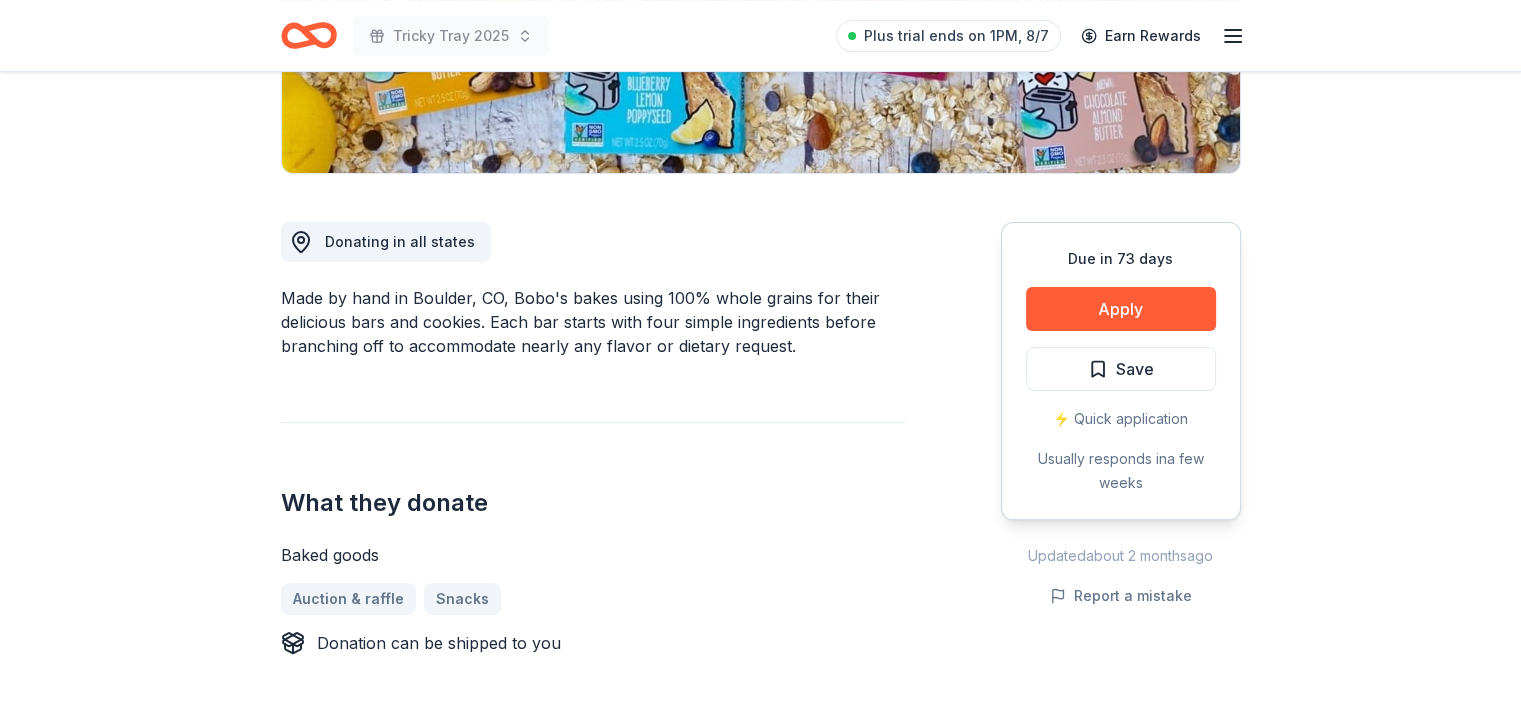 scroll, scrollTop: 512, scrollLeft: 0, axis: vertical 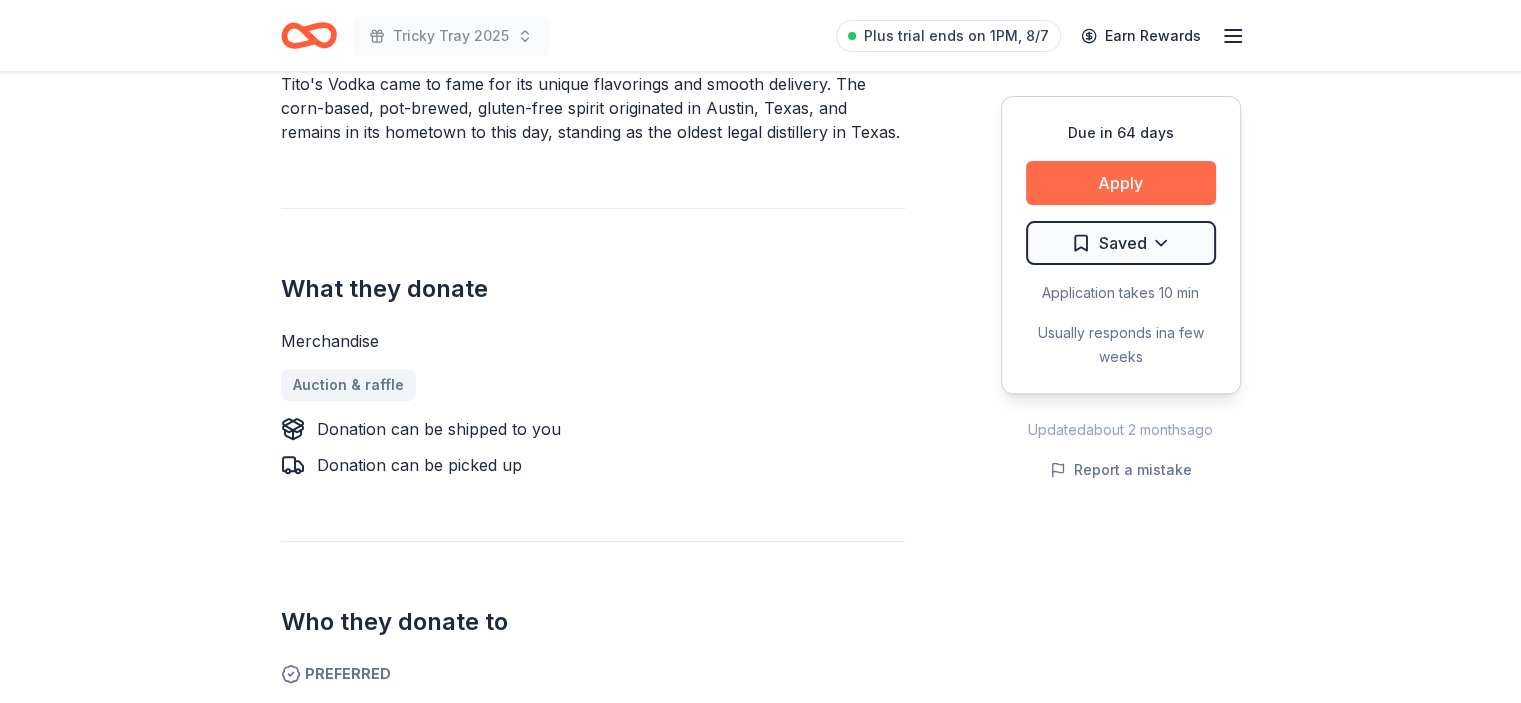 click on "Apply" at bounding box center (1121, 183) 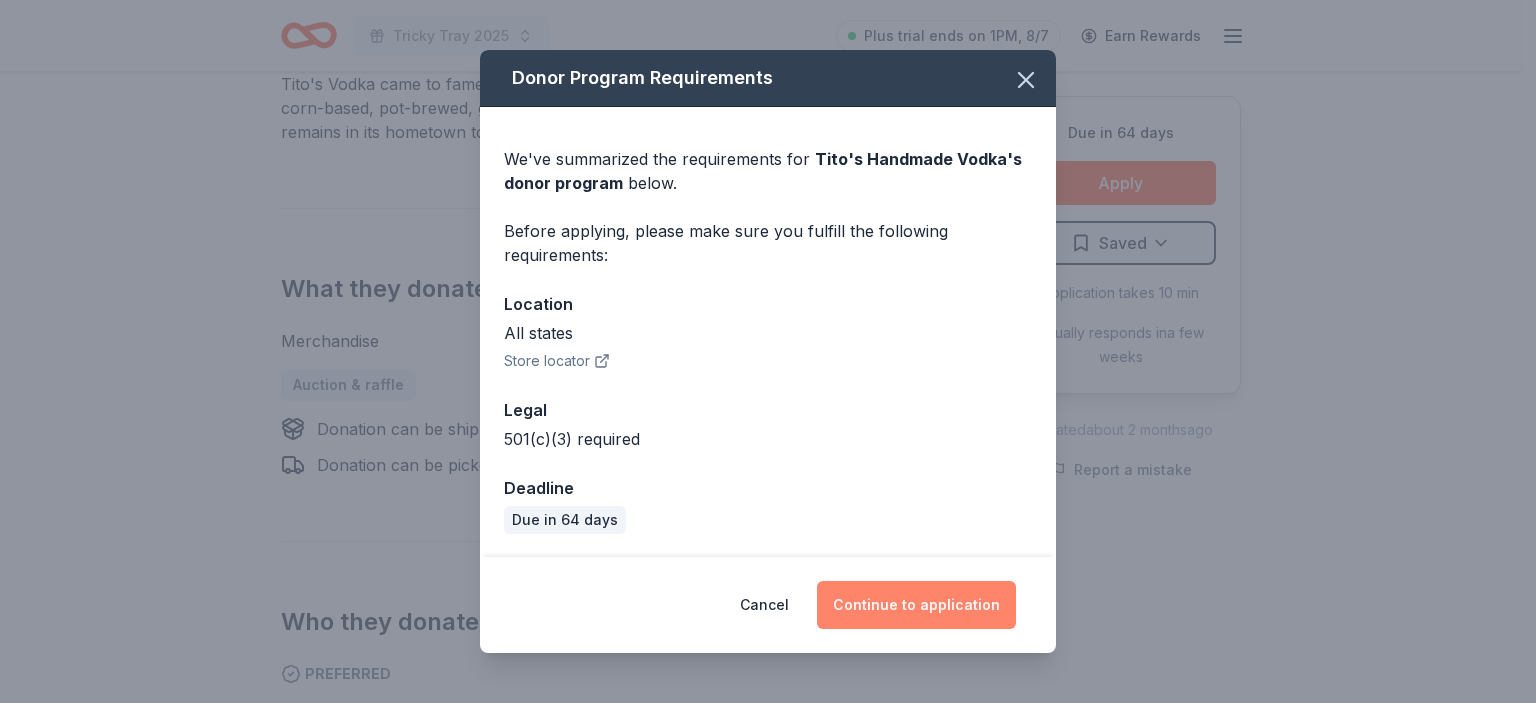 click on "Continue to application" at bounding box center (916, 605) 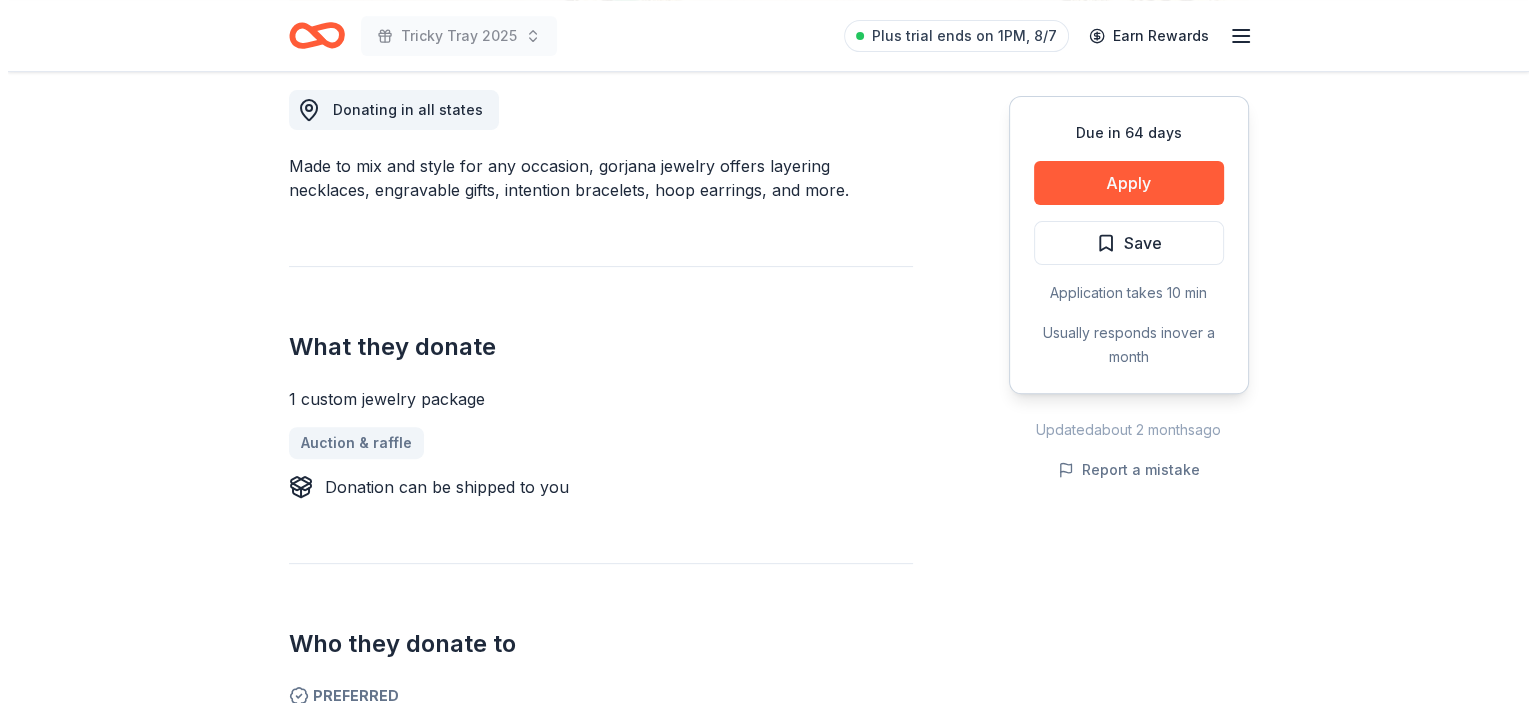 scroll, scrollTop: 576, scrollLeft: 0, axis: vertical 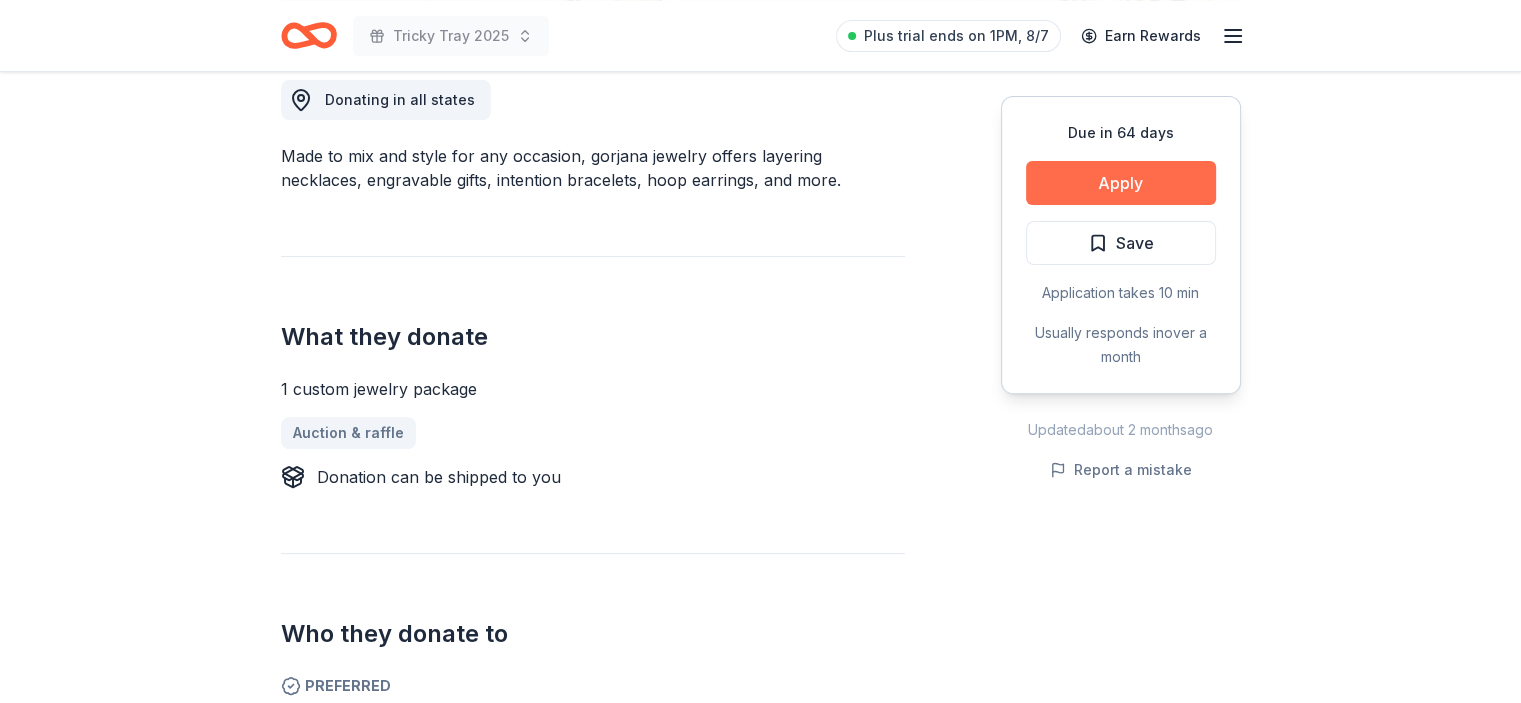 click on "Apply" at bounding box center [1121, 183] 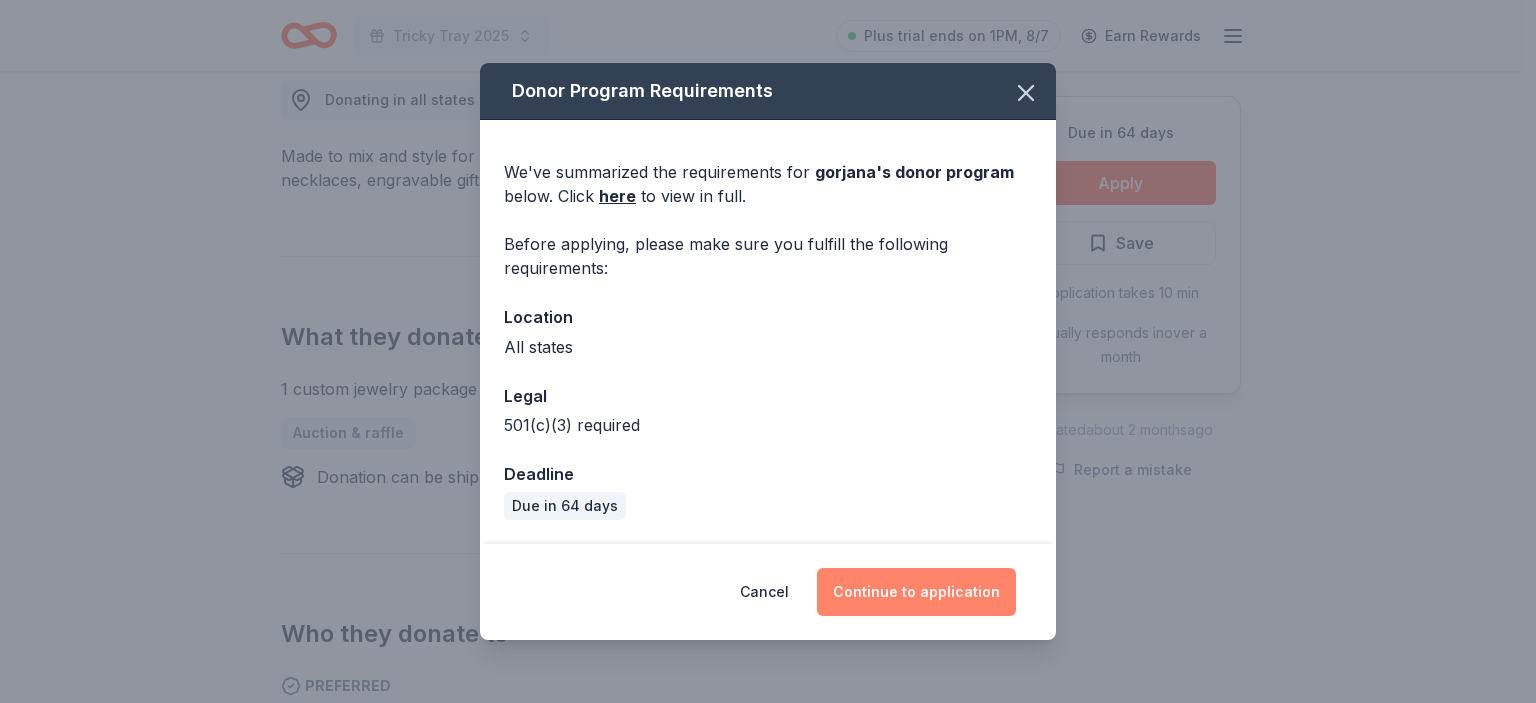 click on "Continue to application" at bounding box center [916, 592] 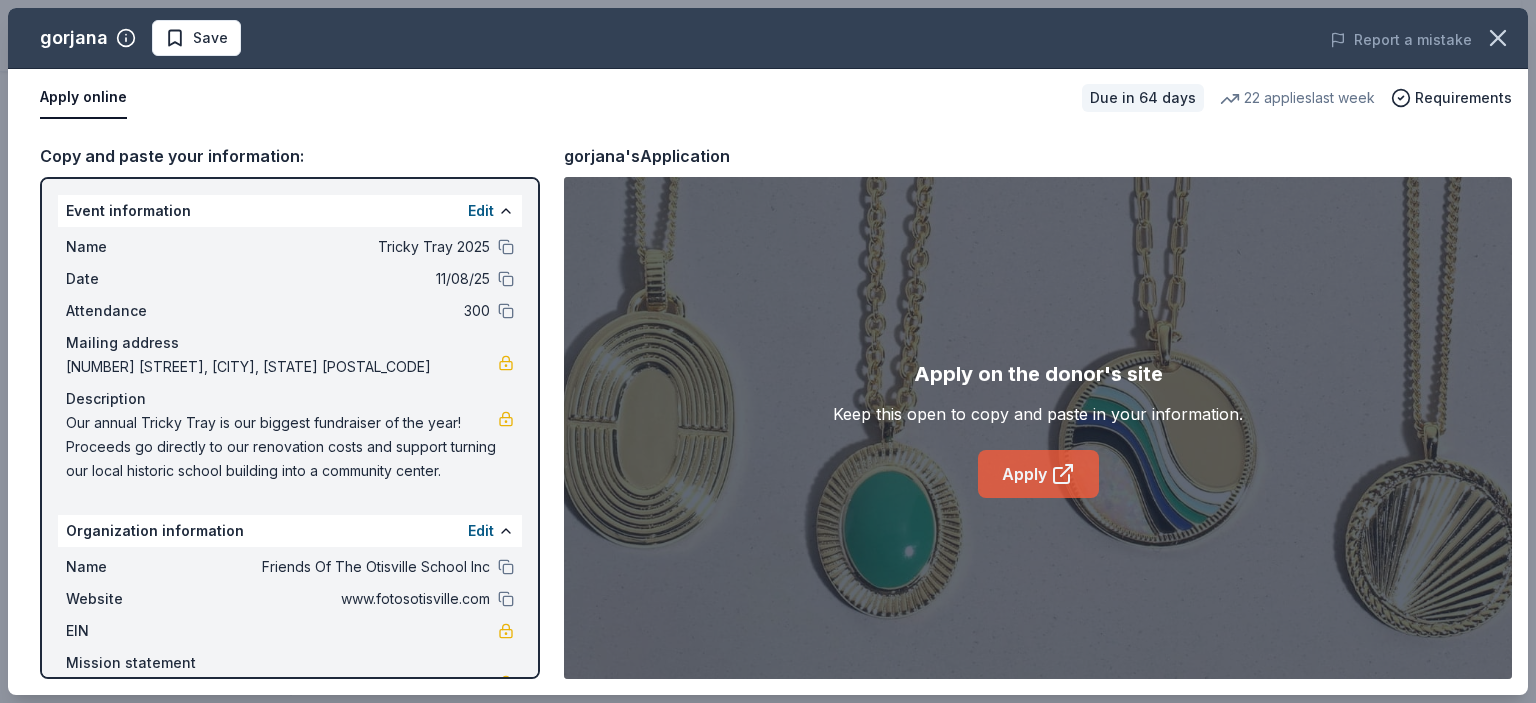 click on "Apply" at bounding box center [1038, 474] 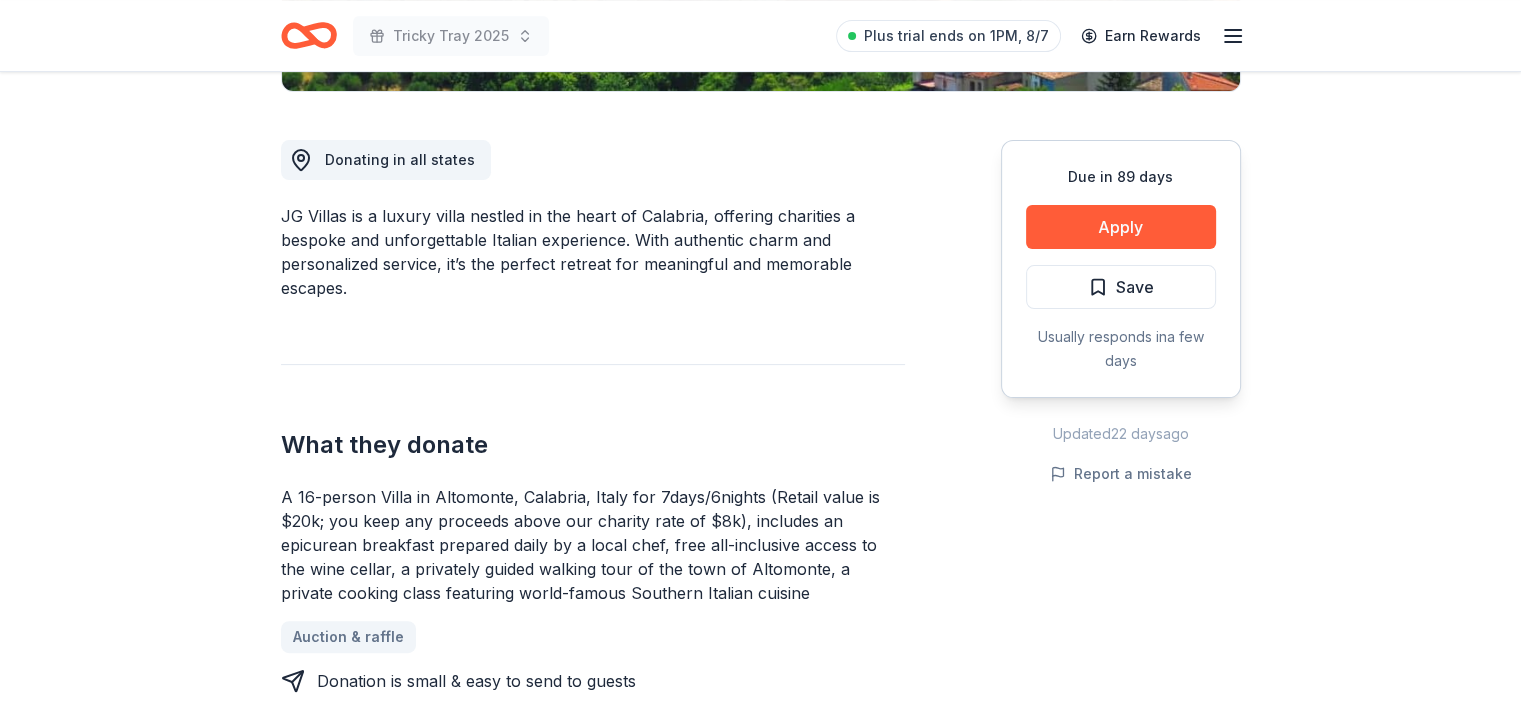 scroll, scrollTop: 516, scrollLeft: 0, axis: vertical 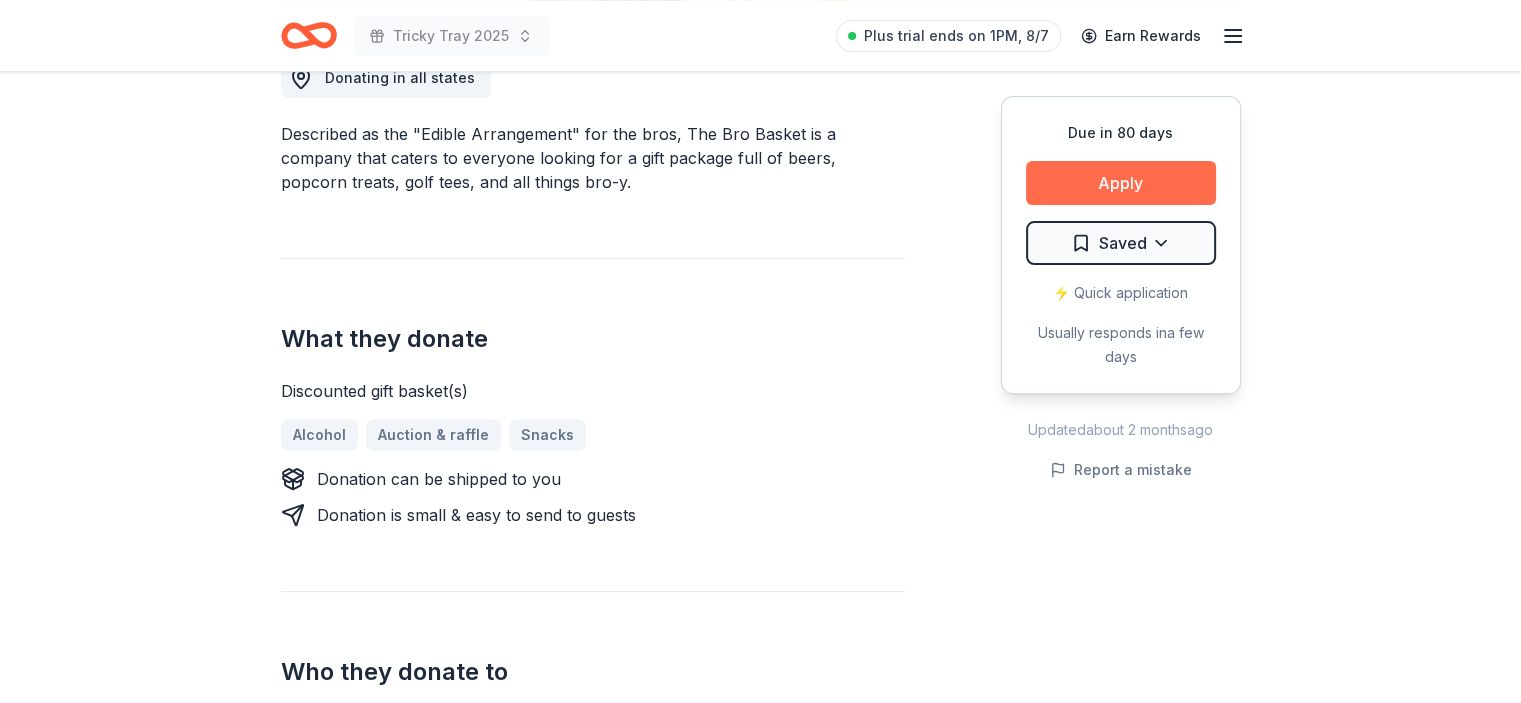 click on "Apply" at bounding box center (1121, 183) 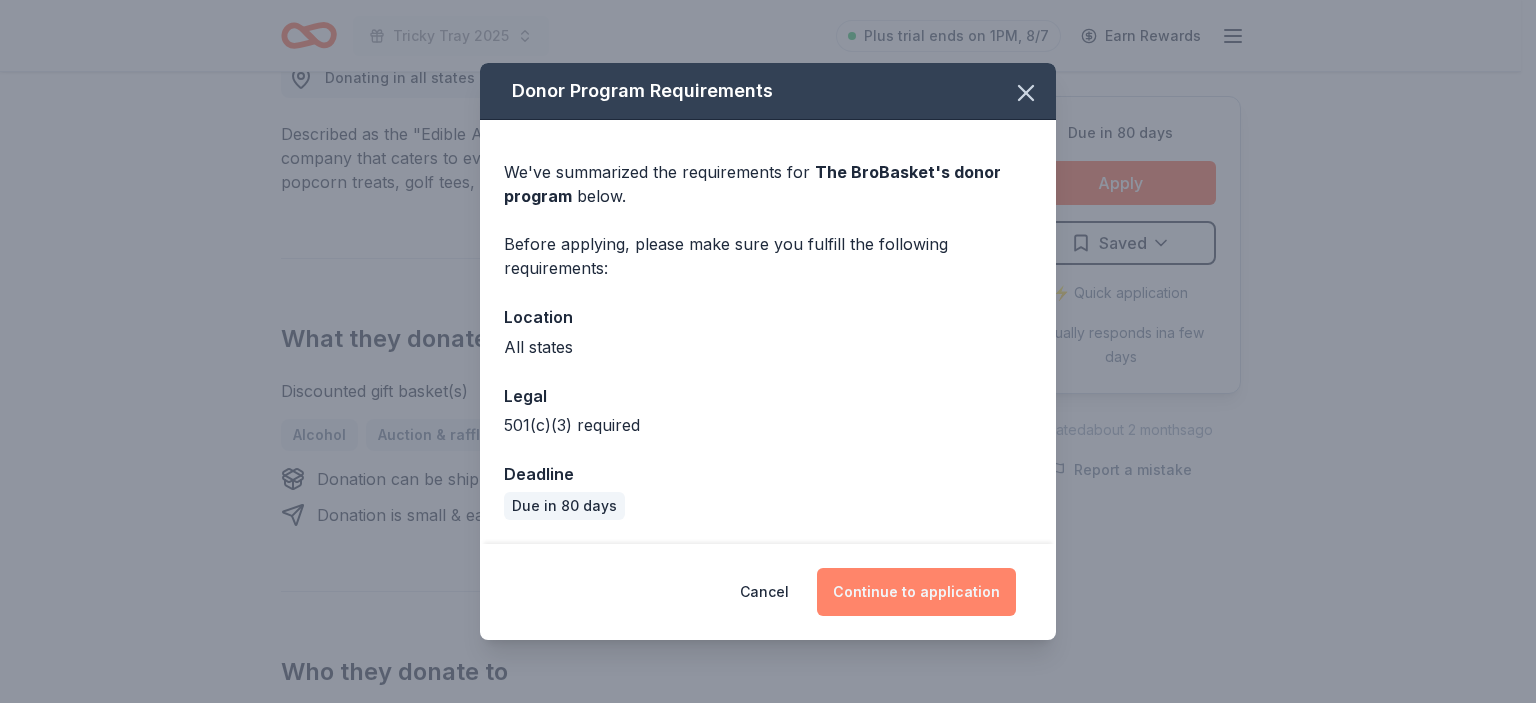 click on "Continue to application" at bounding box center [916, 592] 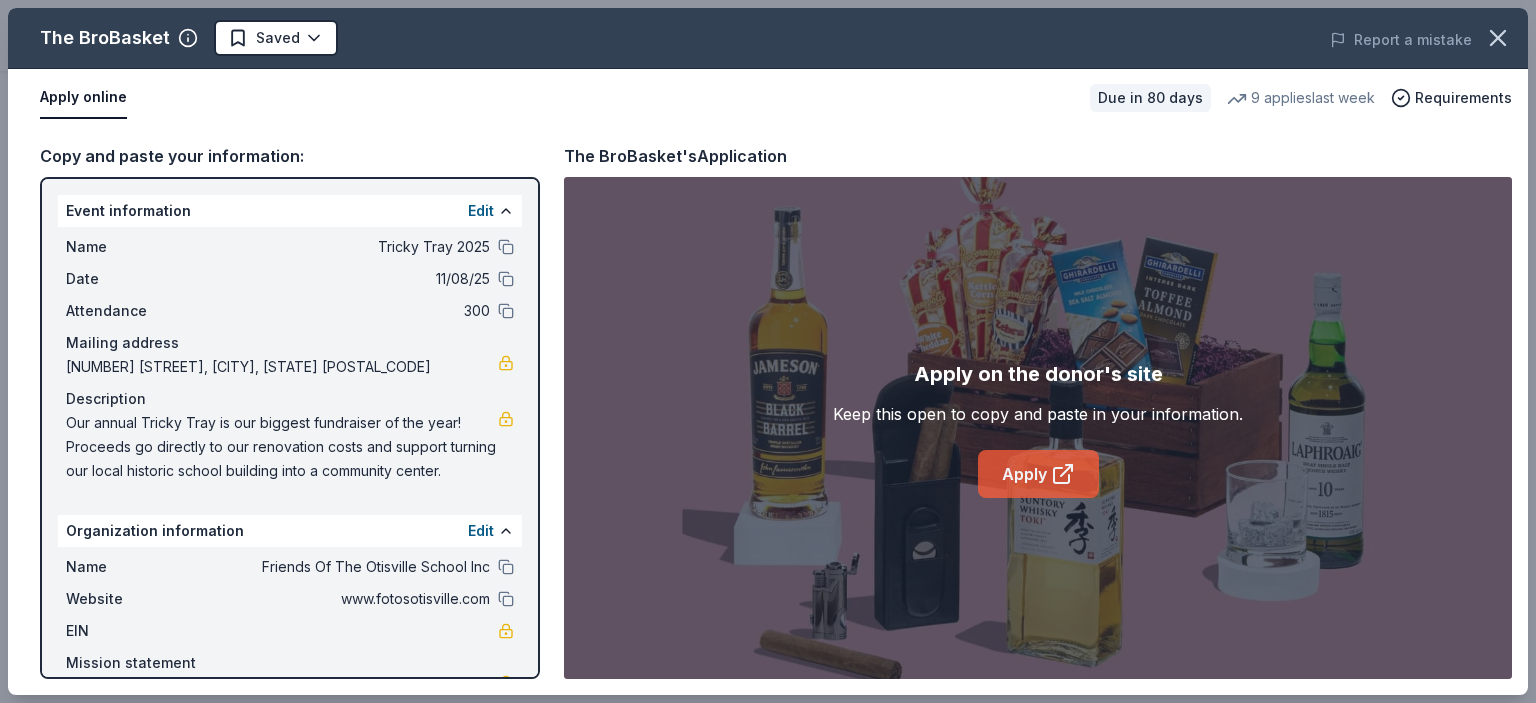 click on "Apply" at bounding box center [1038, 474] 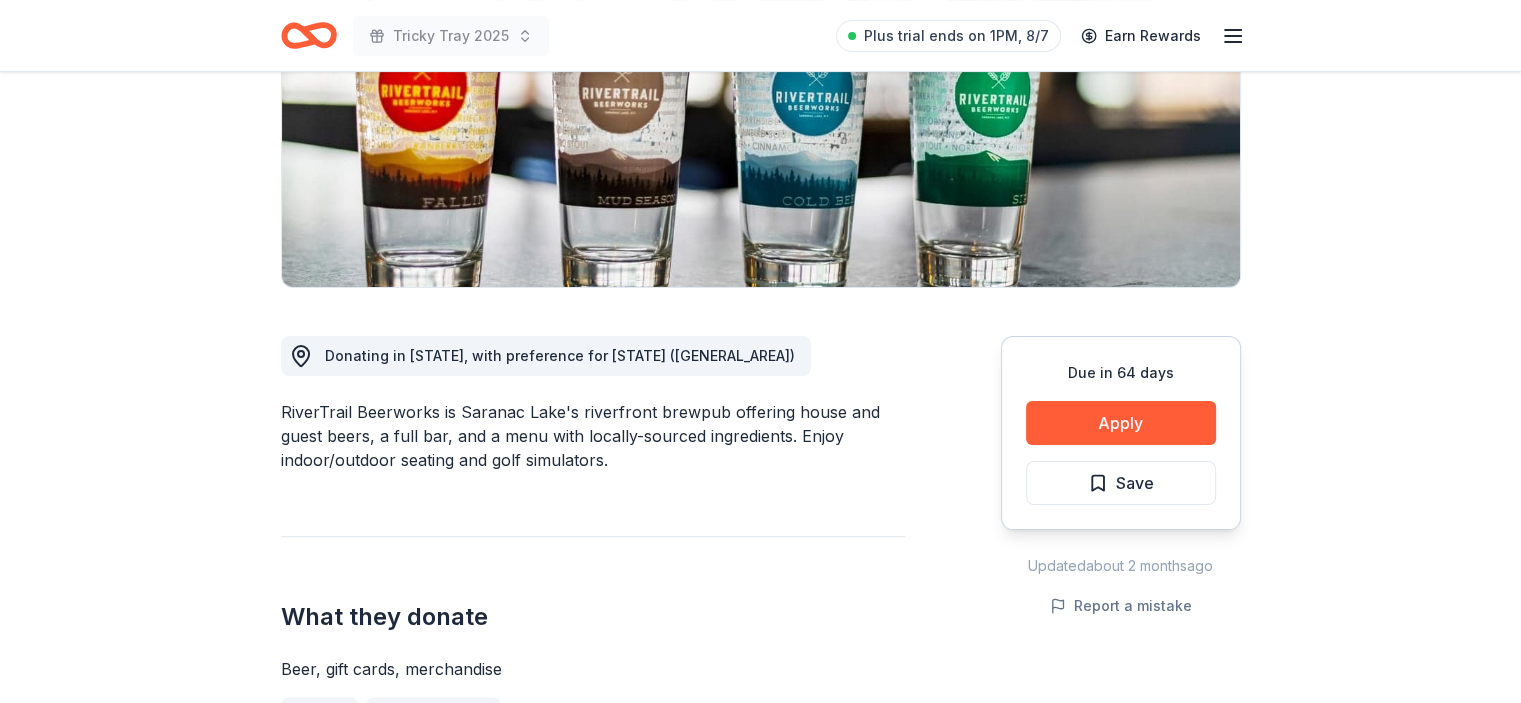 scroll, scrollTop: 324, scrollLeft: 0, axis: vertical 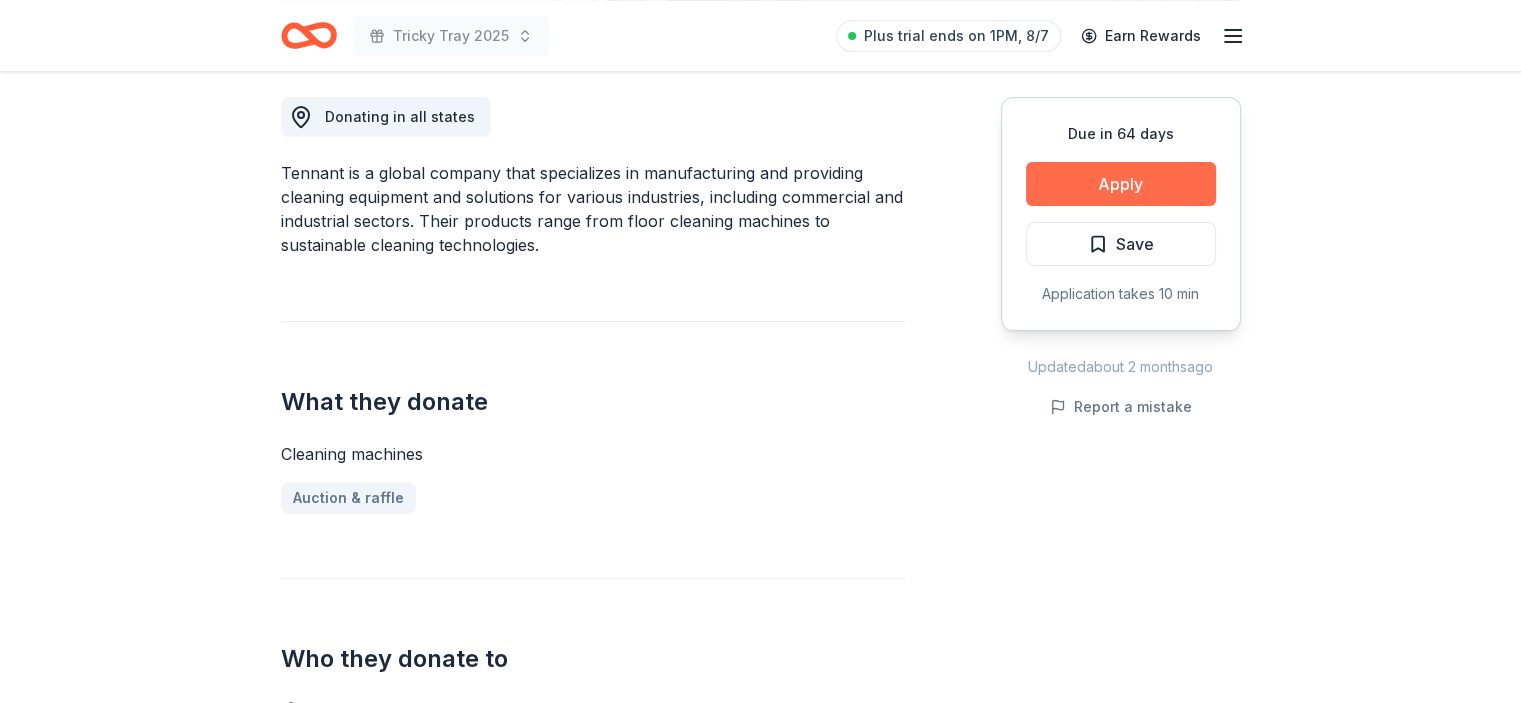 click on "Apply" at bounding box center [1121, 184] 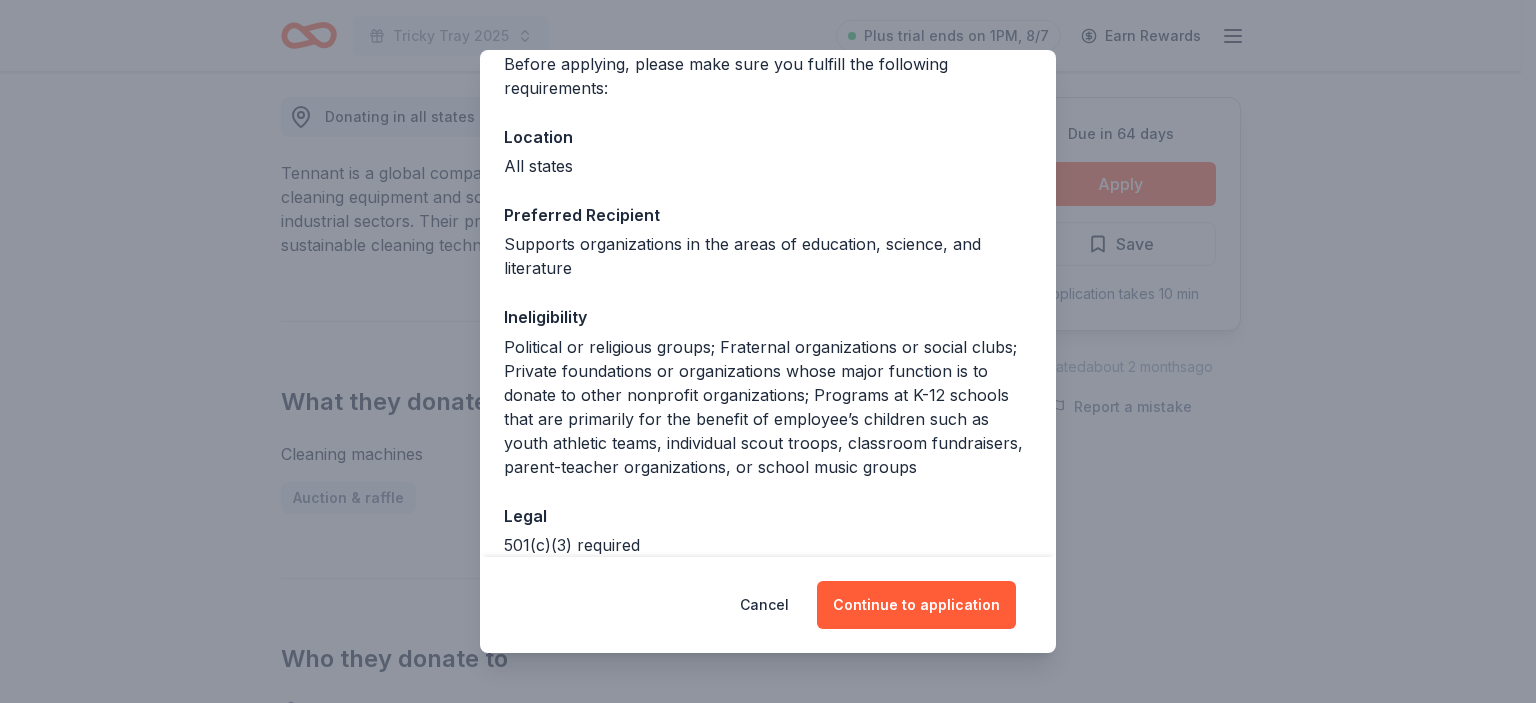scroll, scrollTop: 202, scrollLeft: 0, axis: vertical 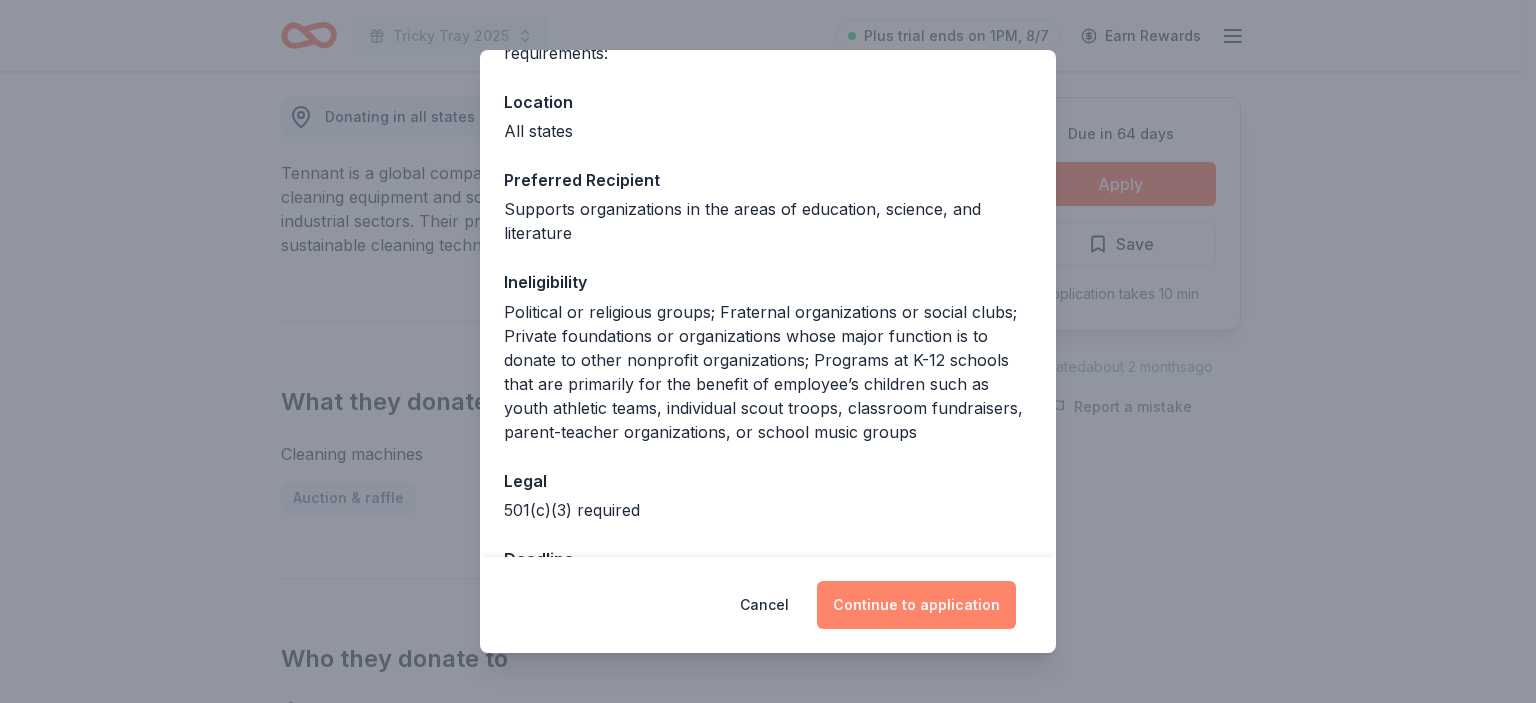 click on "Continue to application" at bounding box center [916, 605] 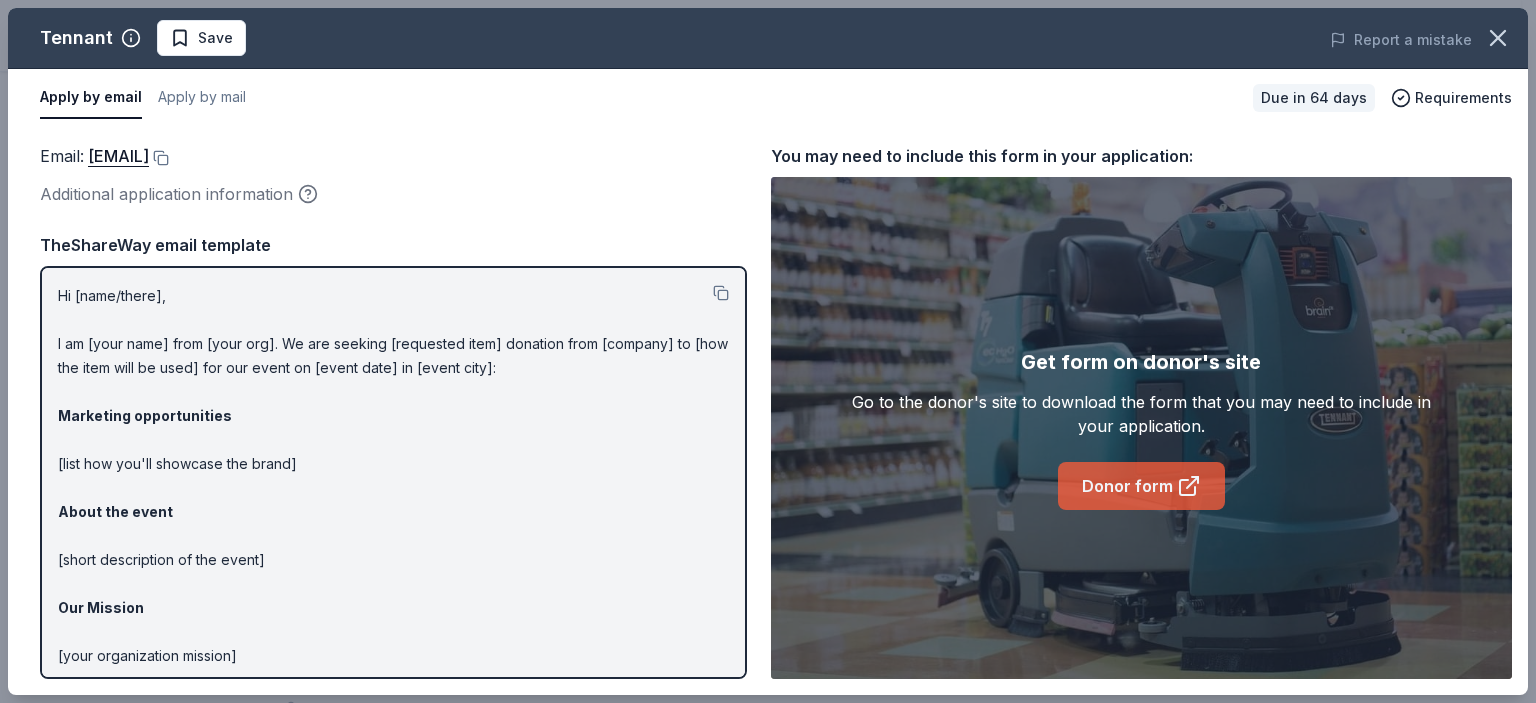 click on "Donor form" at bounding box center [1141, 486] 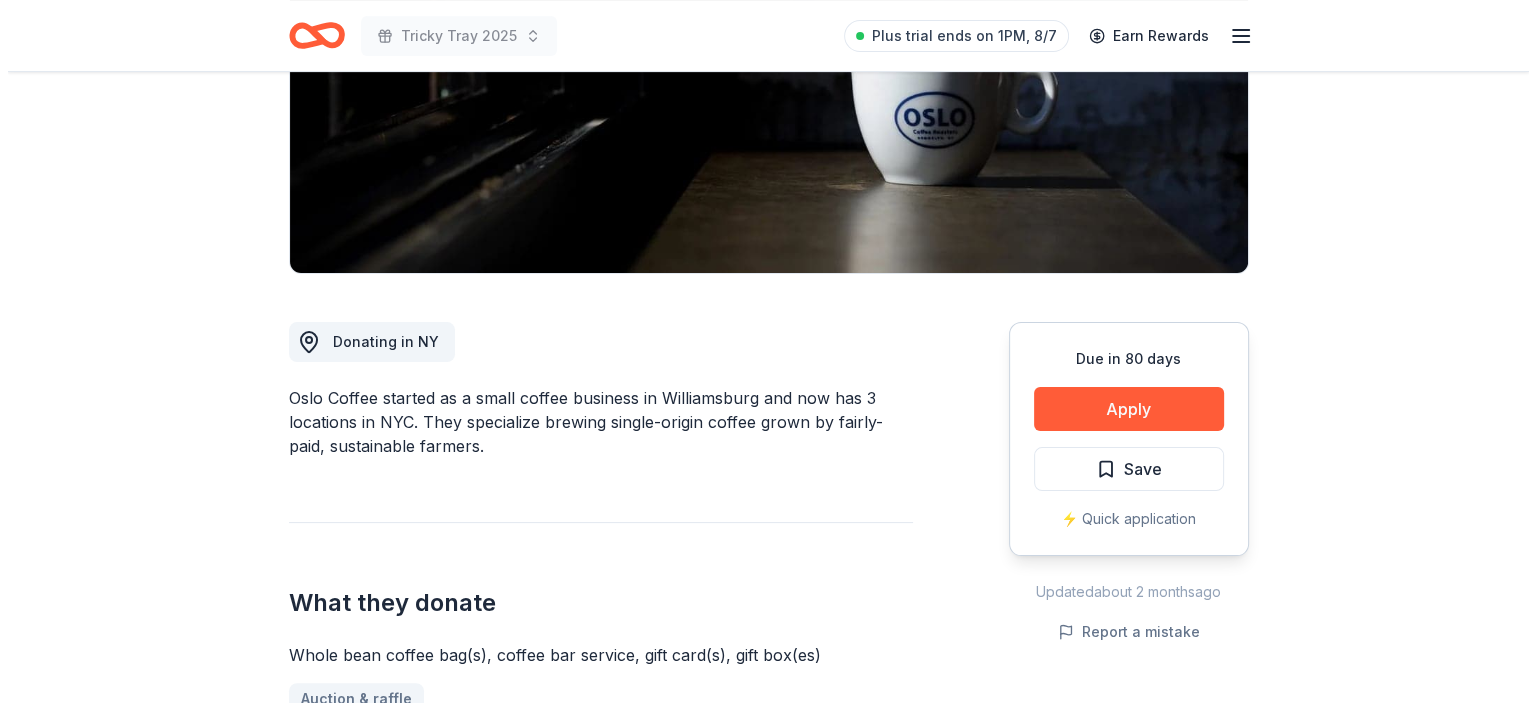scroll, scrollTop: 568, scrollLeft: 0, axis: vertical 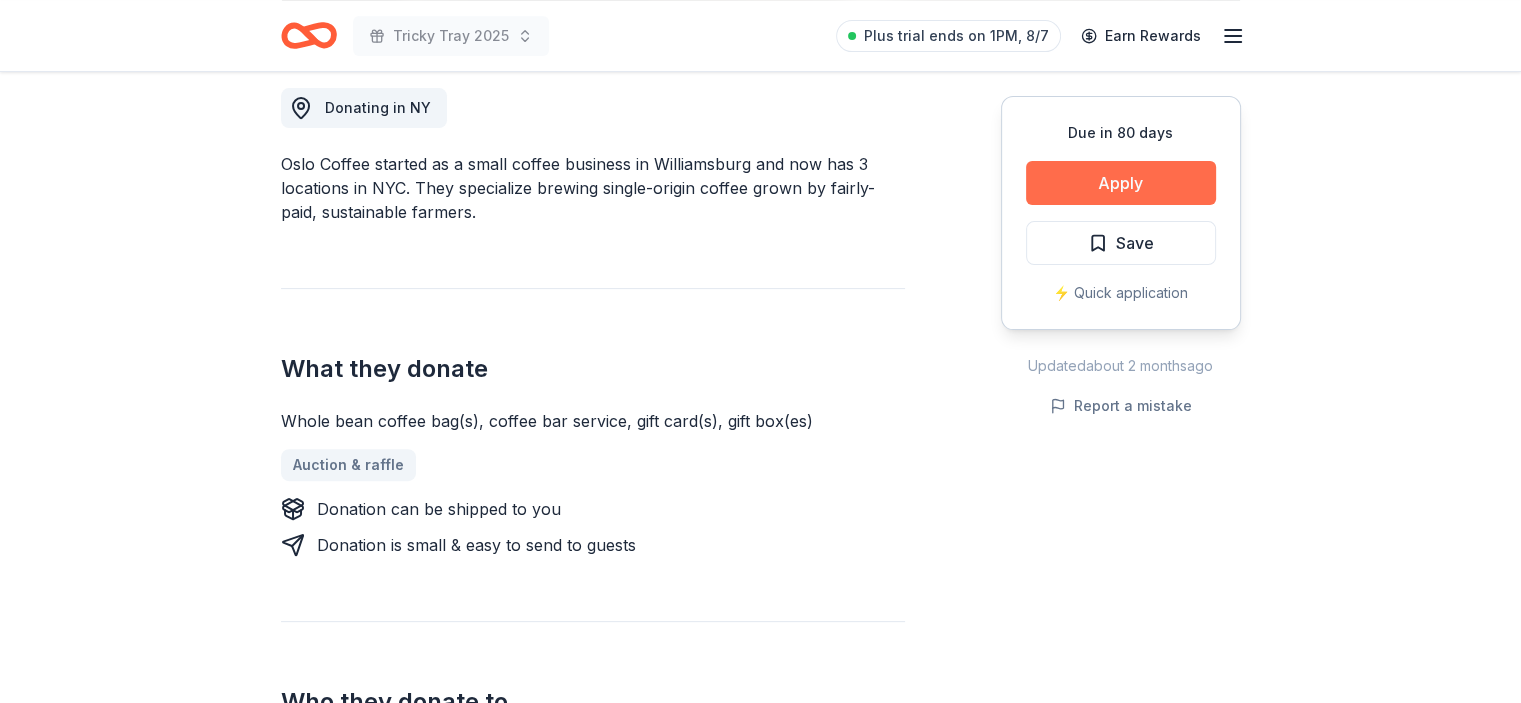 click on "Apply" at bounding box center (1121, 183) 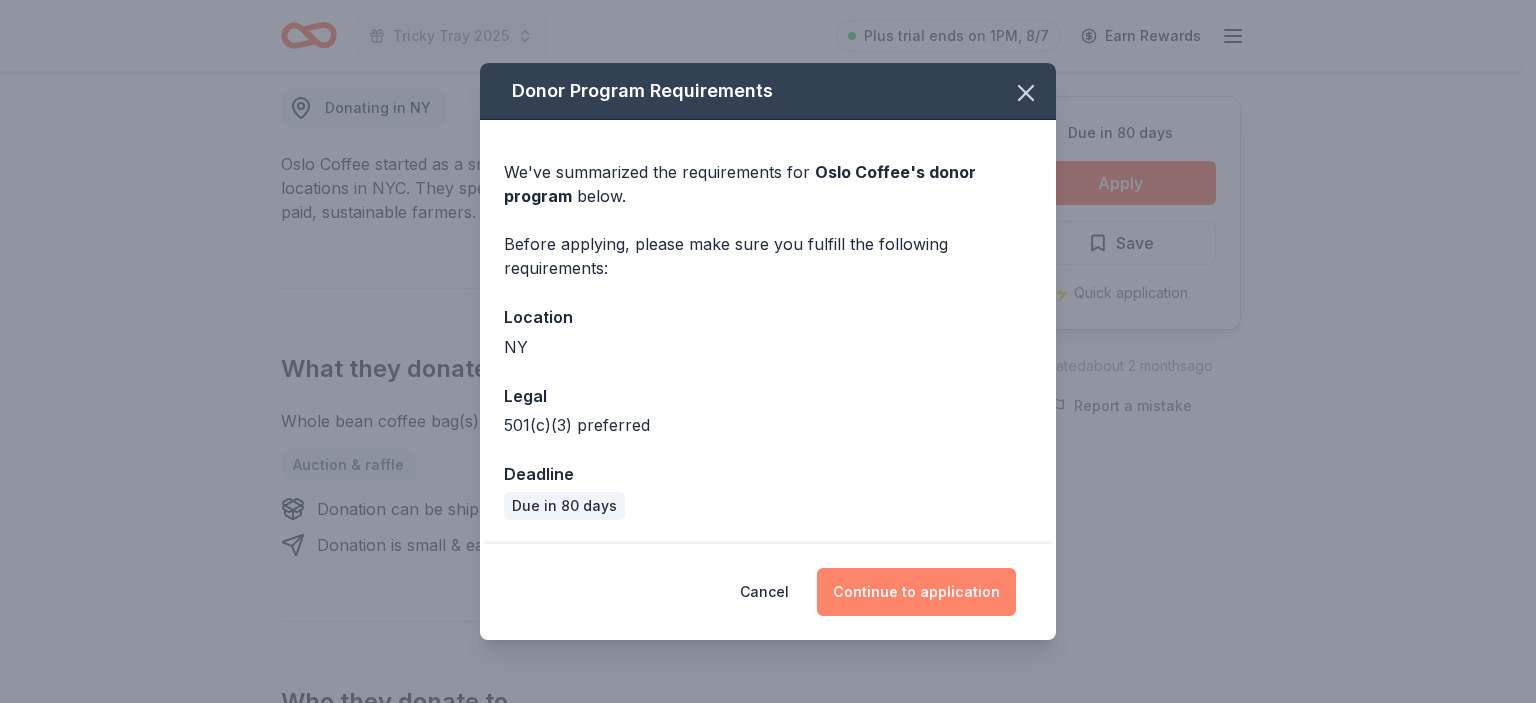 click on "Continue to application" at bounding box center (916, 592) 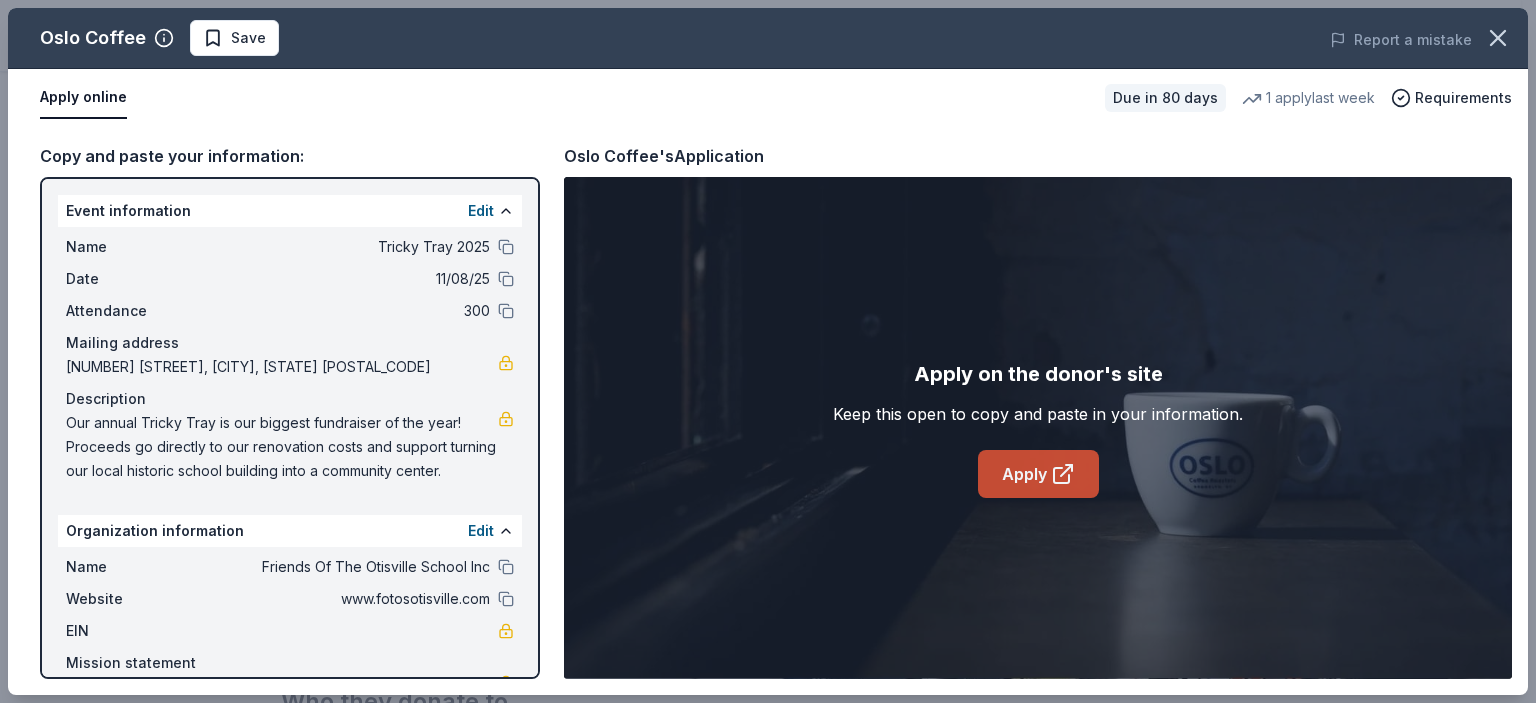 click on "Apply" at bounding box center [1038, 474] 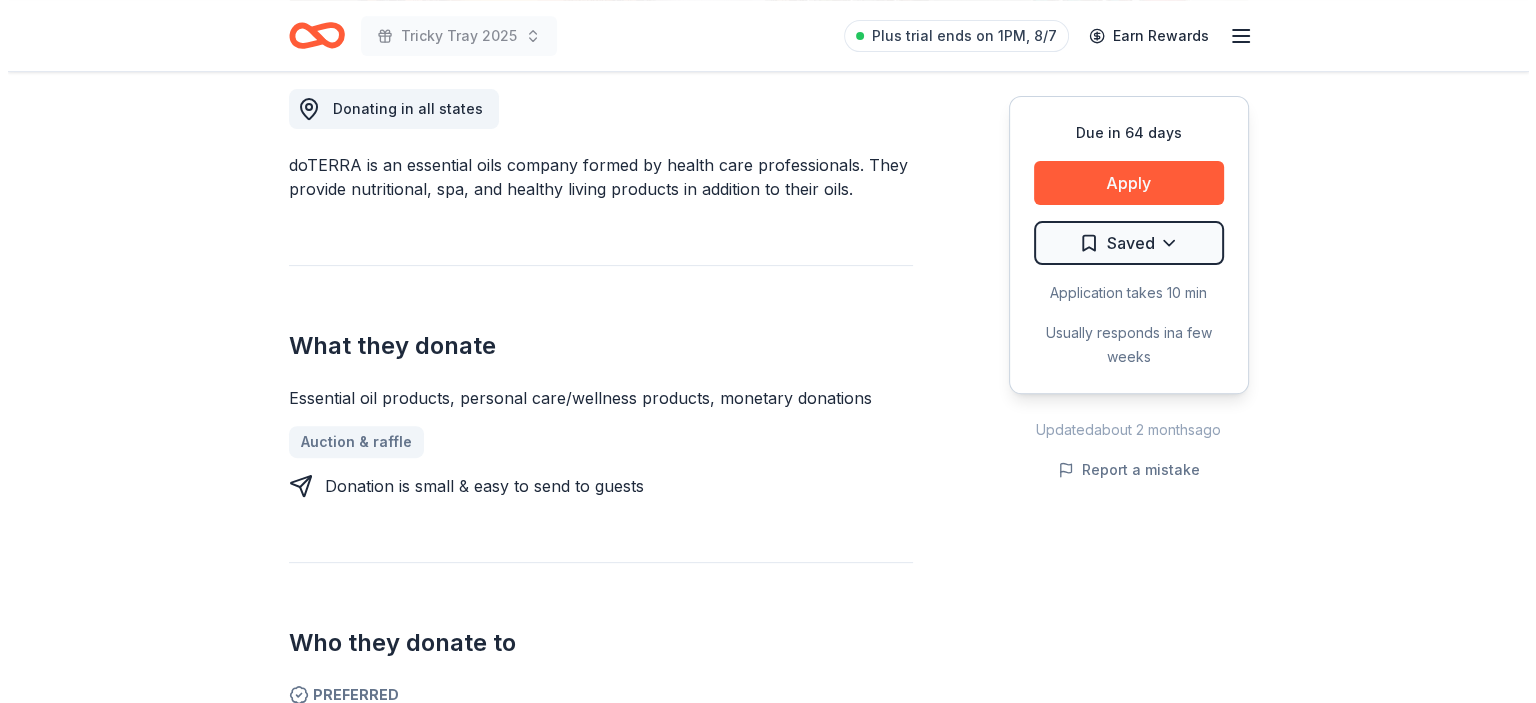 scroll, scrollTop: 568, scrollLeft: 0, axis: vertical 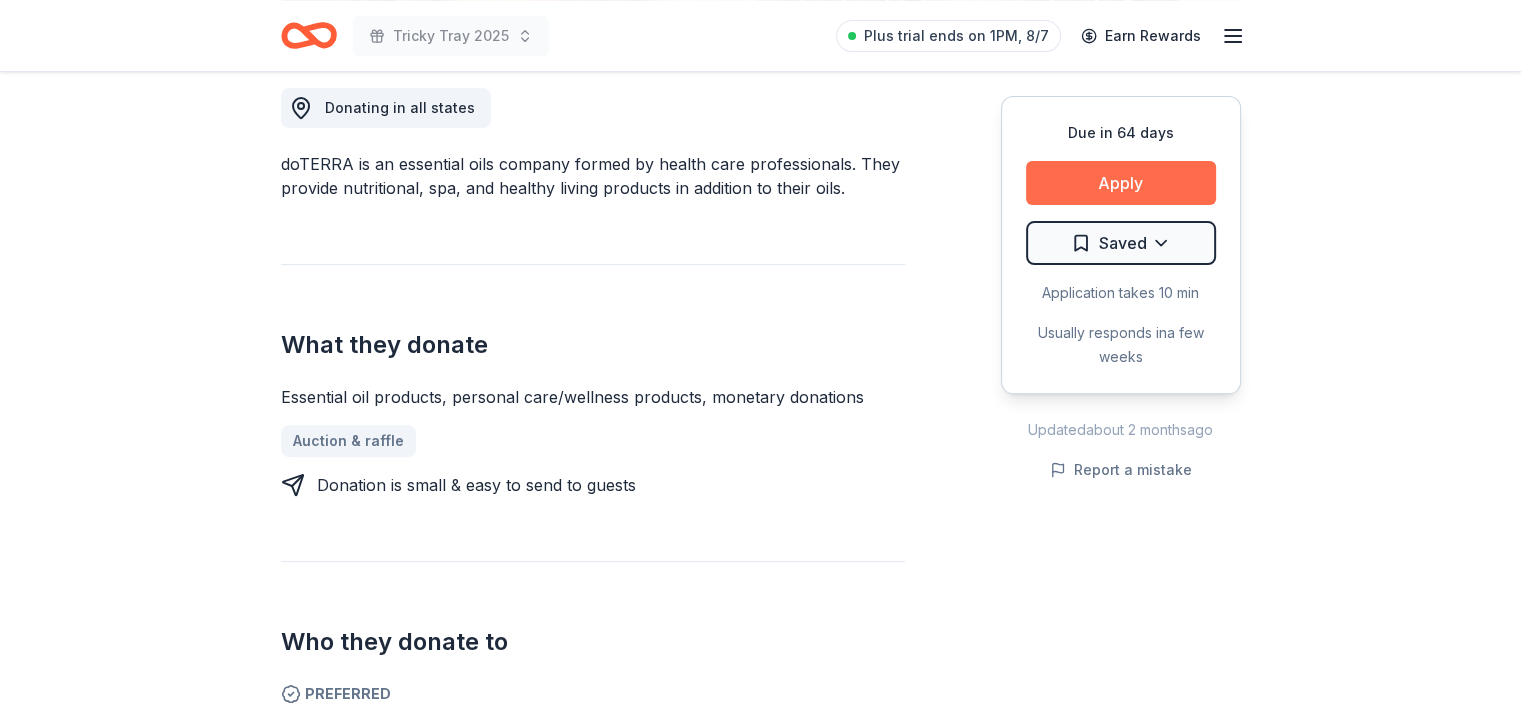 click on "Apply" at bounding box center (1121, 183) 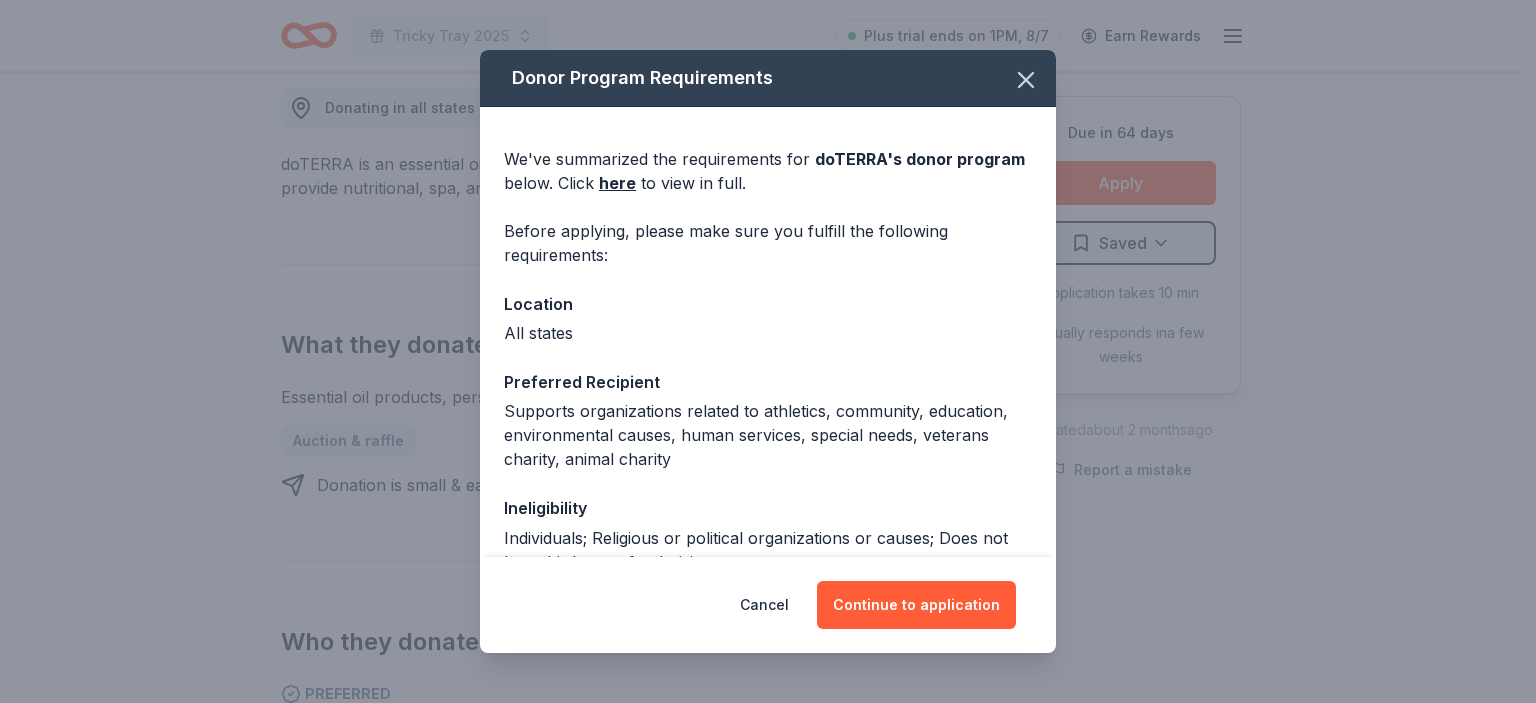 scroll, scrollTop: 140, scrollLeft: 0, axis: vertical 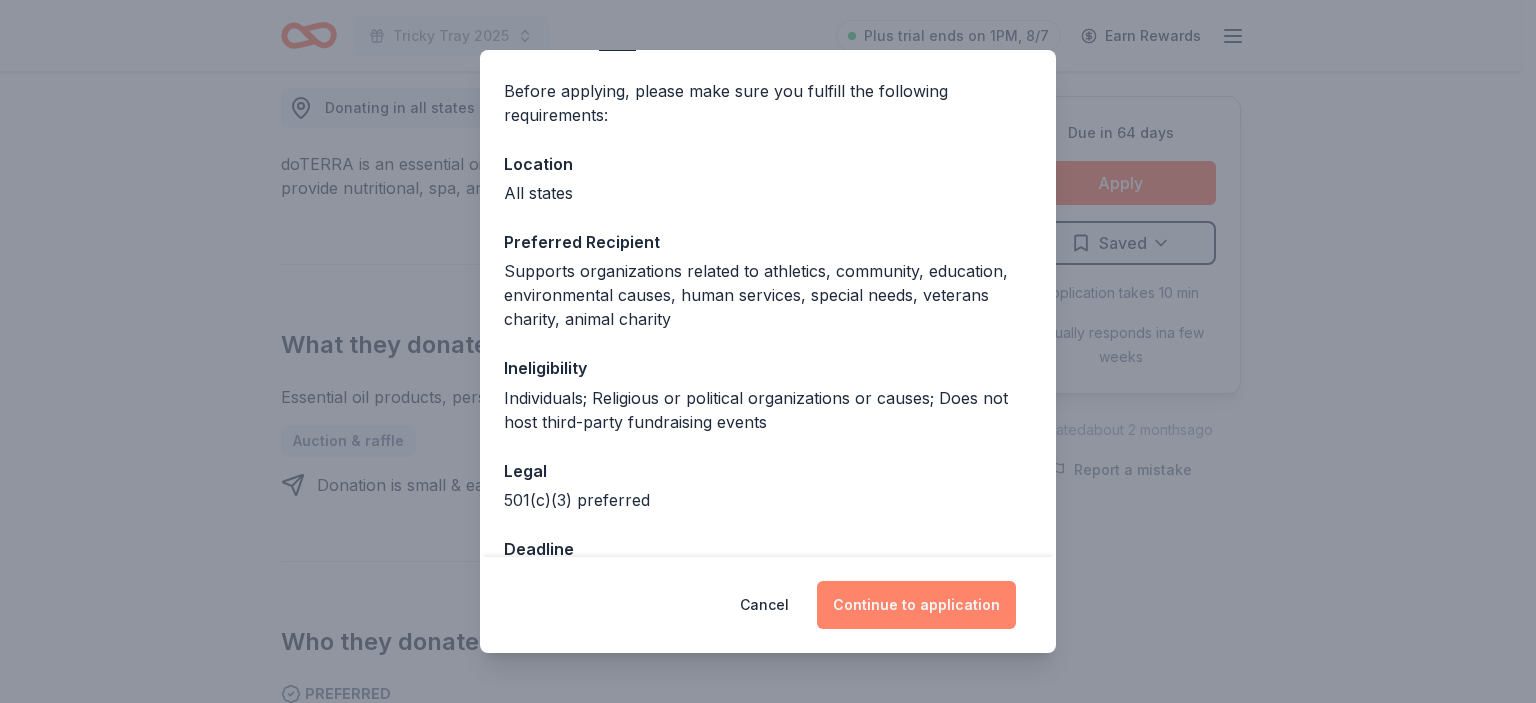 click on "Continue to application" at bounding box center (916, 605) 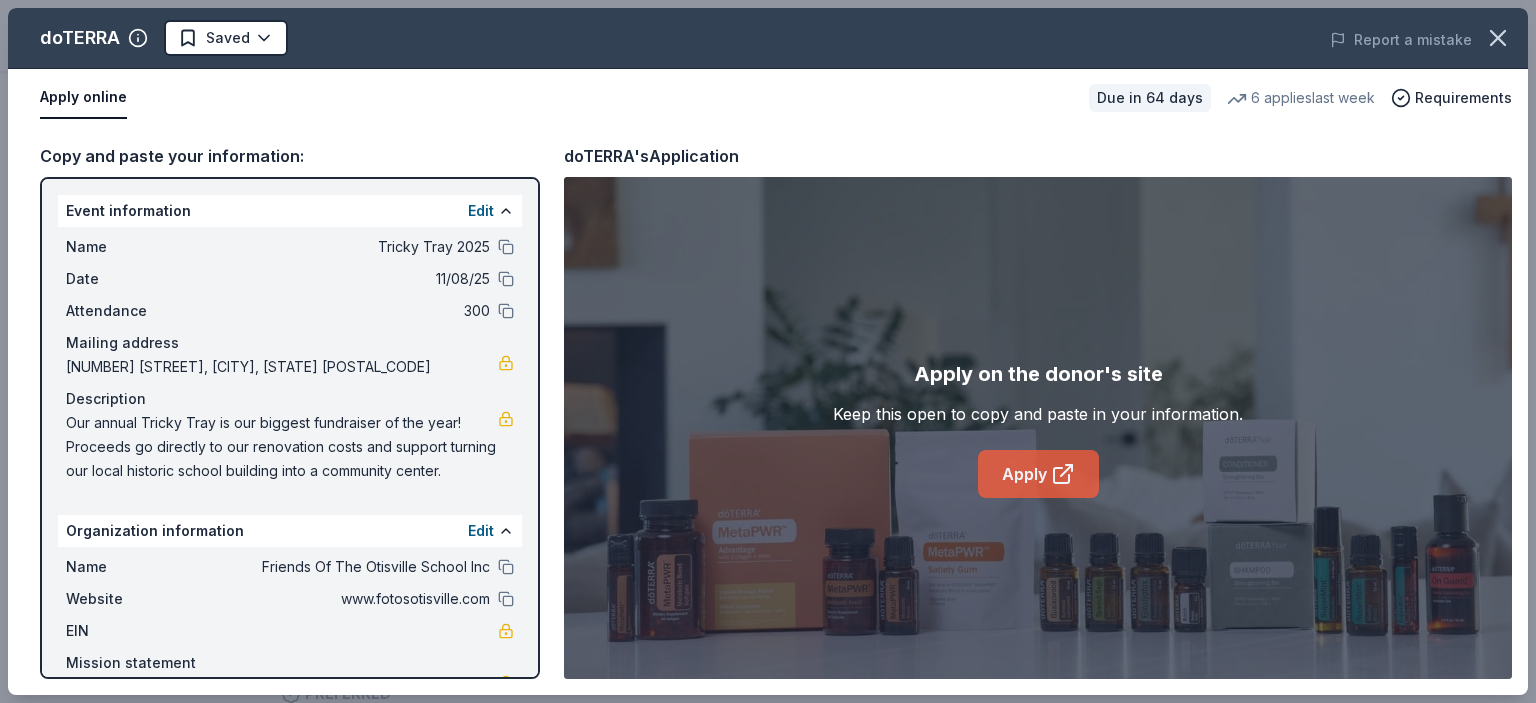 click on "Apply" at bounding box center (1038, 474) 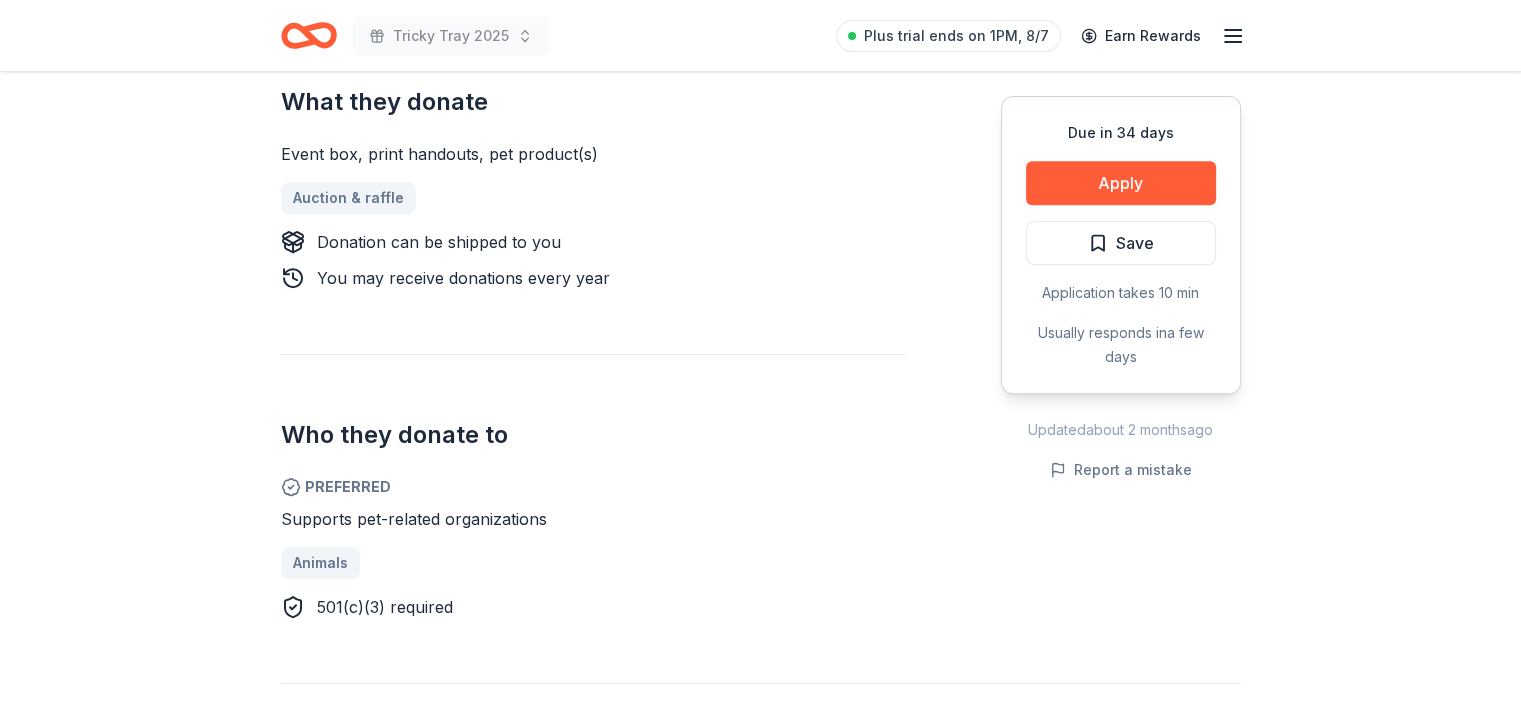 scroll, scrollTop: 812, scrollLeft: 0, axis: vertical 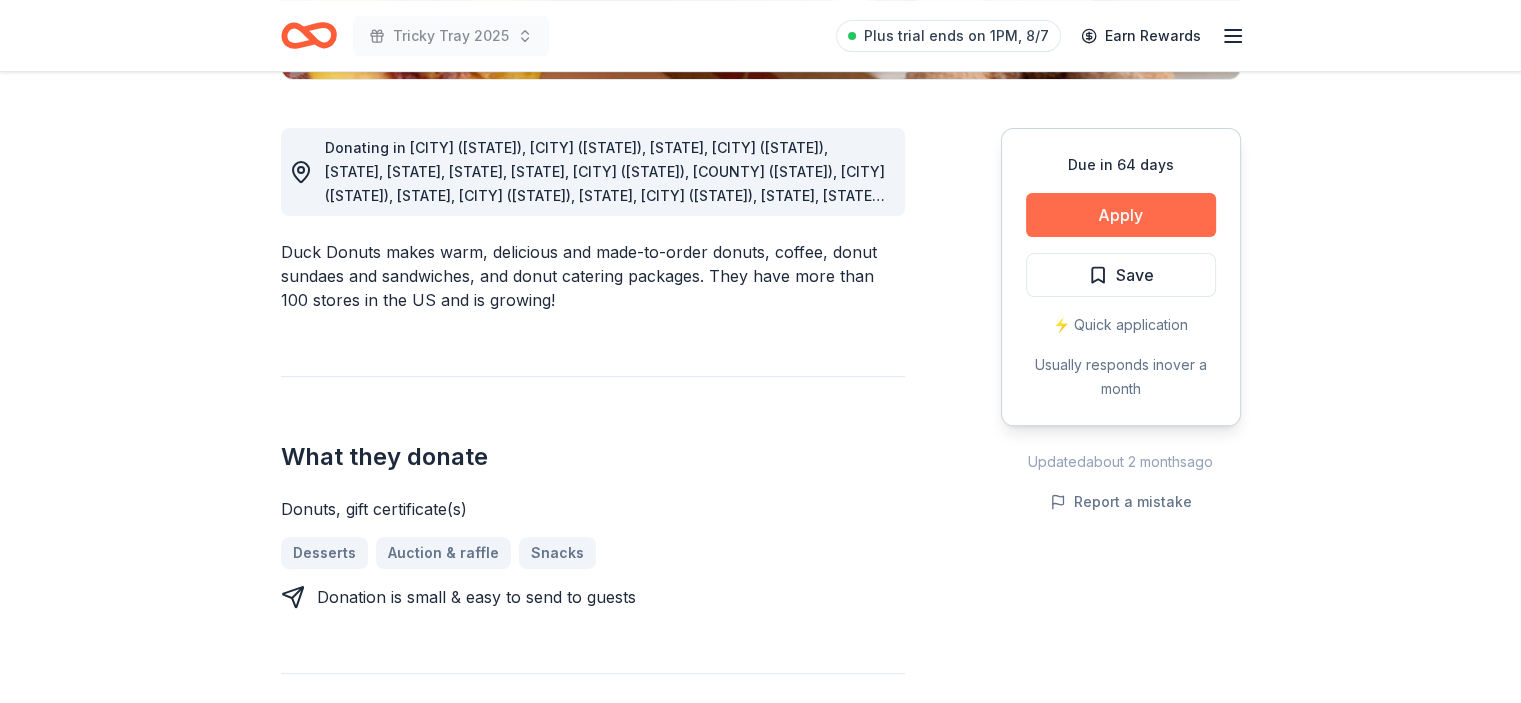 click on "Apply" at bounding box center (1121, 215) 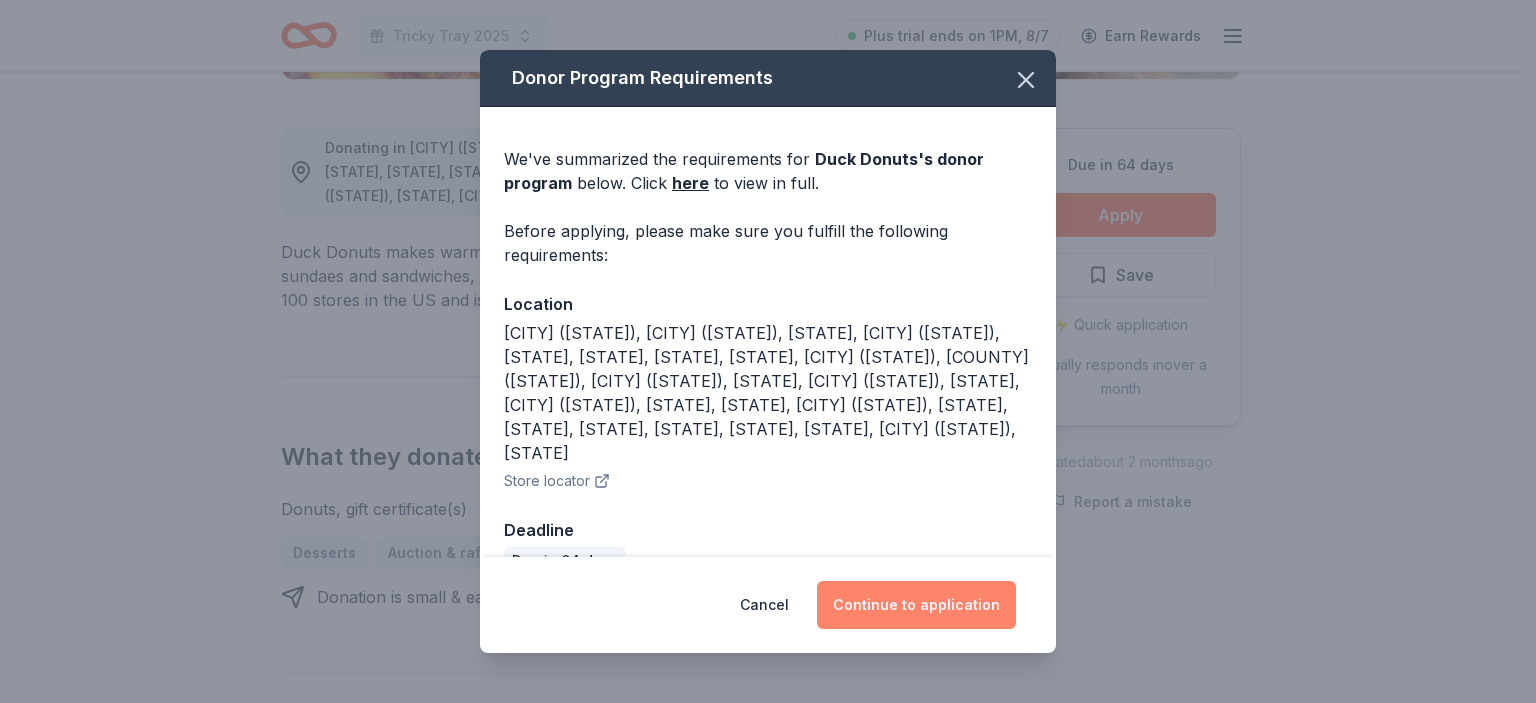 click on "Continue to application" at bounding box center [916, 605] 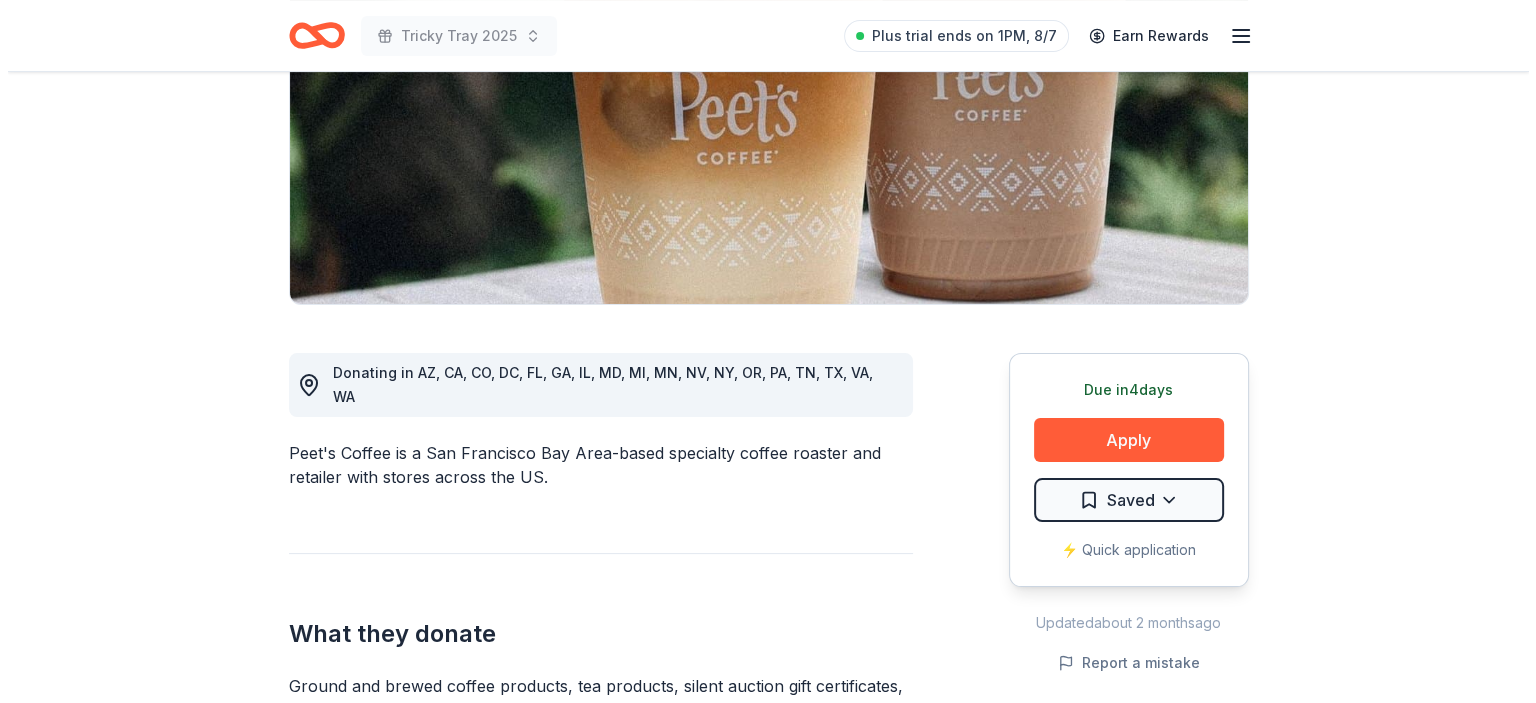 scroll, scrollTop: 511, scrollLeft: 0, axis: vertical 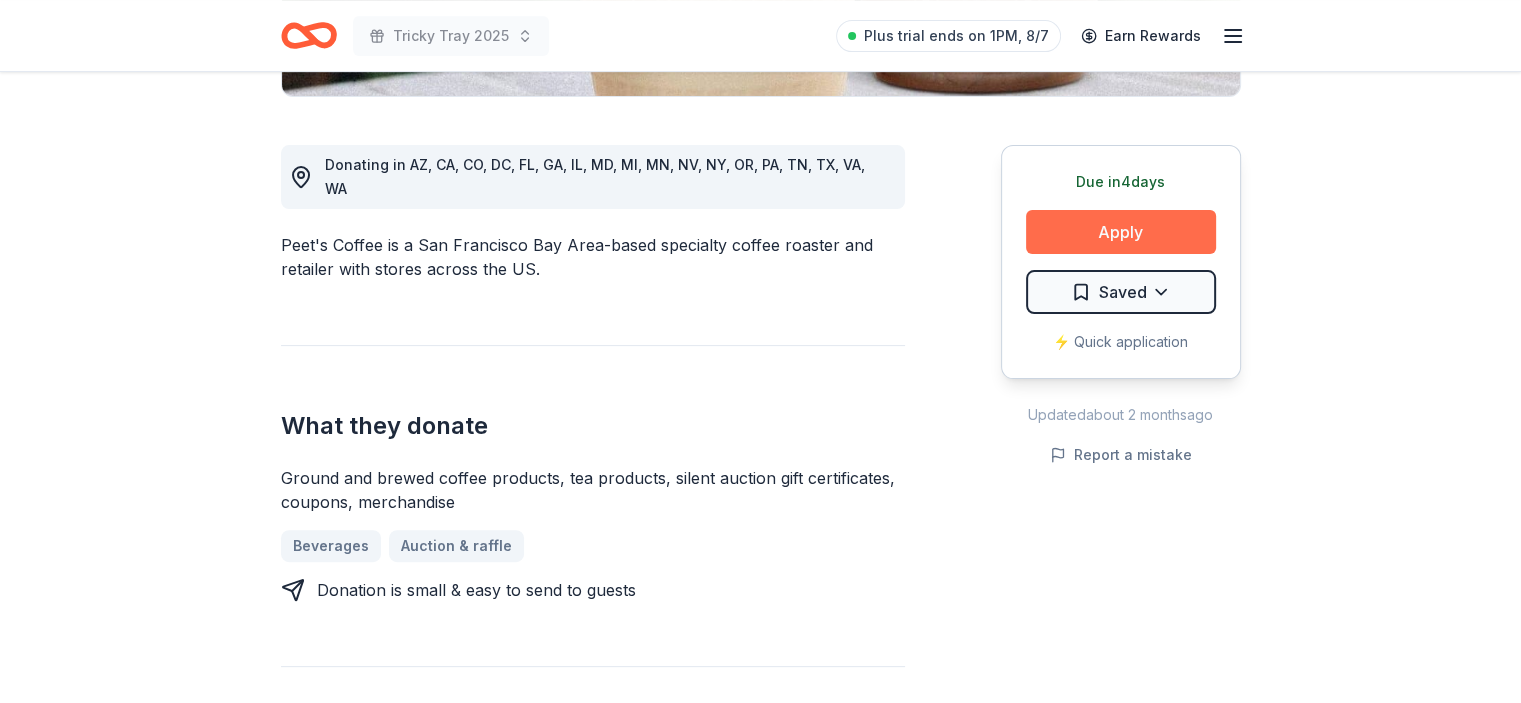 click on "Apply" at bounding box center [1121, 232] 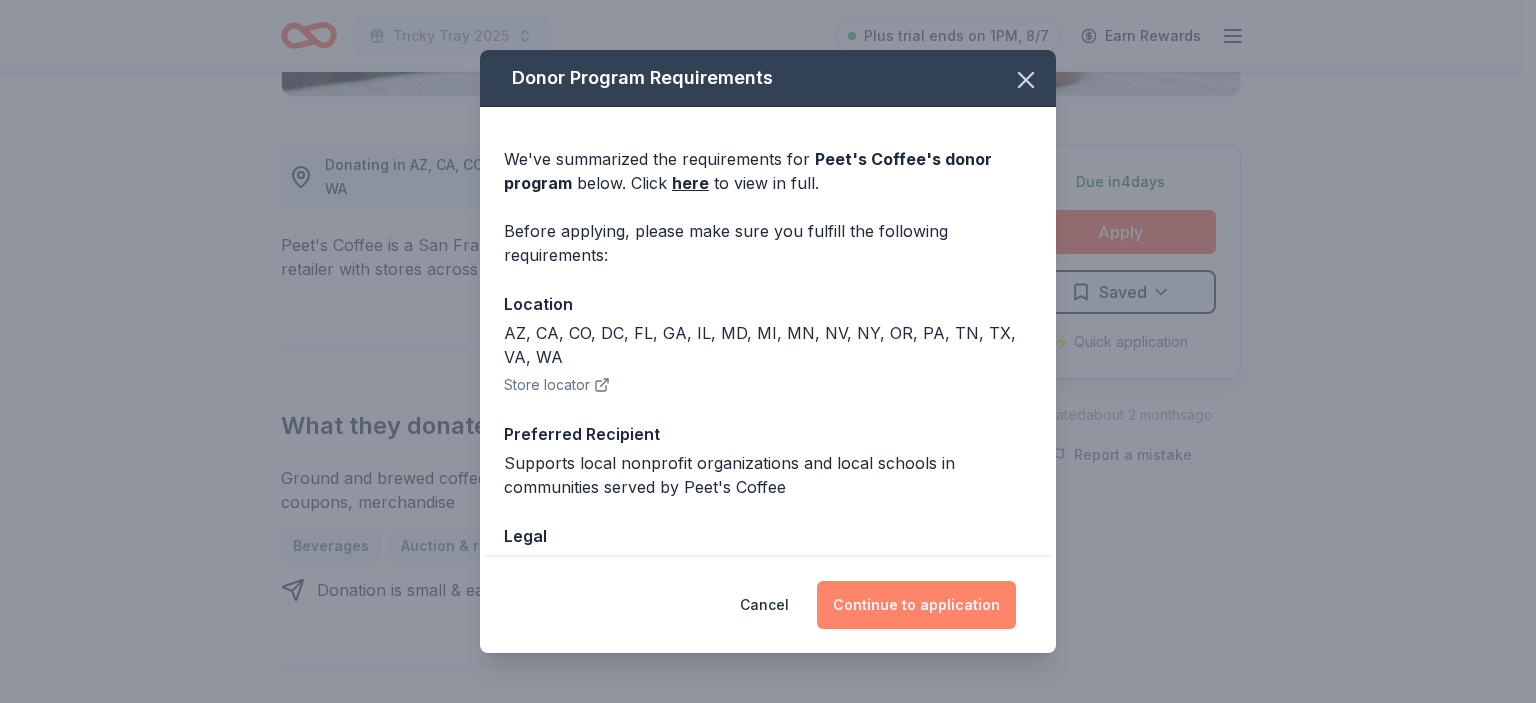 click on "Continue to application" at bounding box center (916, 605) 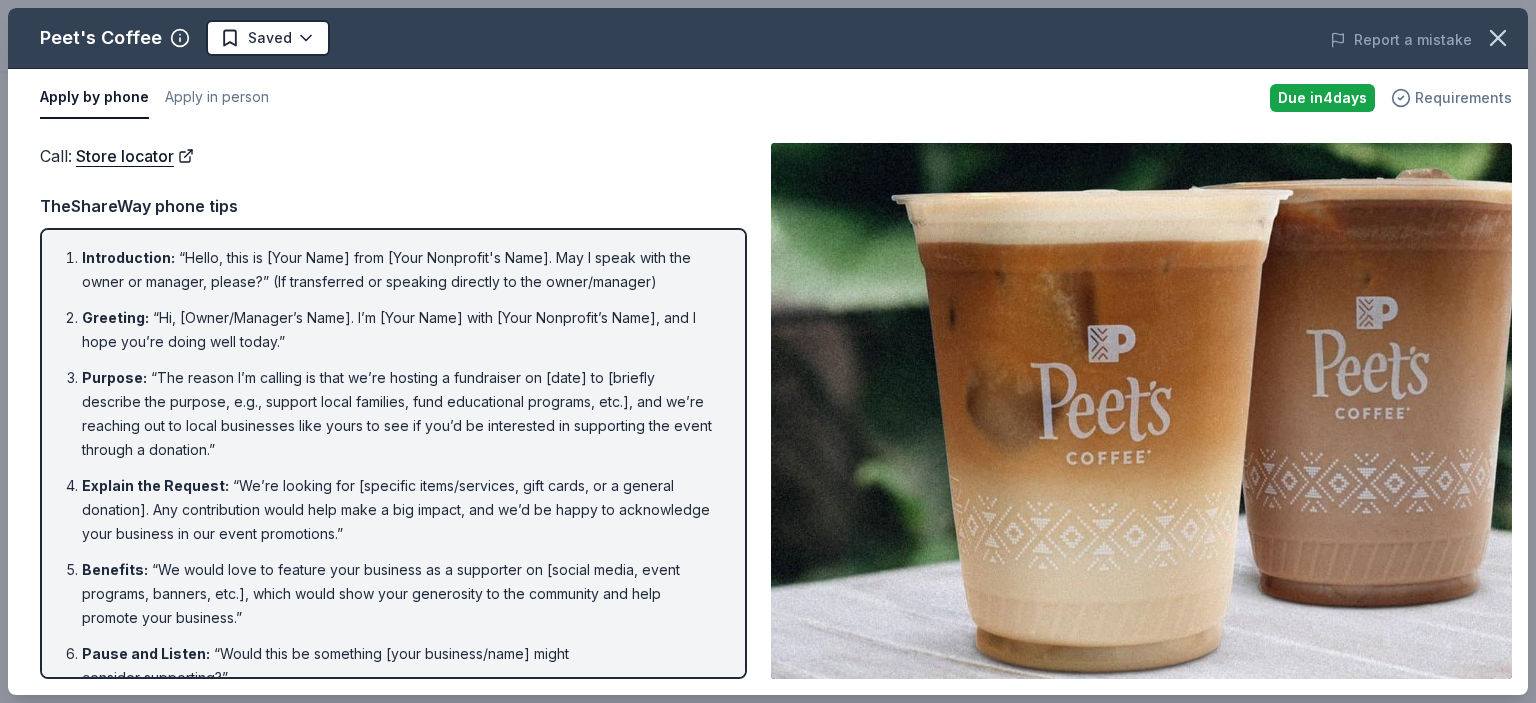 click on "Requirements" at bounding box center [1463, 98] 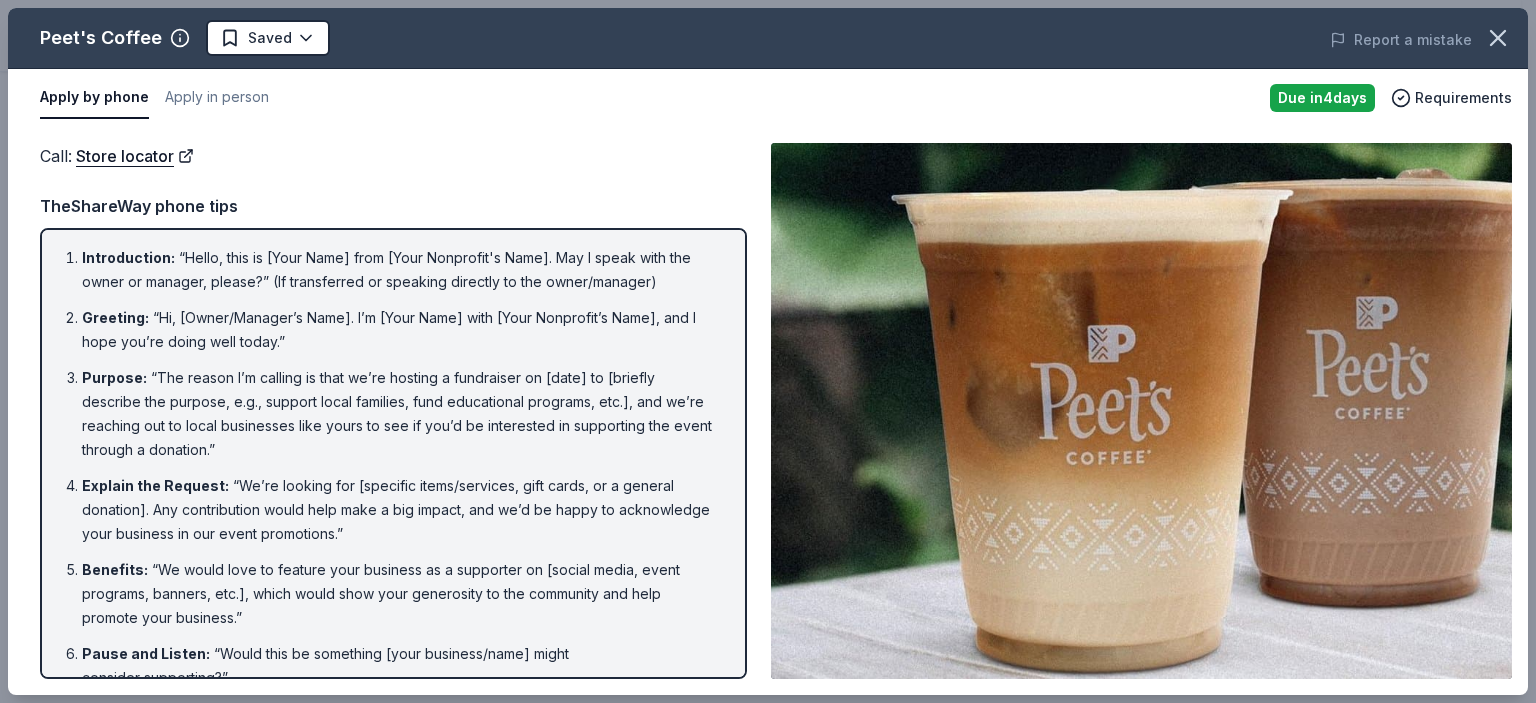 click on "Apply by phone Apply in person" at bounding box center (647, 98) 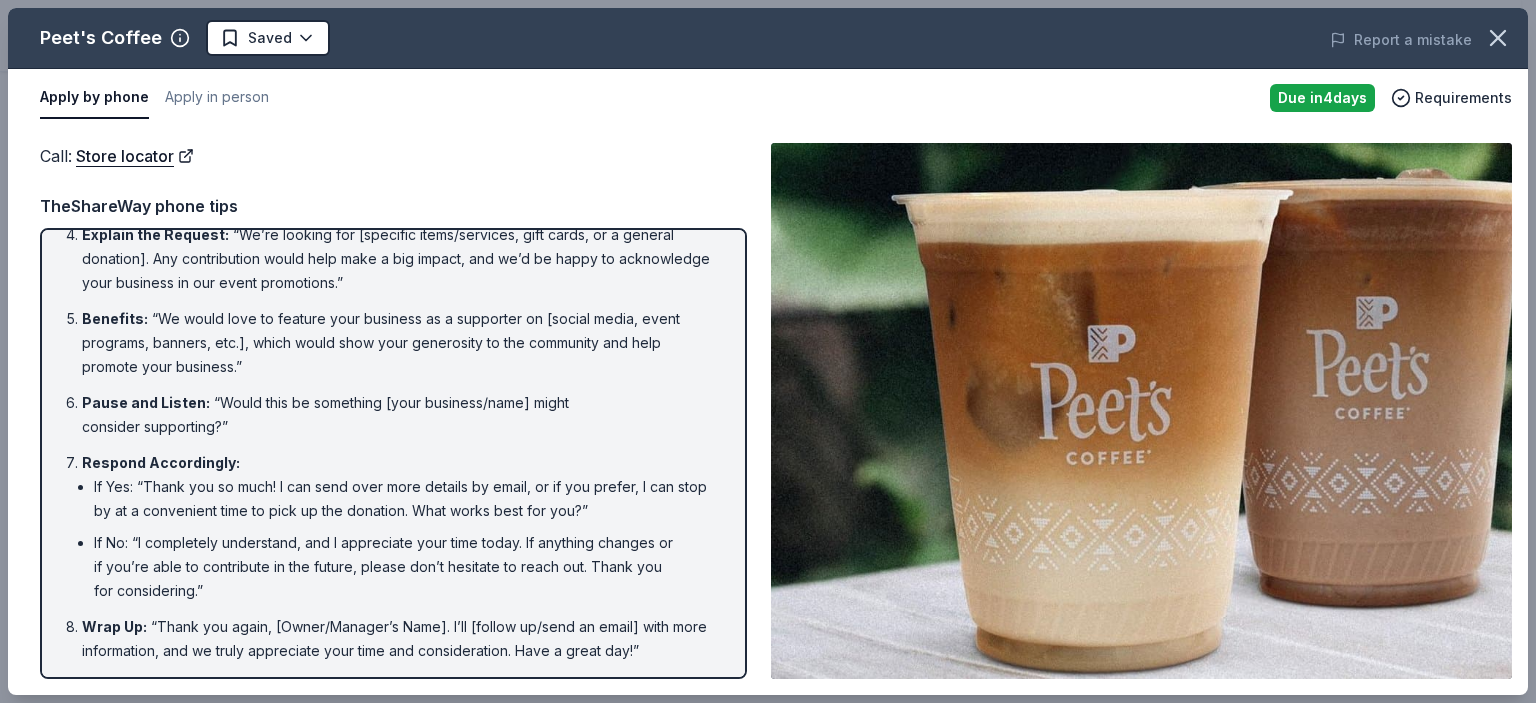 scroll, scrollTop: 0, scrollLeft: 0, axis: both 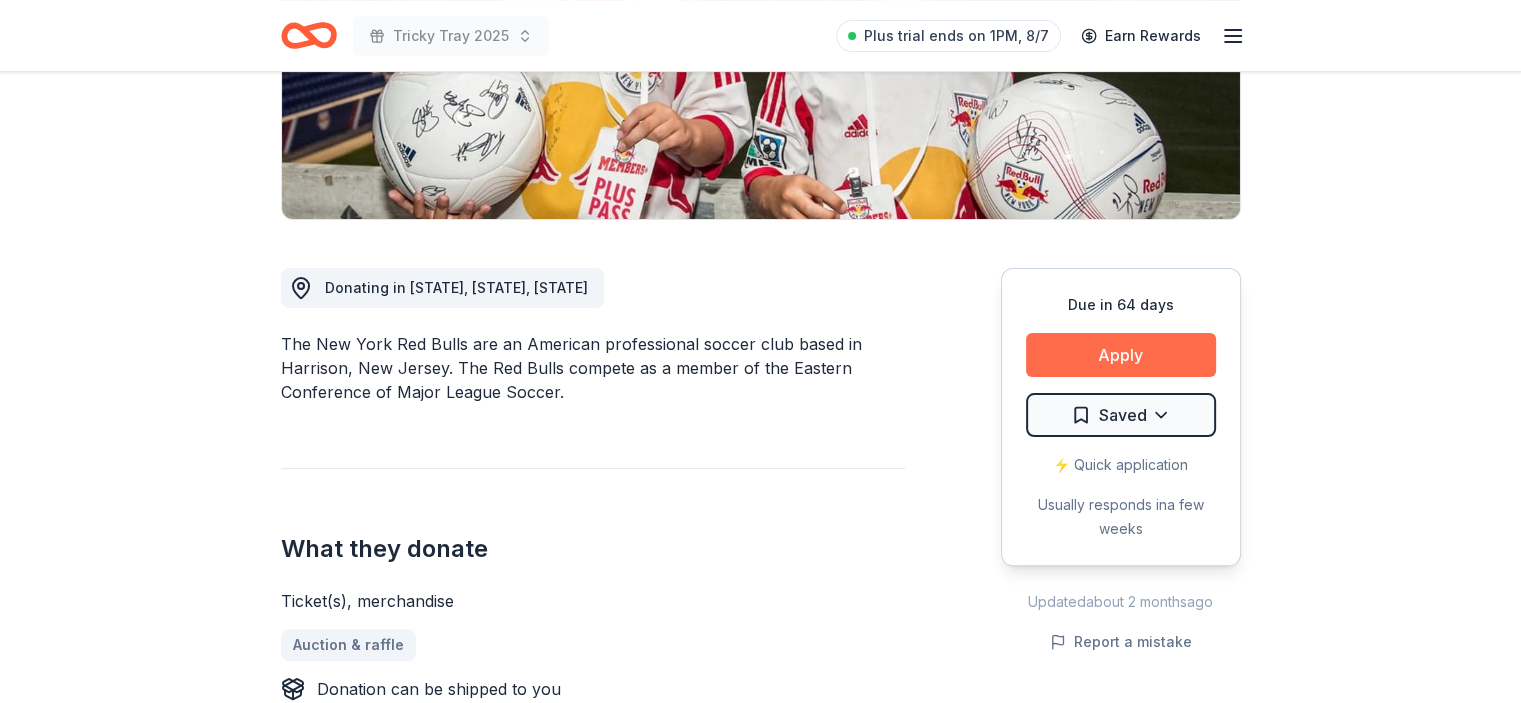 click on "Apply" at bounding box center [1121, 355] 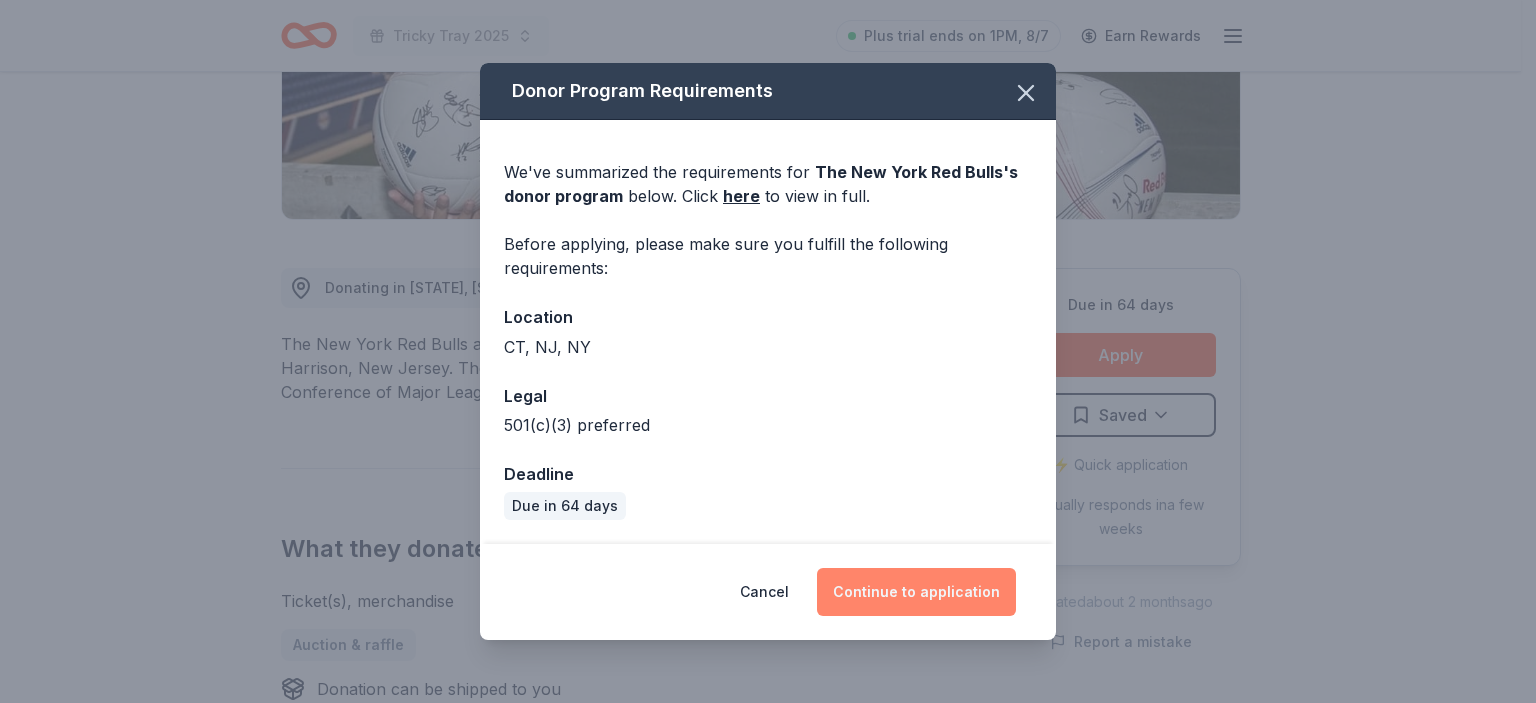 click on "Continue to application" at bounding box center [916, 592] 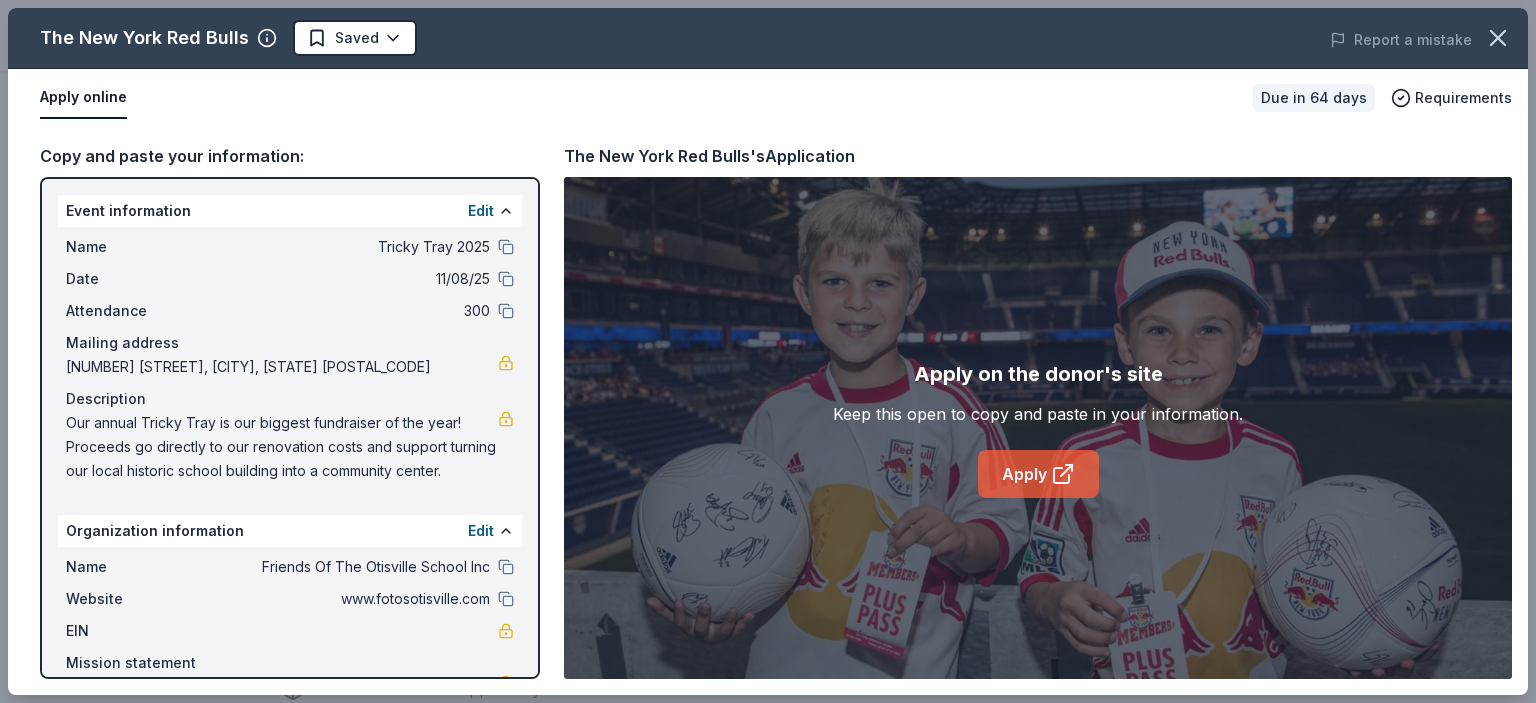 click on "Apply" at bounding box center (1038, 474) 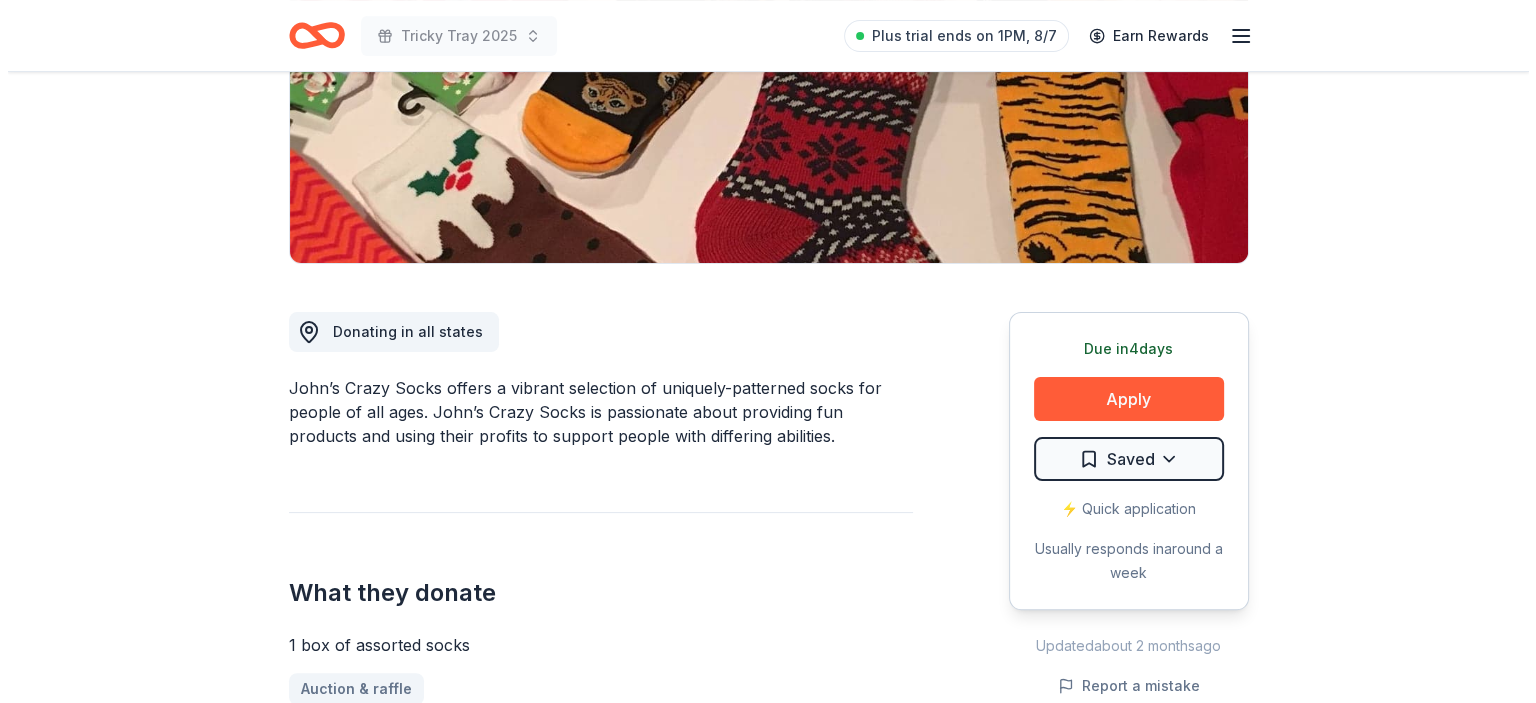 scroll, scrollTop: 412, scrollLeft: 0, axis: vertical 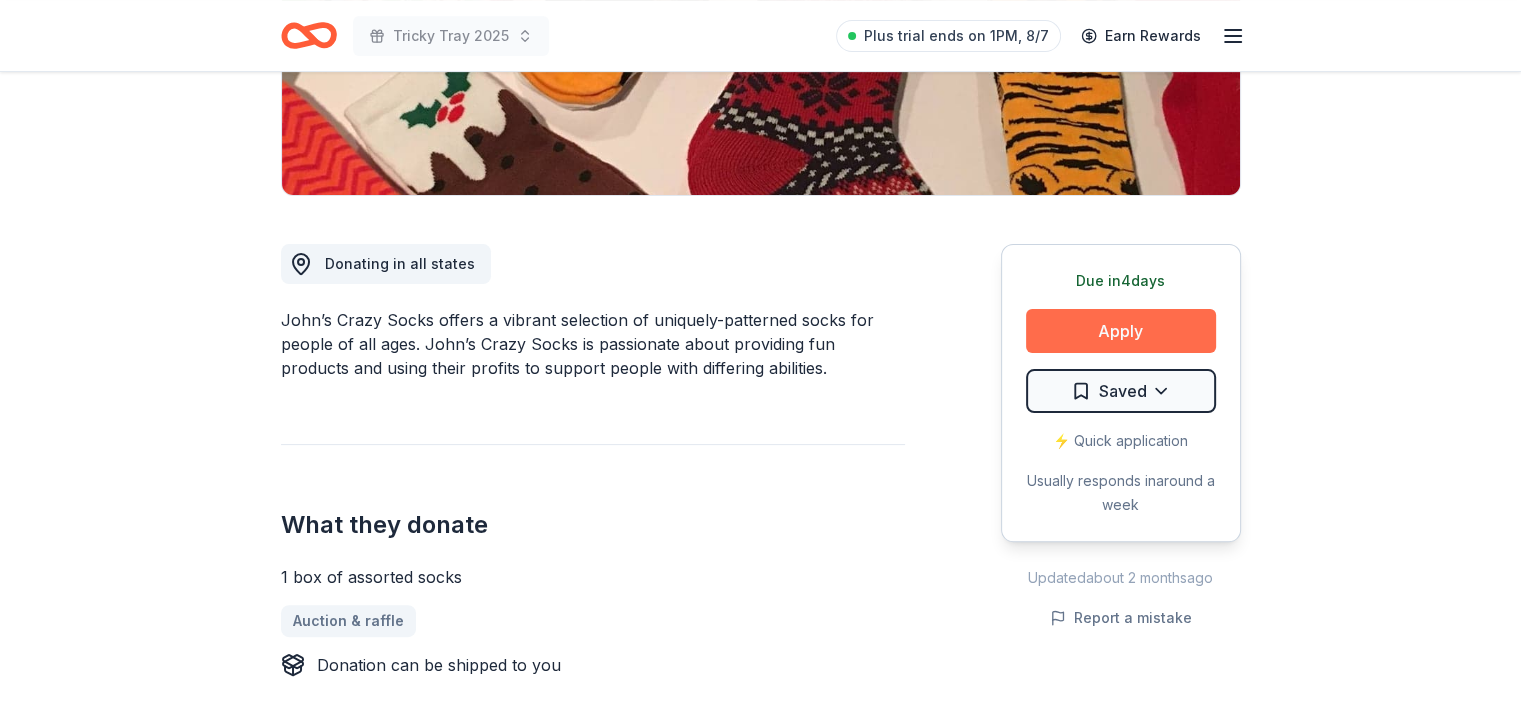 click on "Apply" at bounding box center [1121, 331] 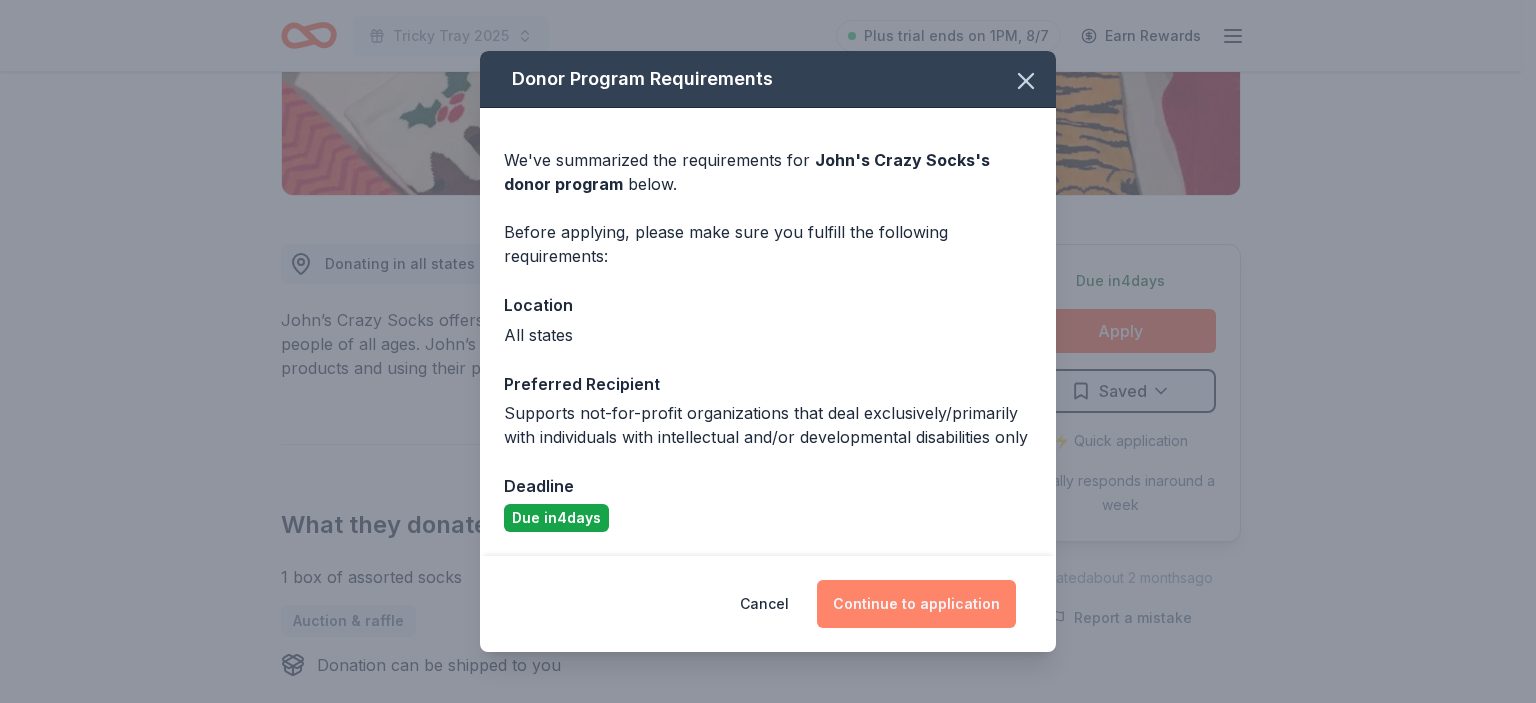 click on "Continue to application" at bounding box center (916, 604) 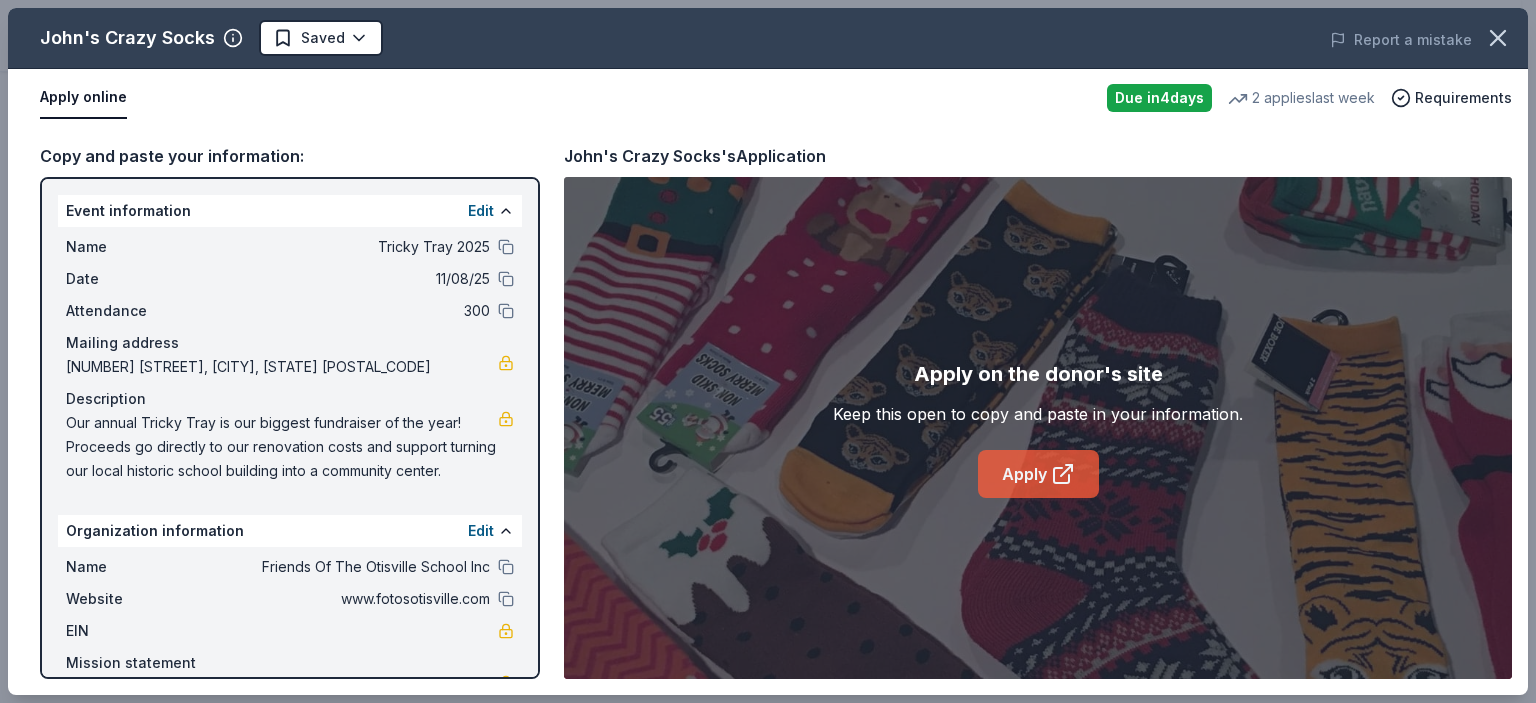click on "Apply" at bounding box center [1038, 474] 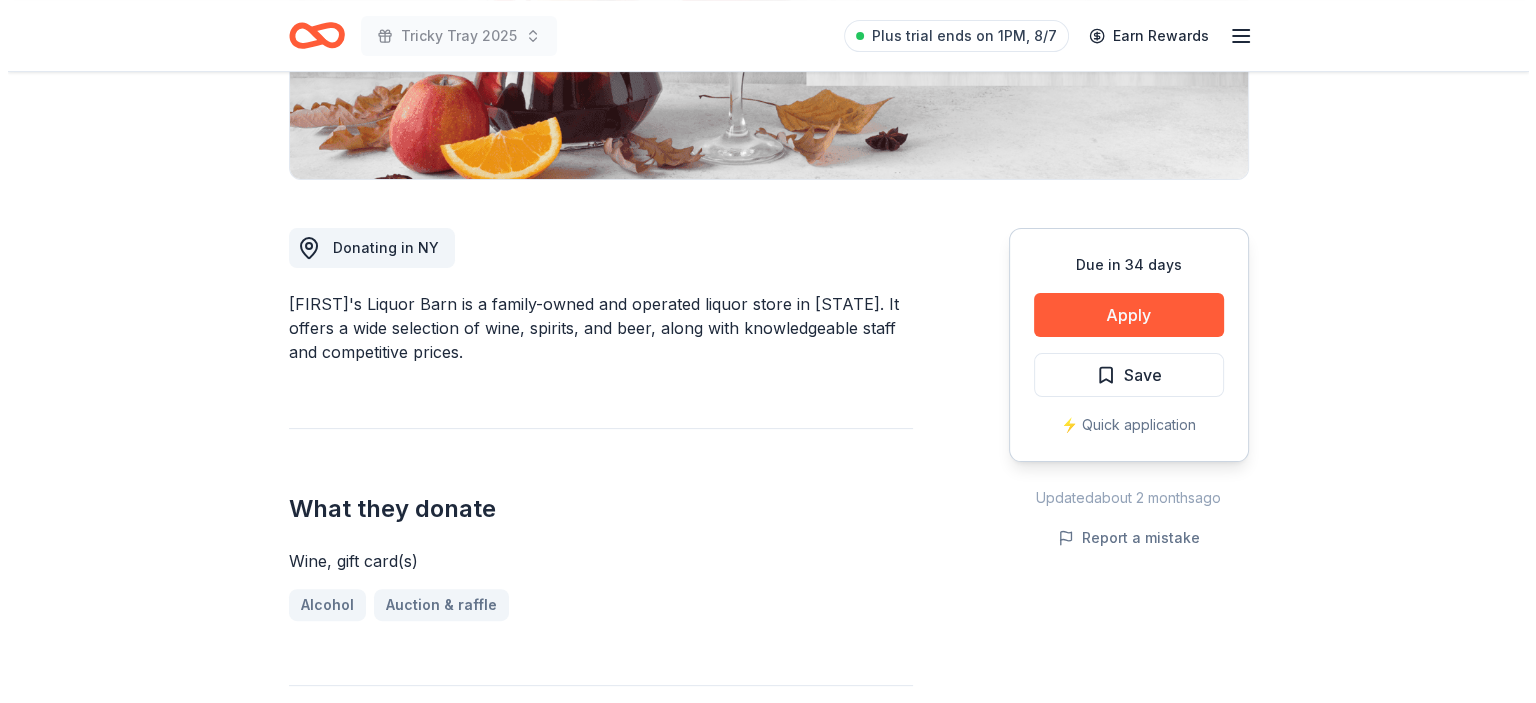 scroll, scrollTop: 427, scrollLeft: 0, axis: vertical 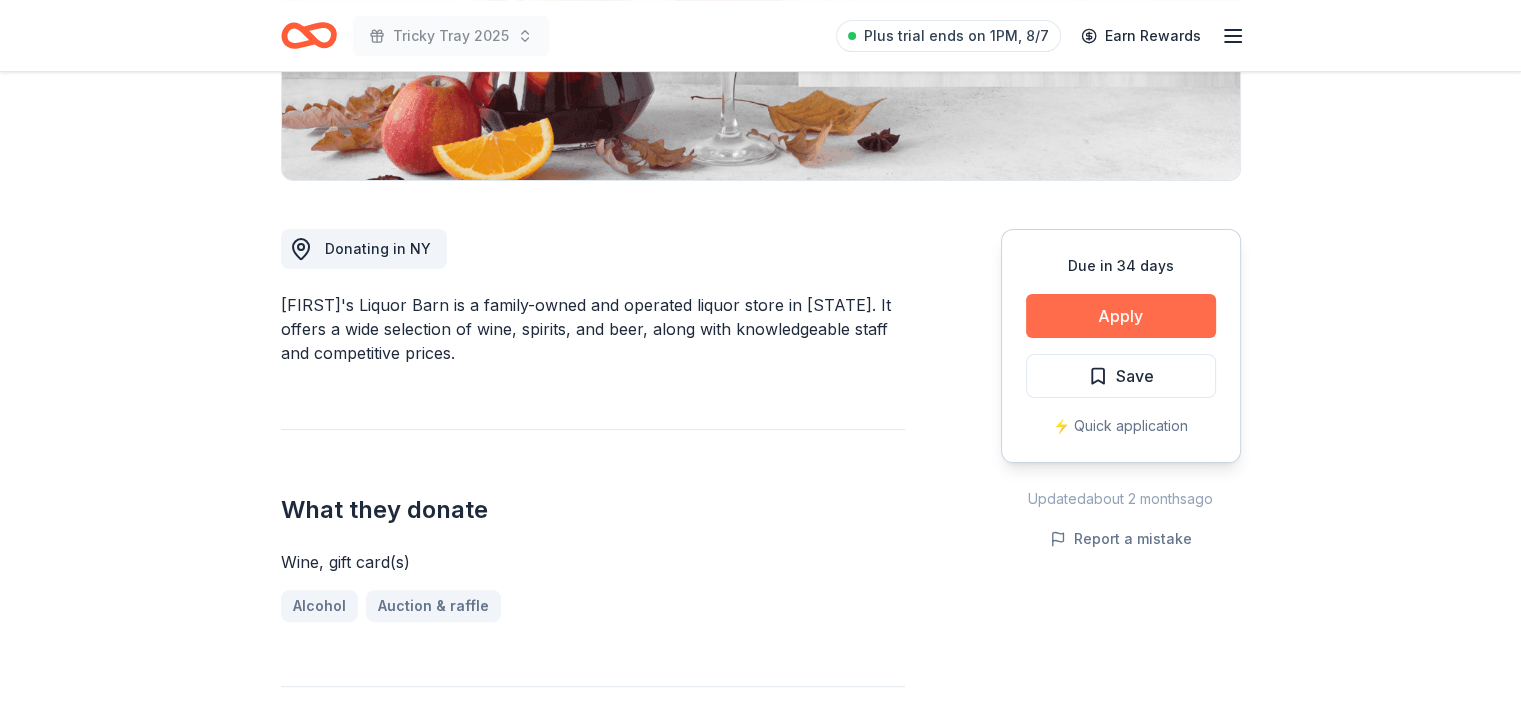 click on "Apply" at bounding box center [1121, 316] 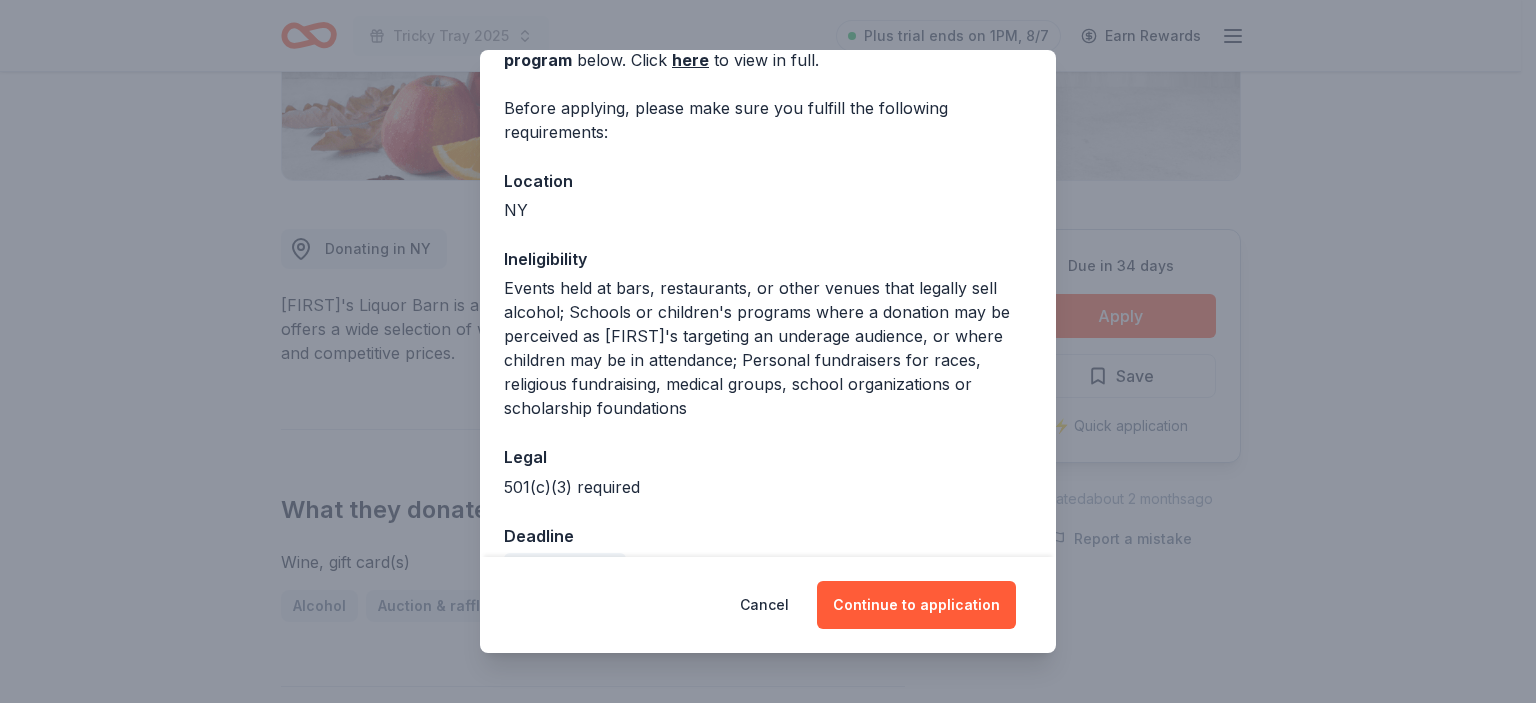 scroll, scrollTop: 128, scrollLeft: 0, axis: vertical 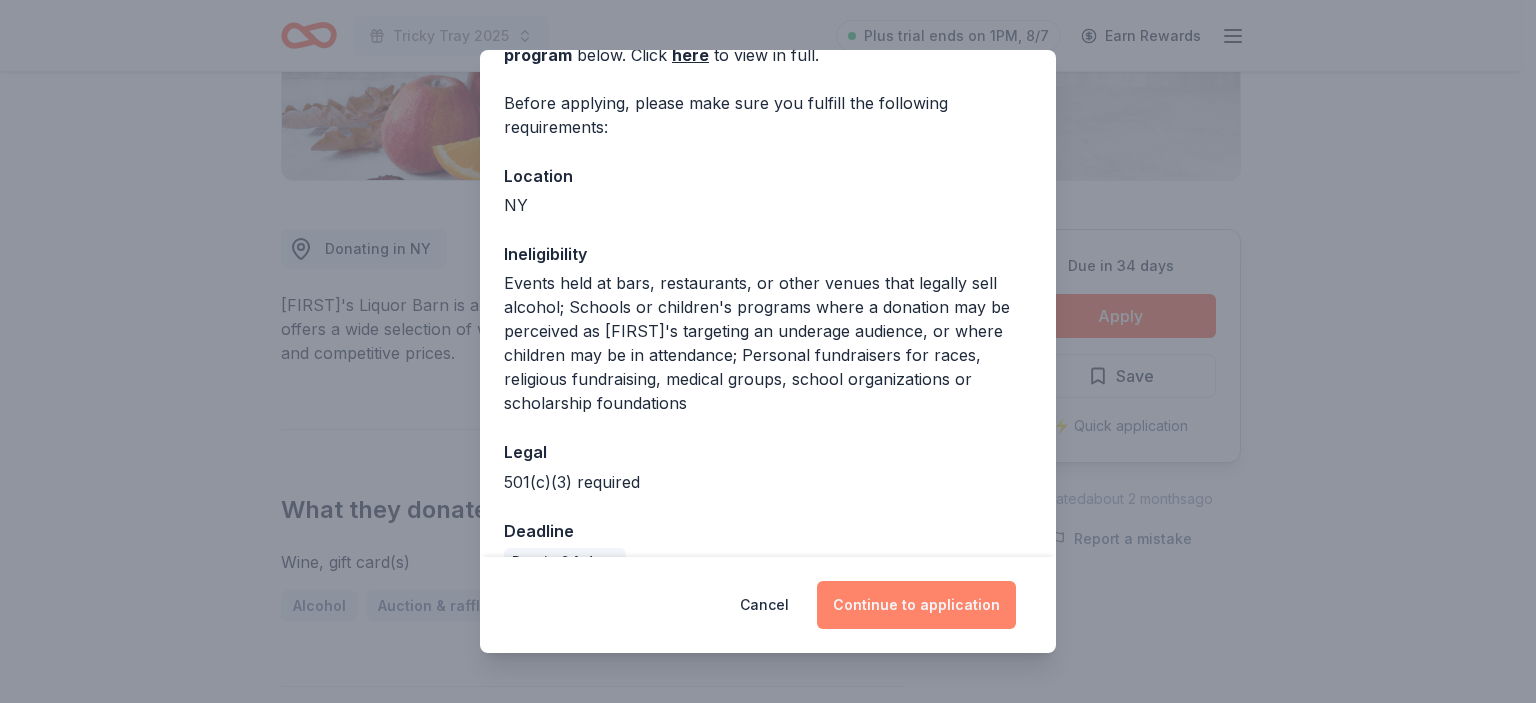 click on "Continue to application" at bounding box center [916, 605] 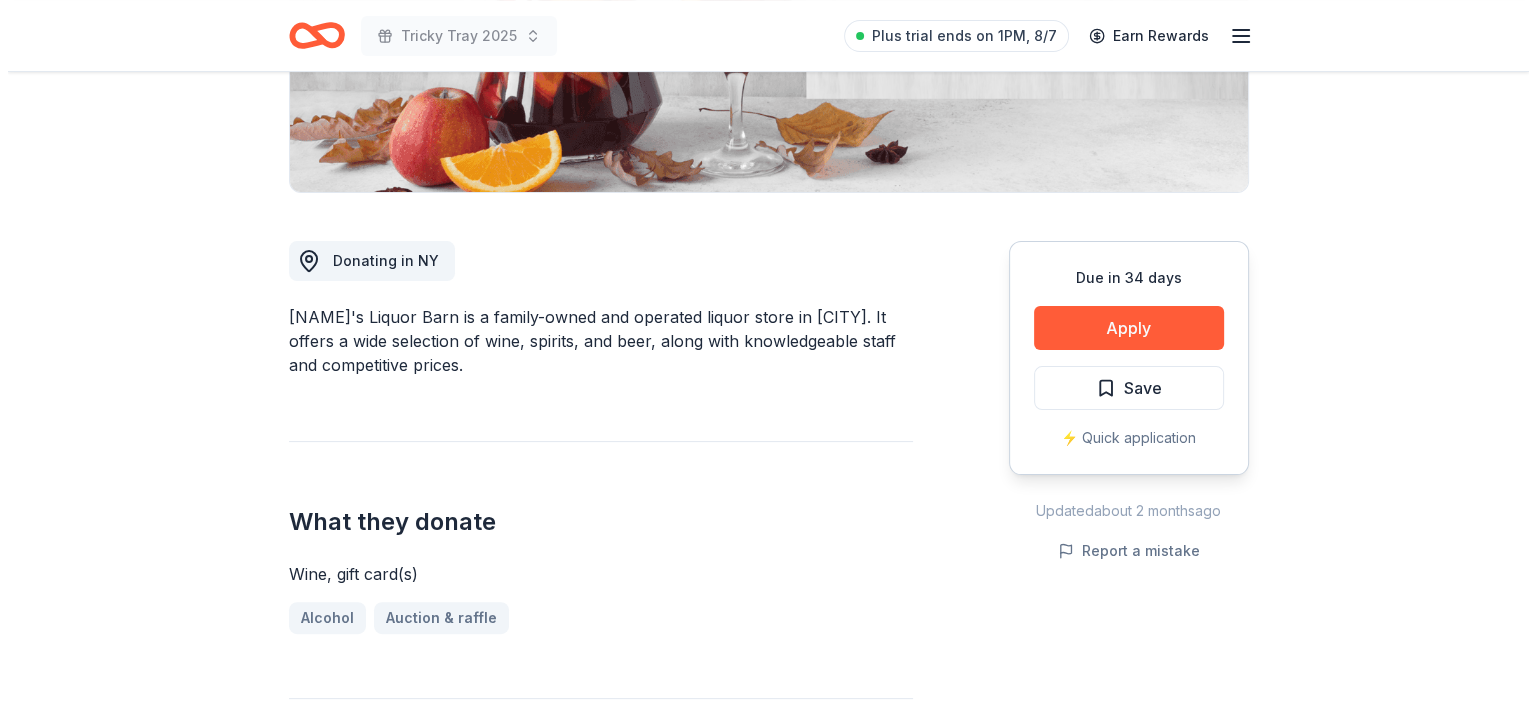 scroll, scrollTop: 416, scrollLeft: 0, axis: vertical 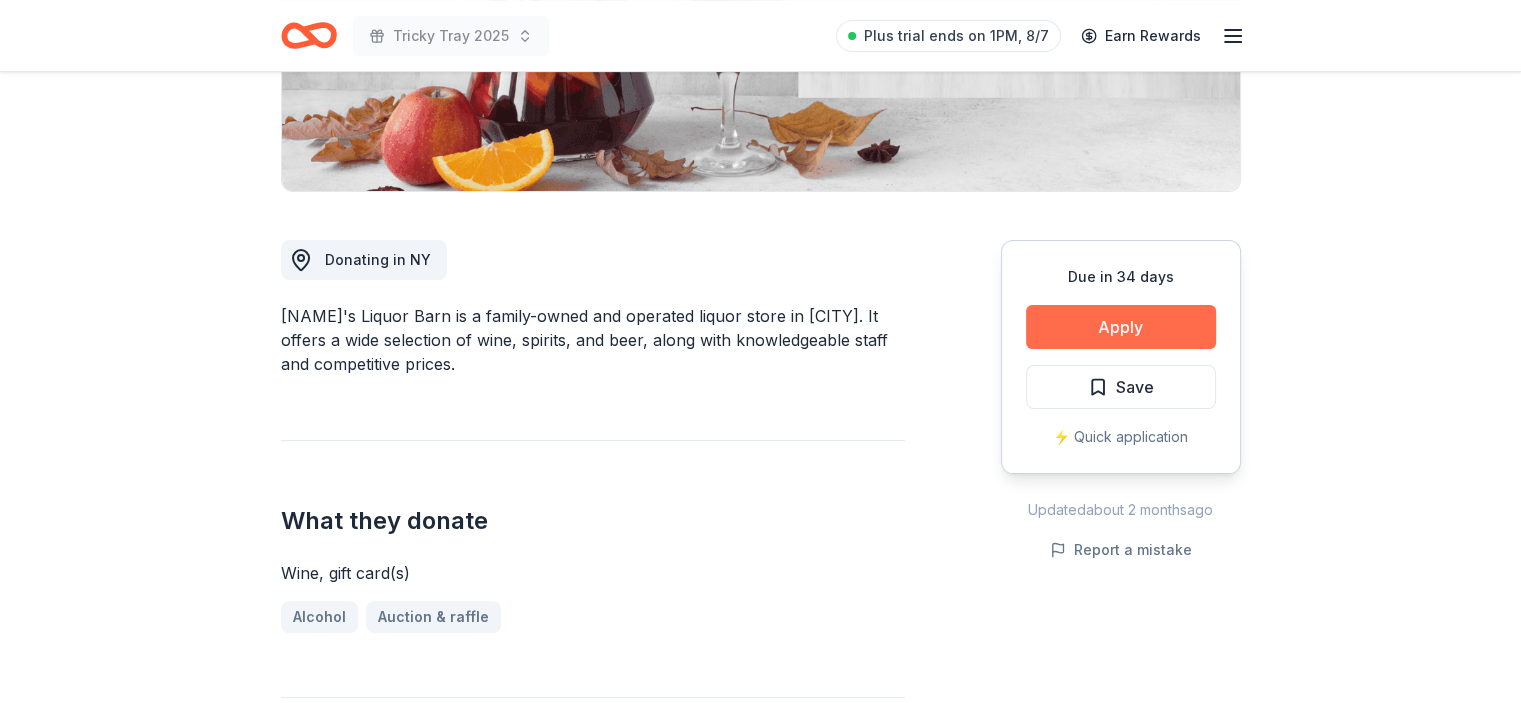 click on "Apply" at bounding box center [1121, 327] 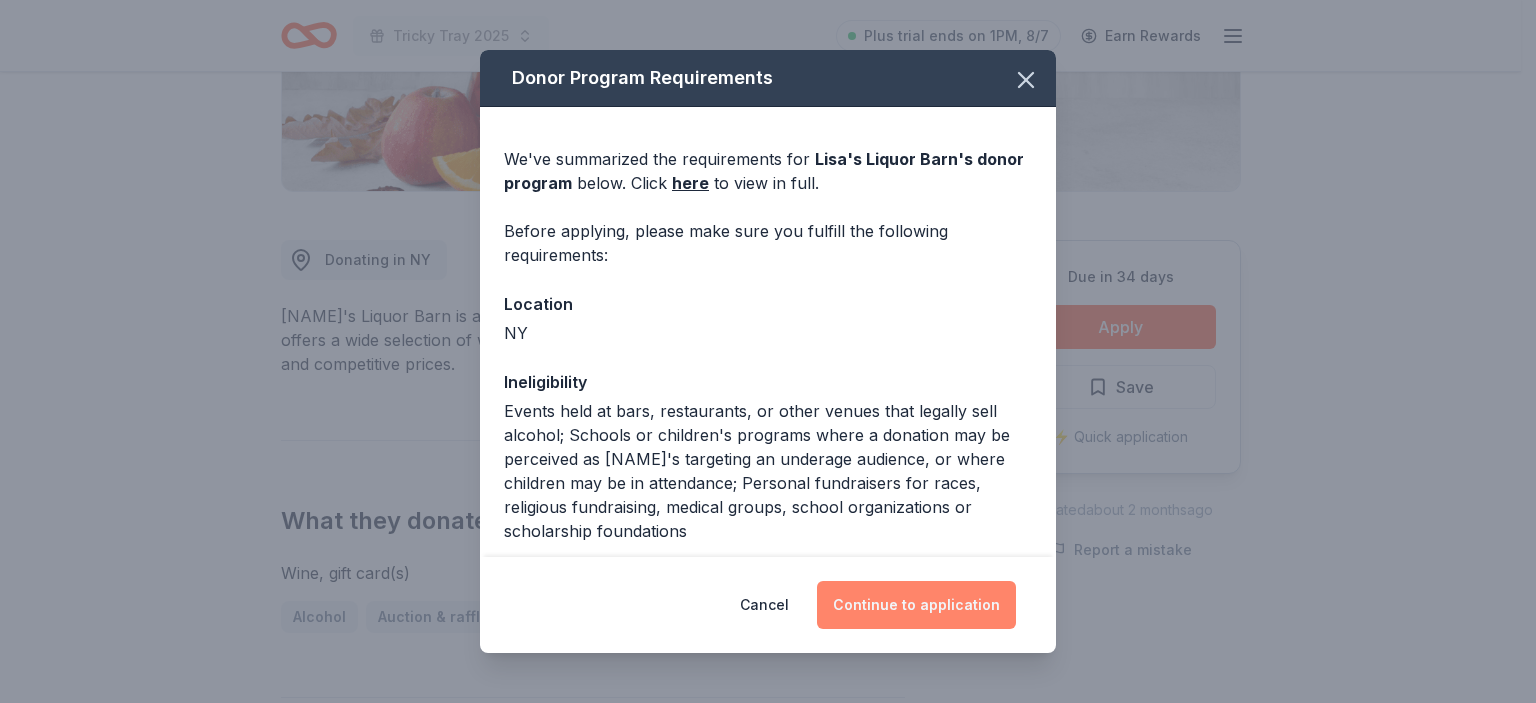 click on "Continue to application" at bounding box center (916, 605) 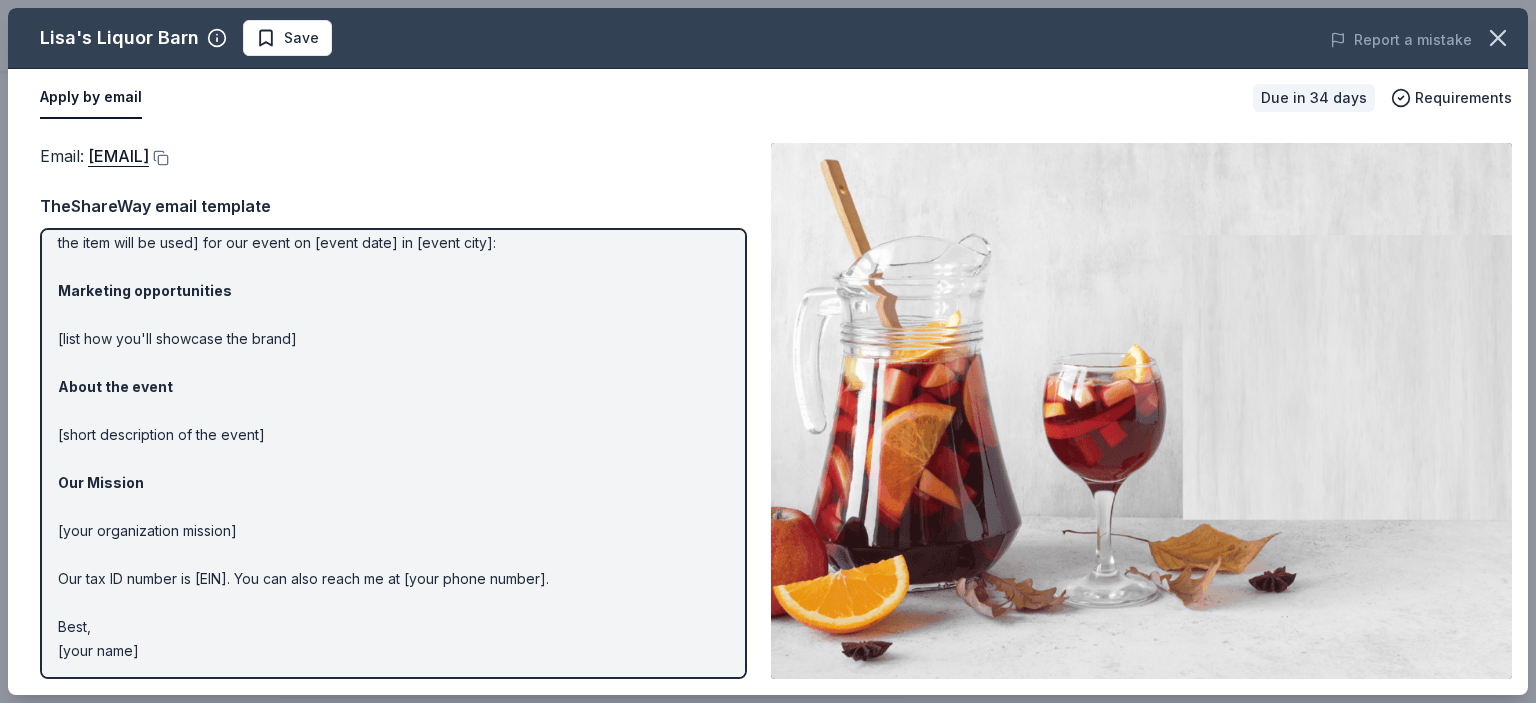 scroll, scrollTop: 0, scrollLeft: 0, axis: both 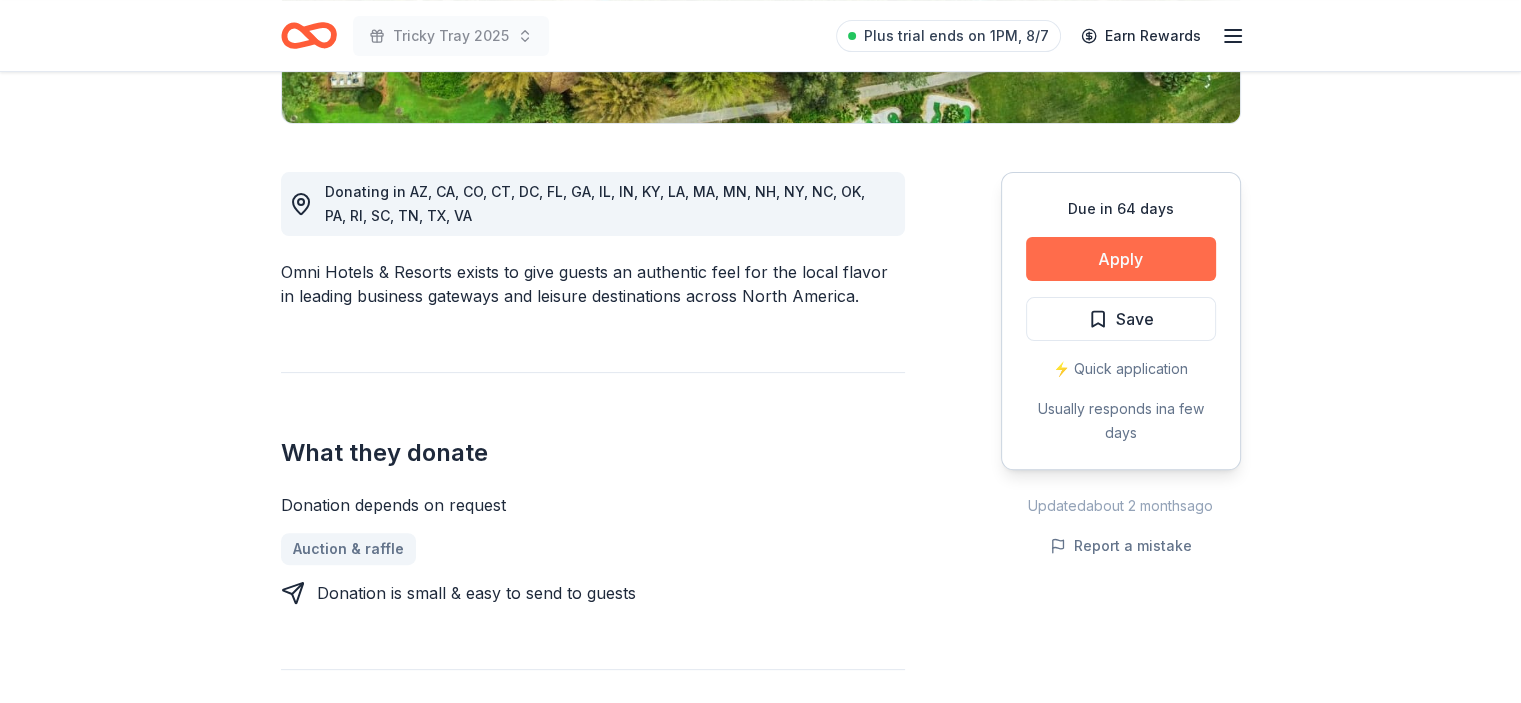 click on "Apply" at bounding box center [1121, 259] 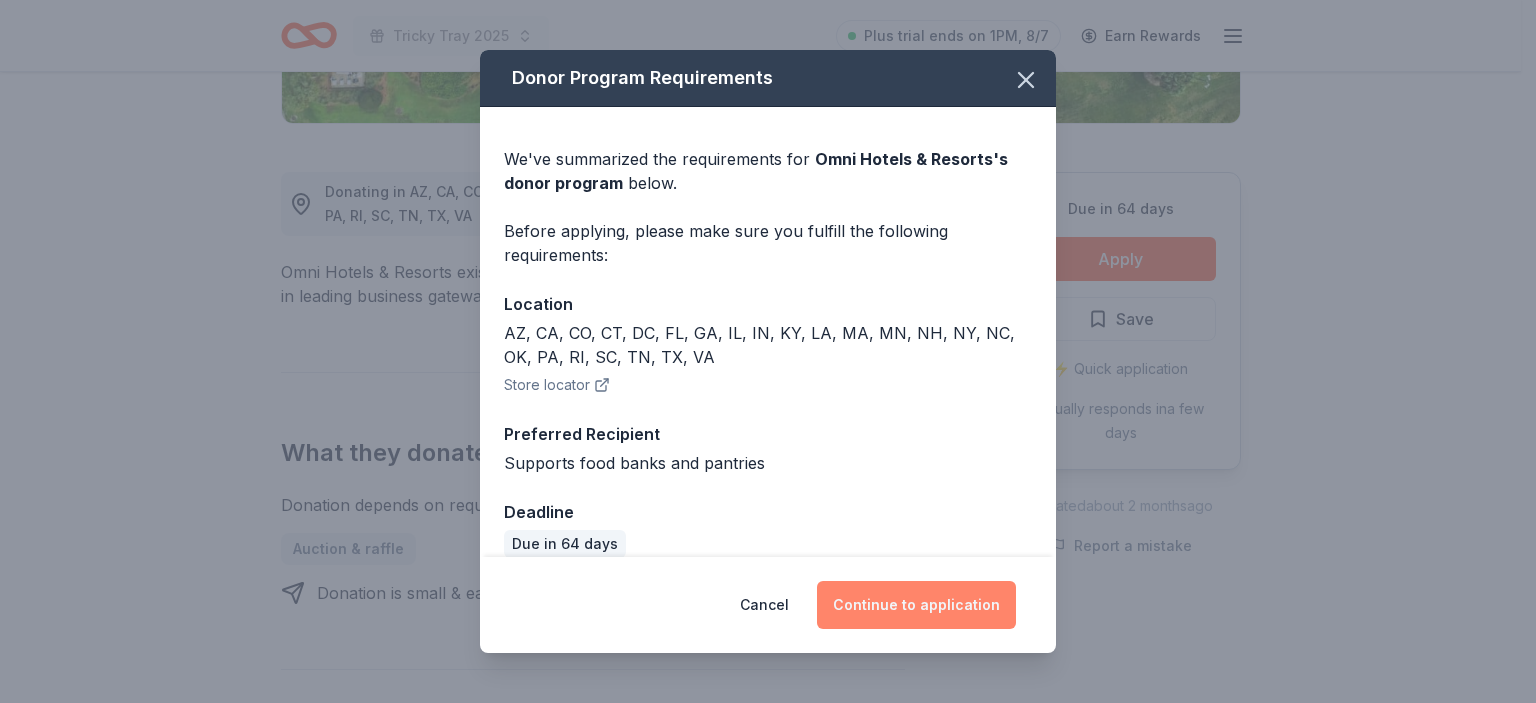 click on "Continue to application" at bounding box center (916, 605) 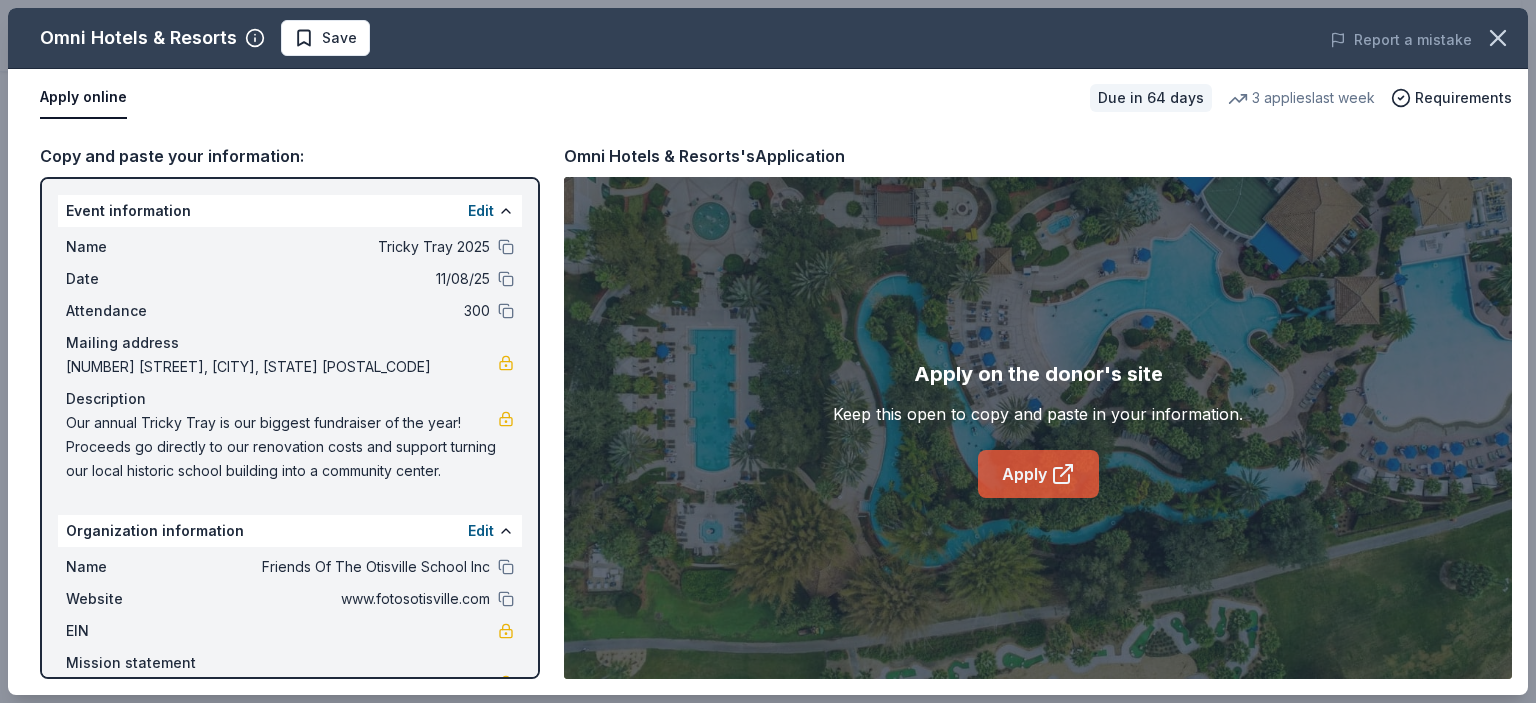 click on "Apply" at bounding box center [1038, 474] 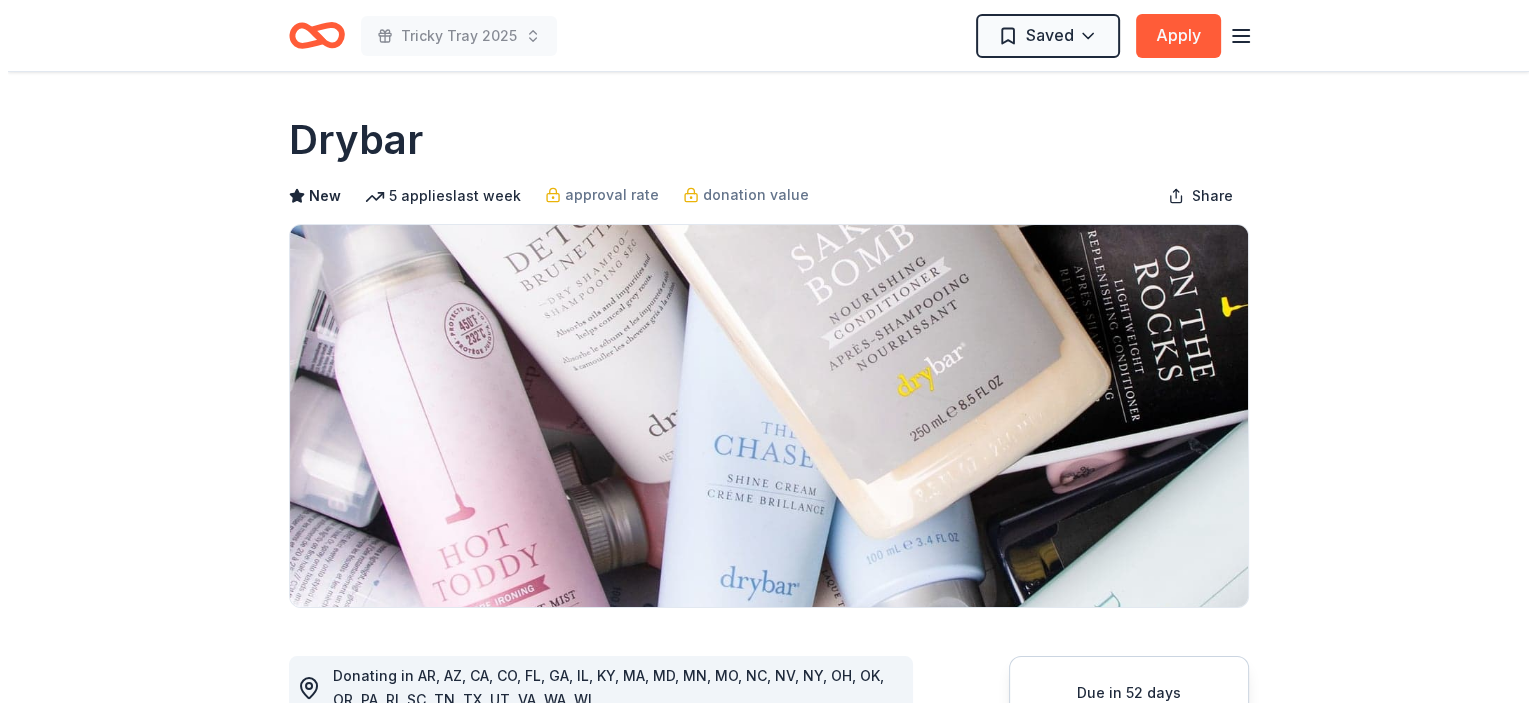 scroll, scrollTop: 388, scrollLeft: 0, axis: vertical 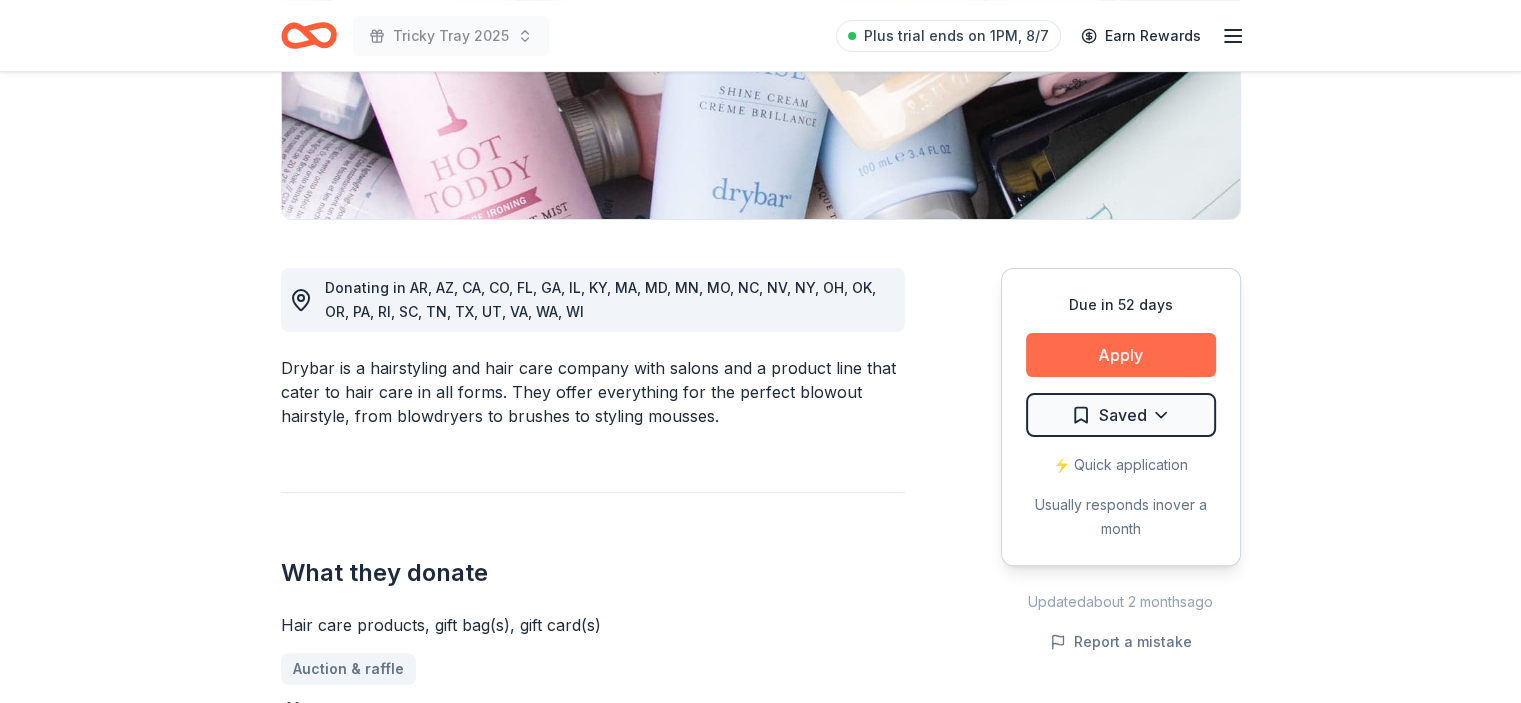 click on "Apply" at bounding box center (1121, 355) 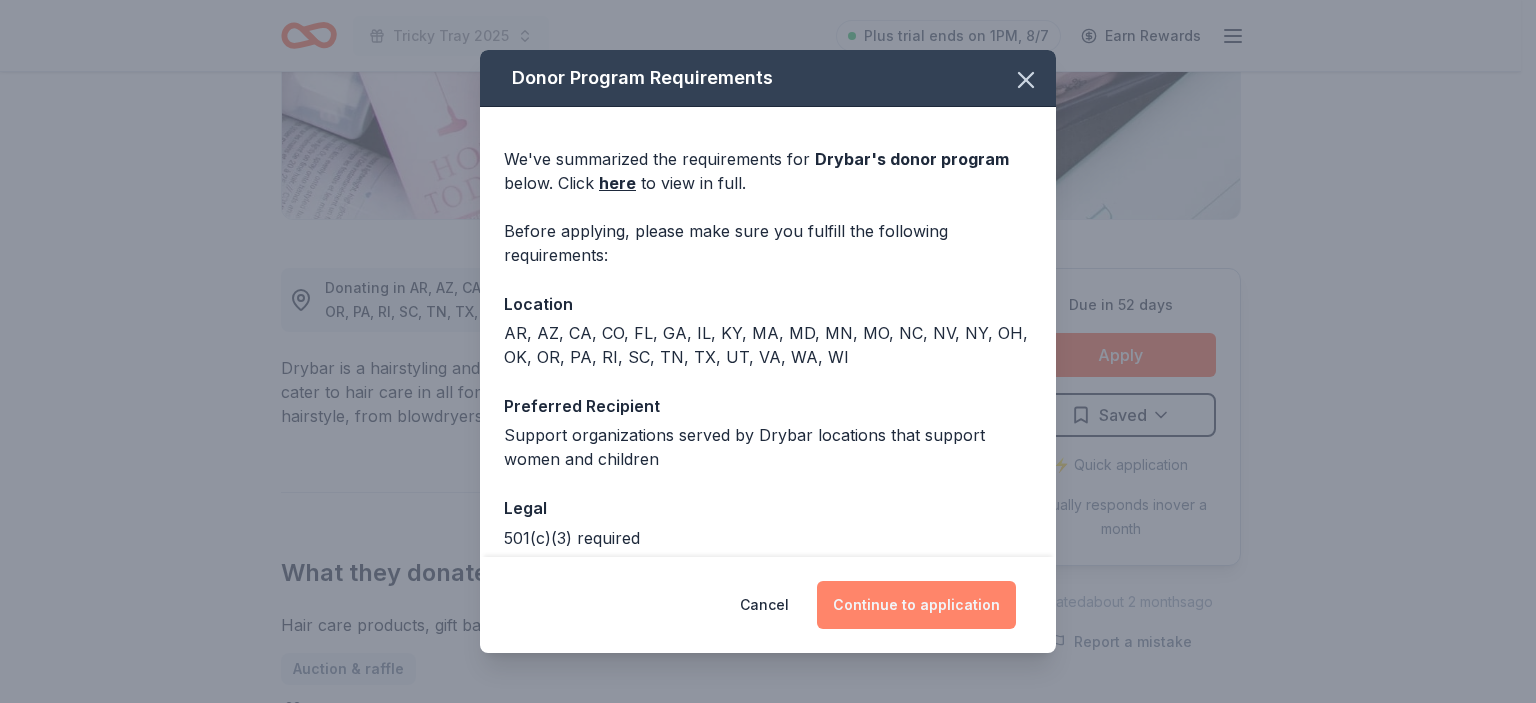 click on "Continue to application" at bounding box center [916, 605] 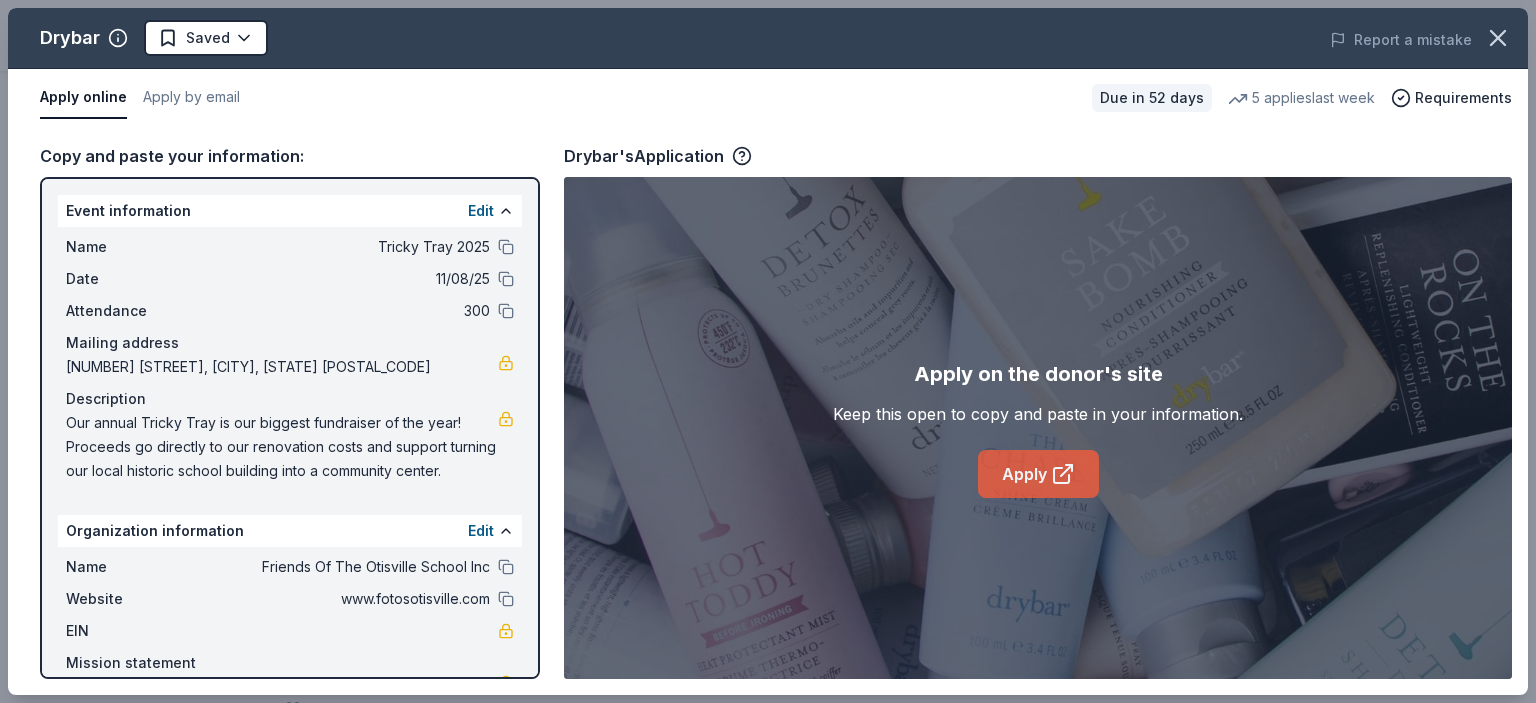 click on "Apply" at bounding box center [1038, 474] 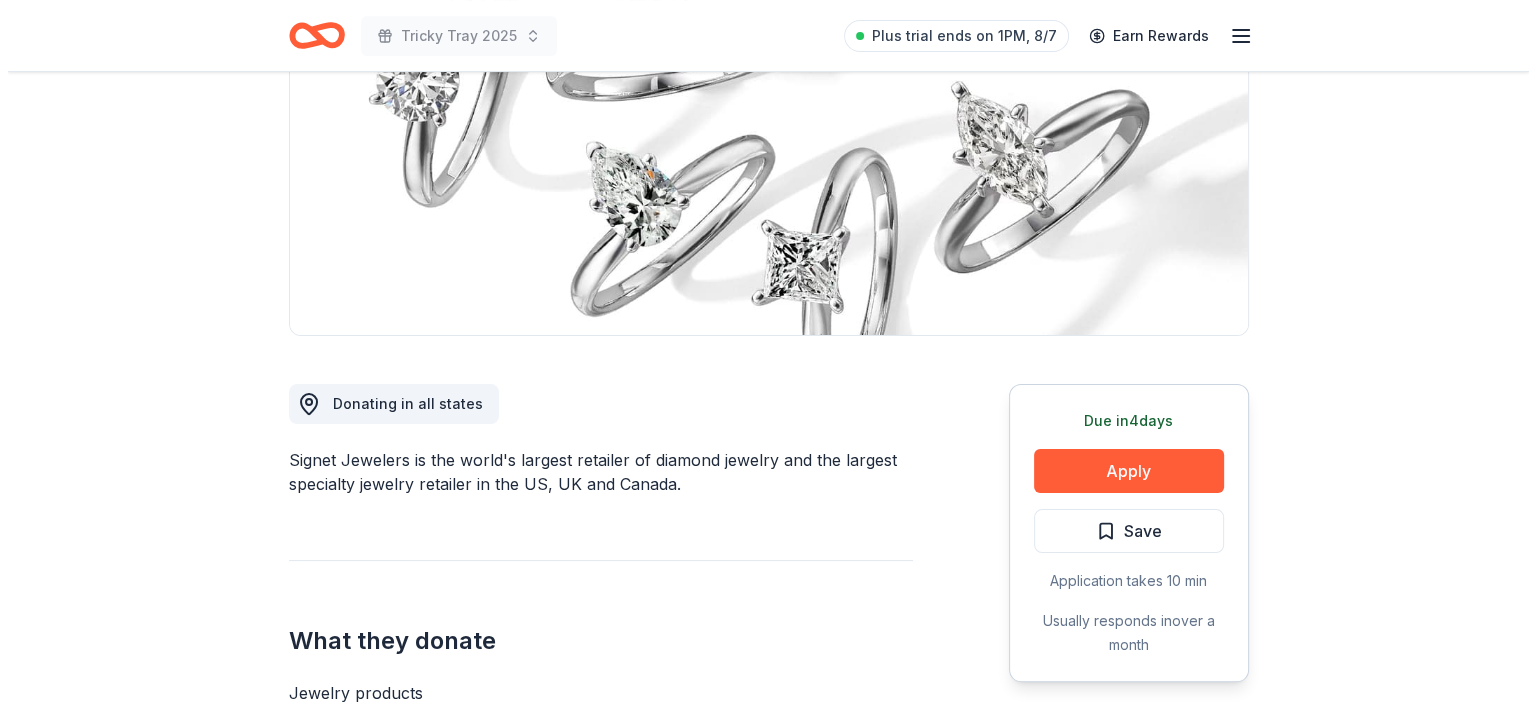 scroll, scrollTop: 460, scrollLeft: 0, axis: vertical 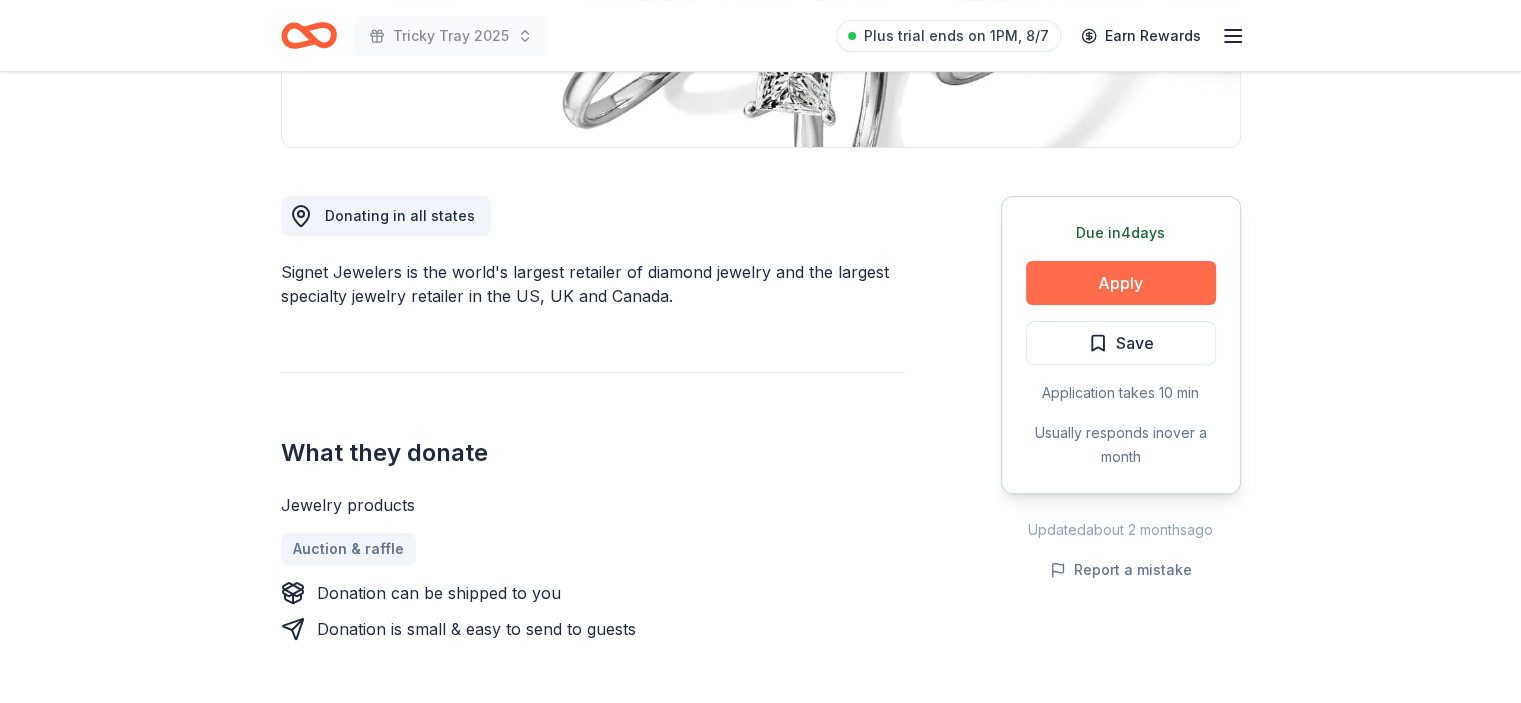 click on "Apply" at bounding box center [1121, 283] 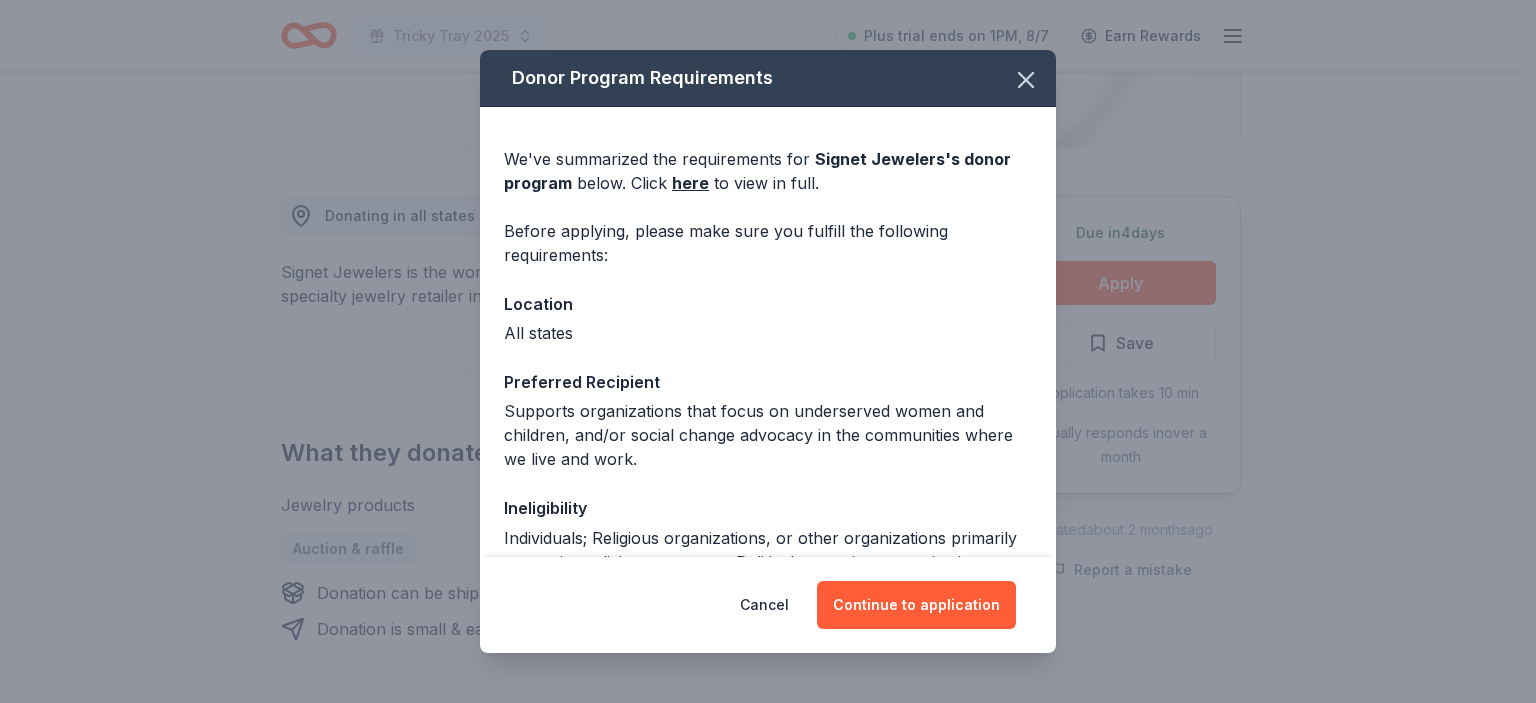 scroll, scrollTop: 126, scrollLeft: 0, axis: vertical 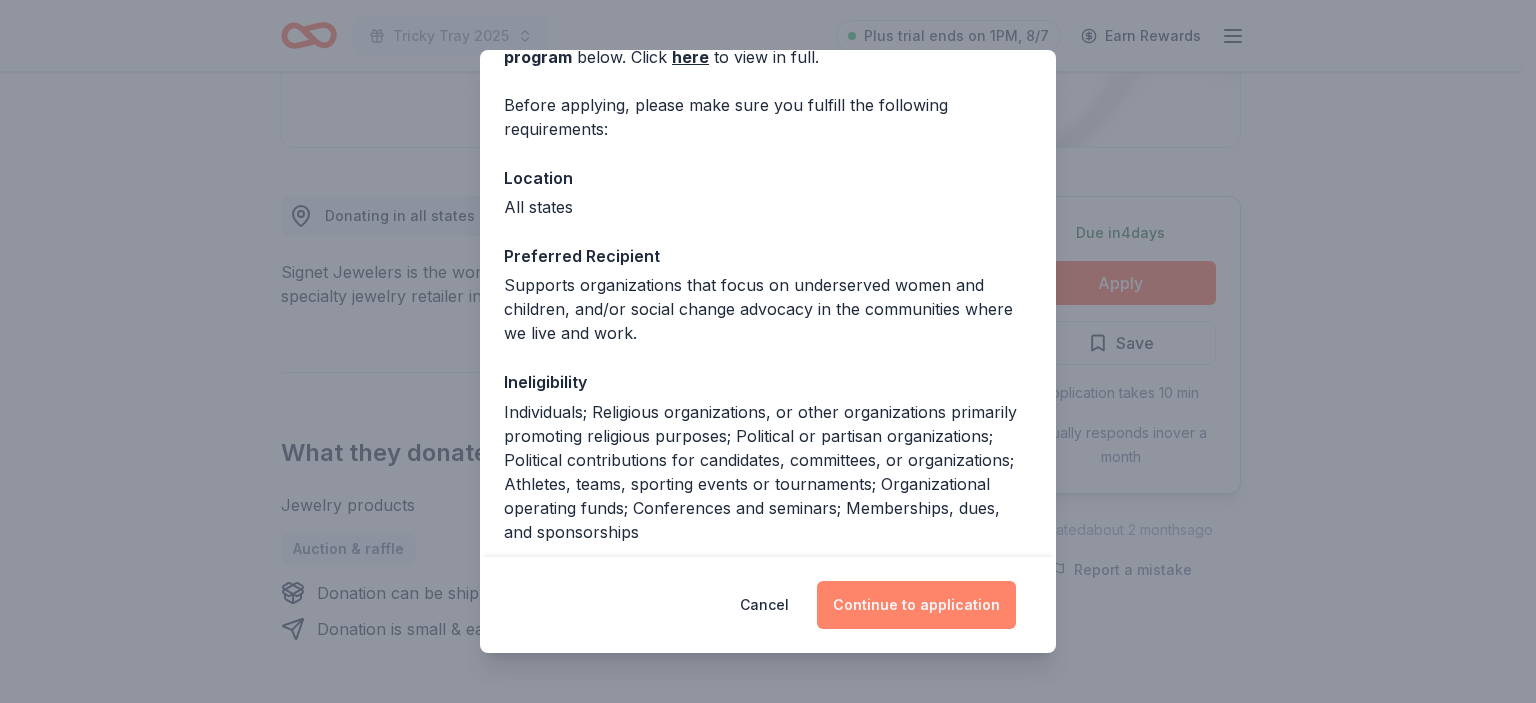 click on "Continue to application" at bounding box center (916, 605) 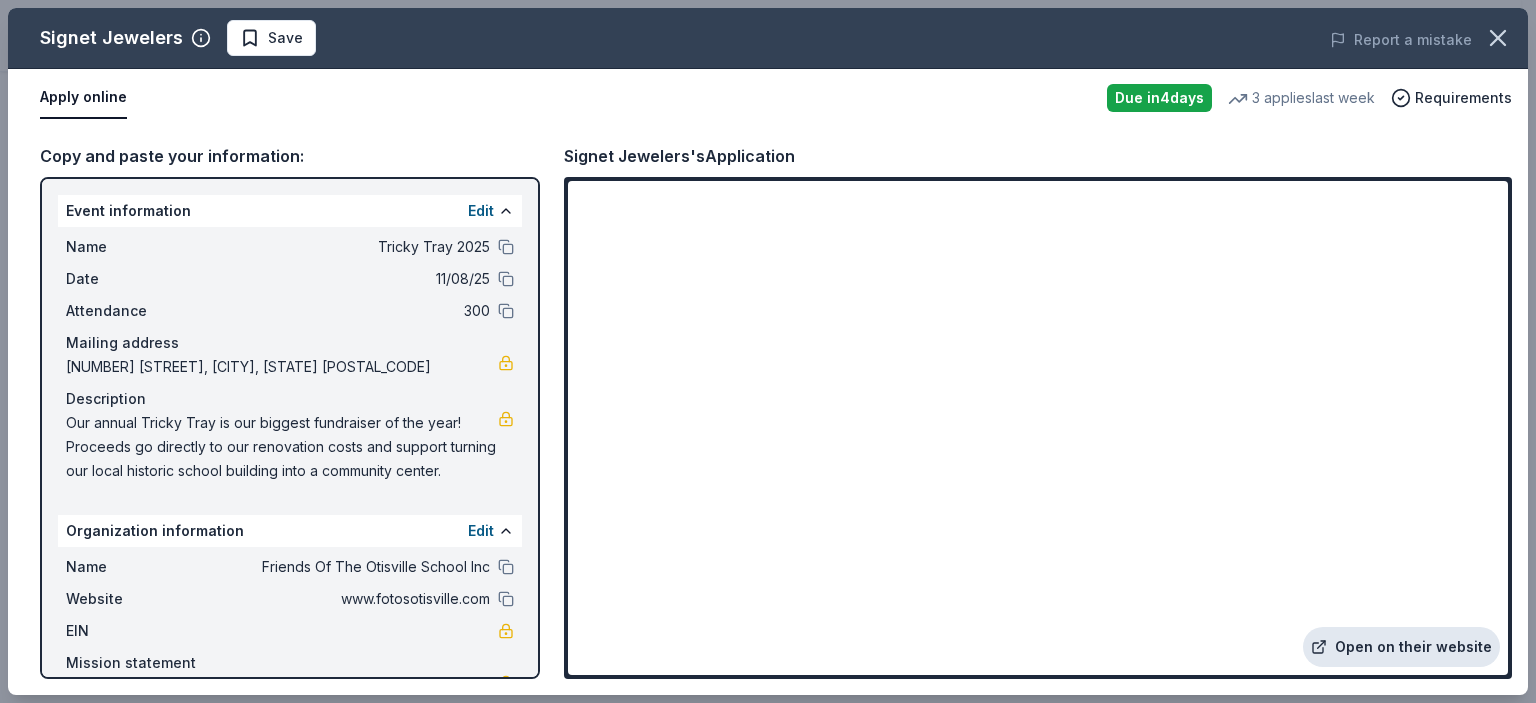 click on "Open on their website" at bounding box center [1401, 647] 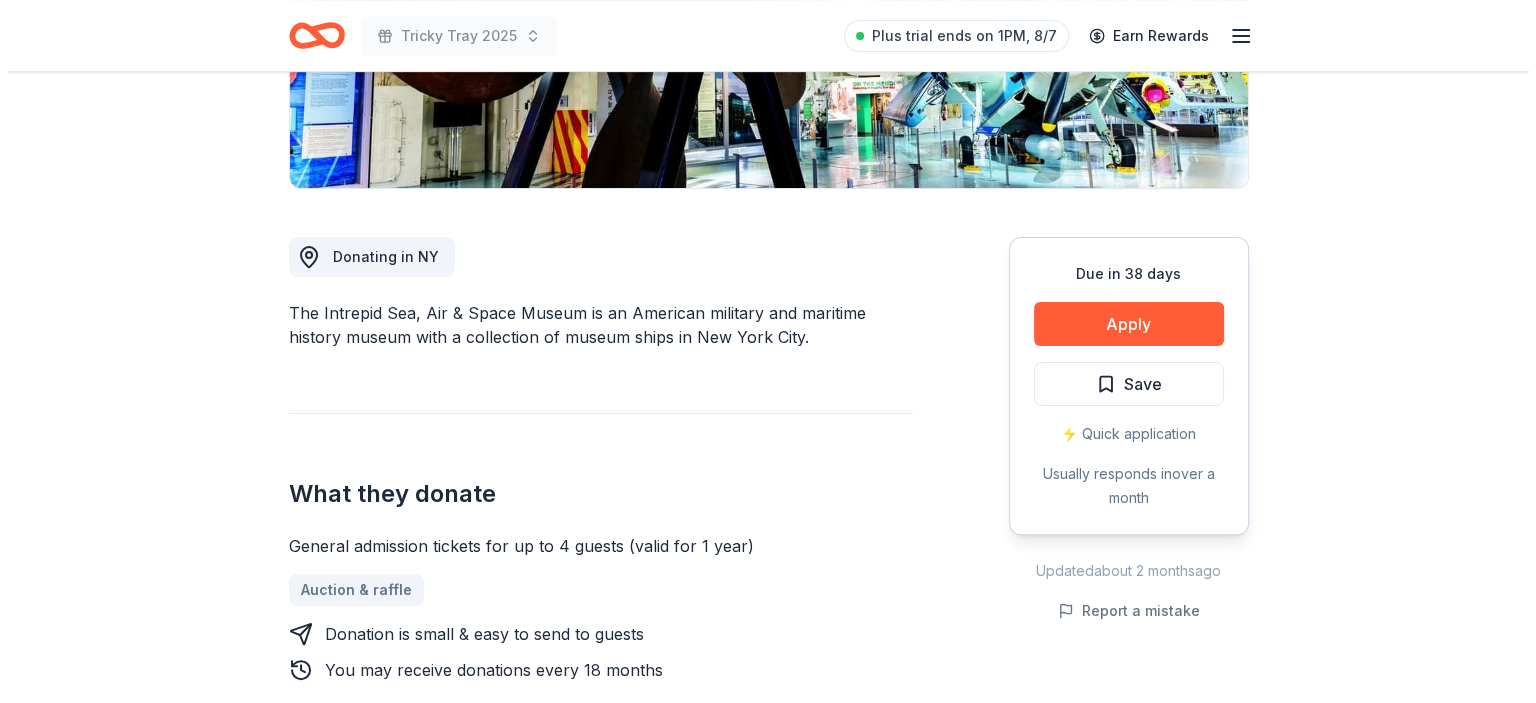 scroll, scrollTop: 420, scrollLeft: 0, axis: vertical 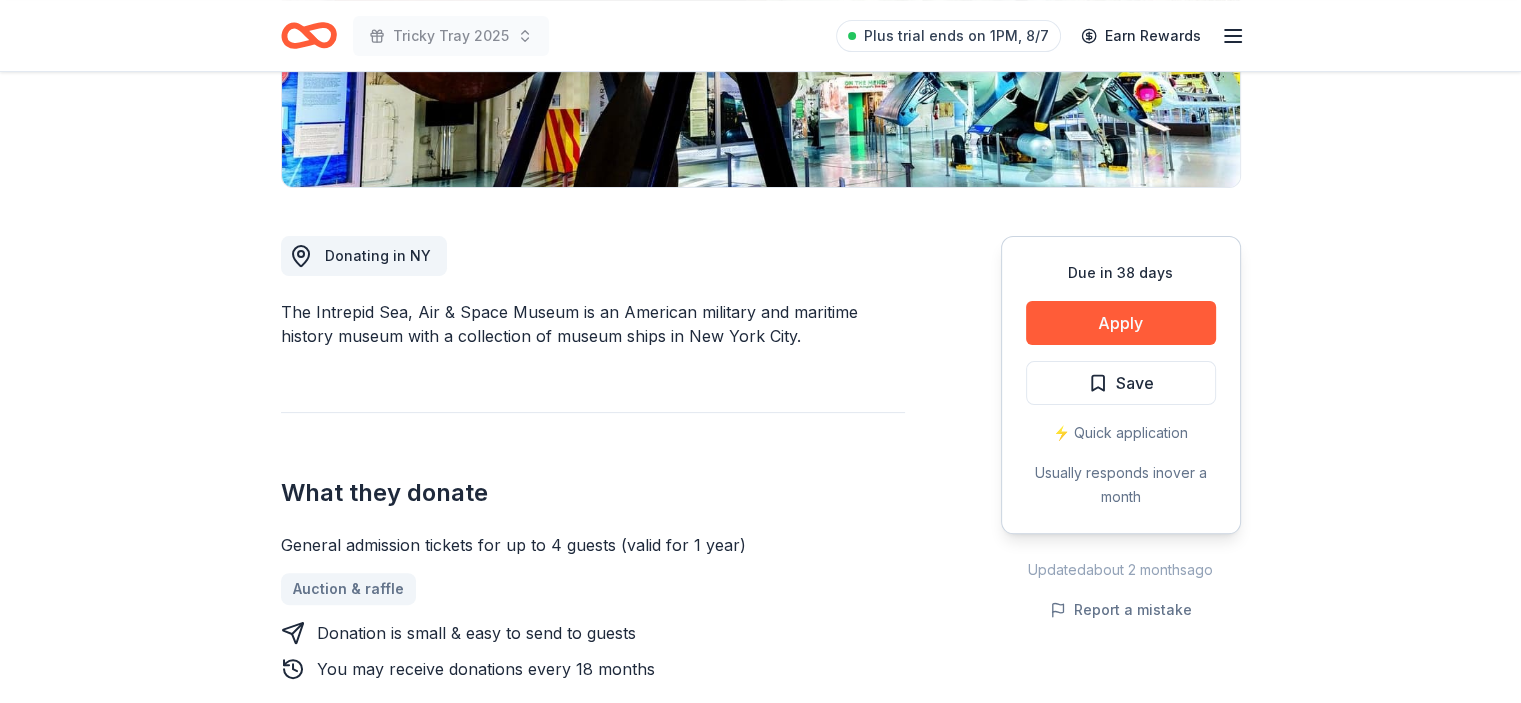 click on "Apply" at bounding box center [1121, 323] 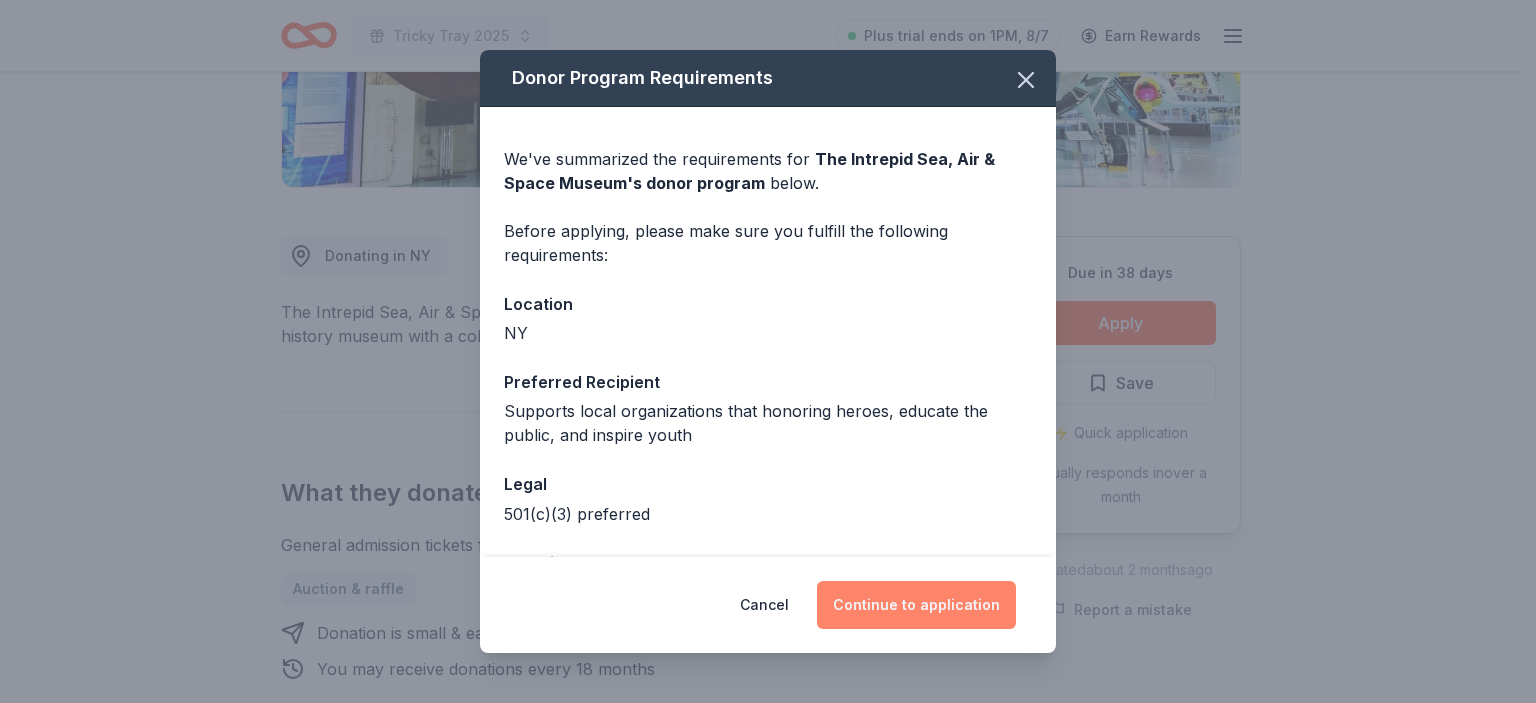 click on "Continue to application" at bounding box center [916, 605] 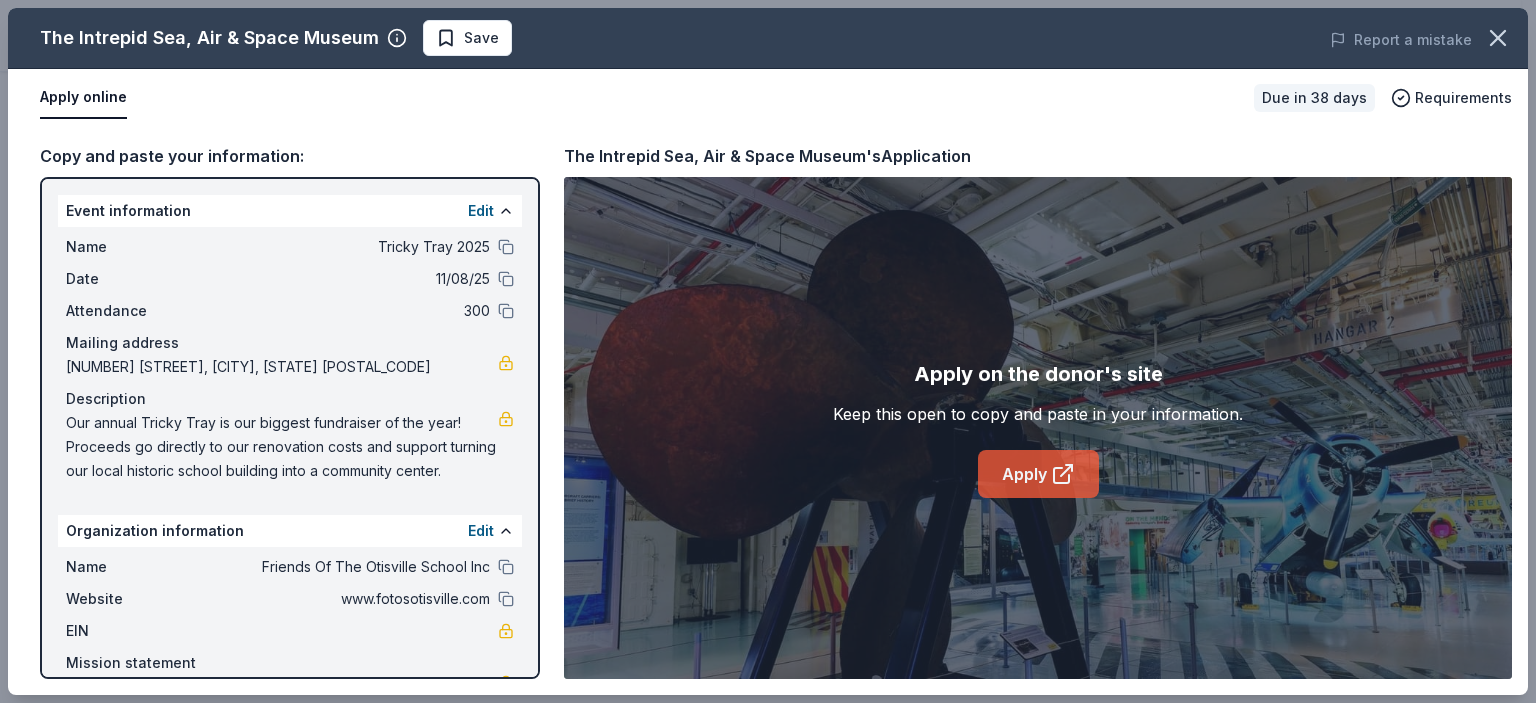 click on "Apply" at bounding box center (1038, 474) 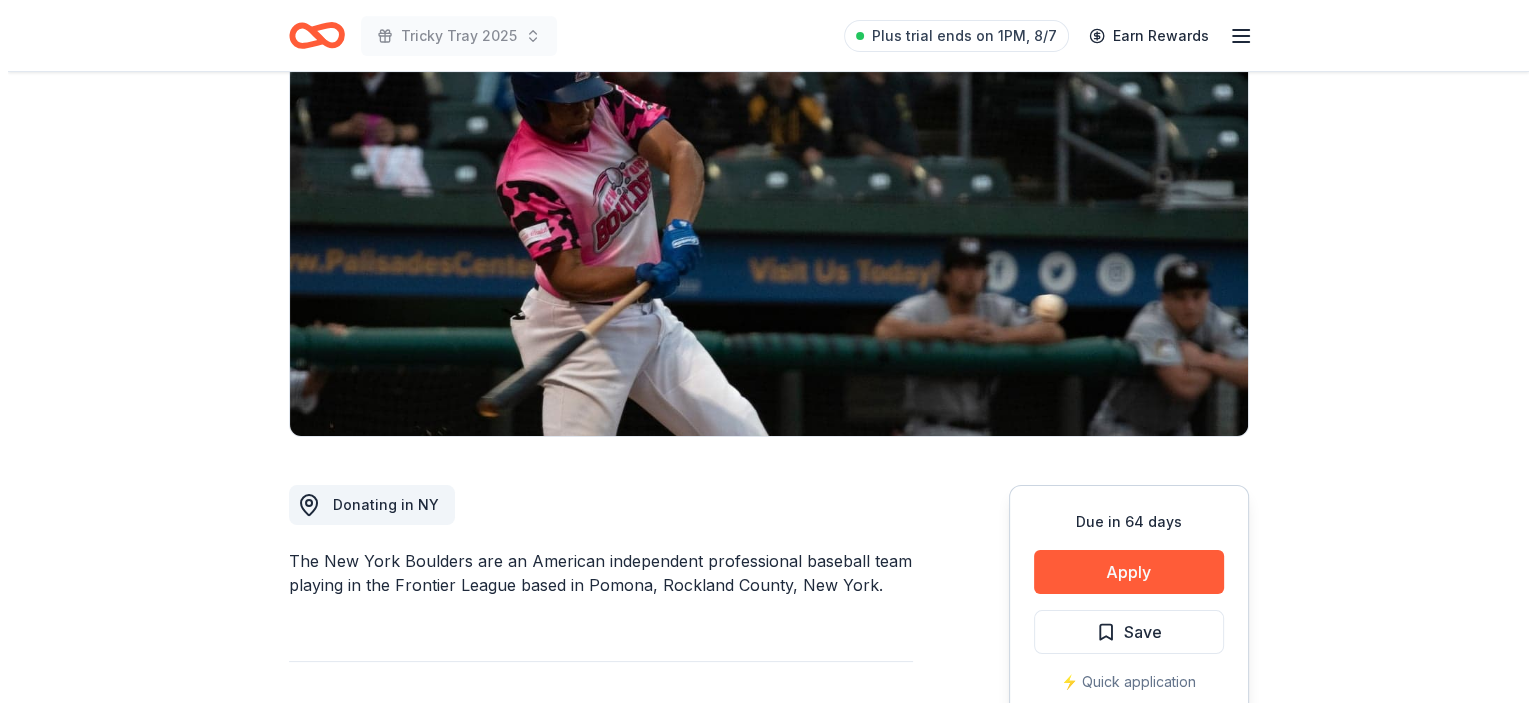 scroll, scrollTop: 487, scrollLeft: 0, axis: vertical 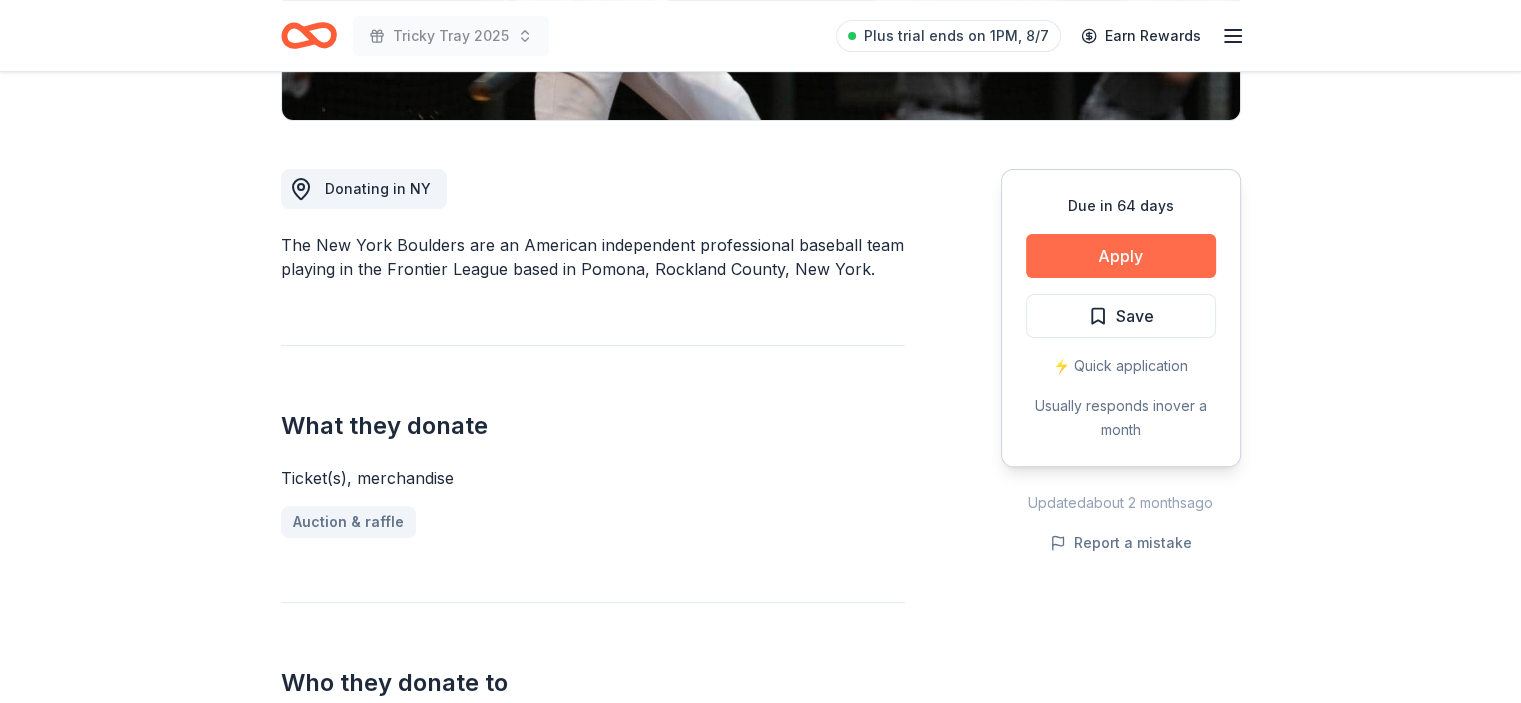 click on "Apply" at bounding box center [1121, 256] 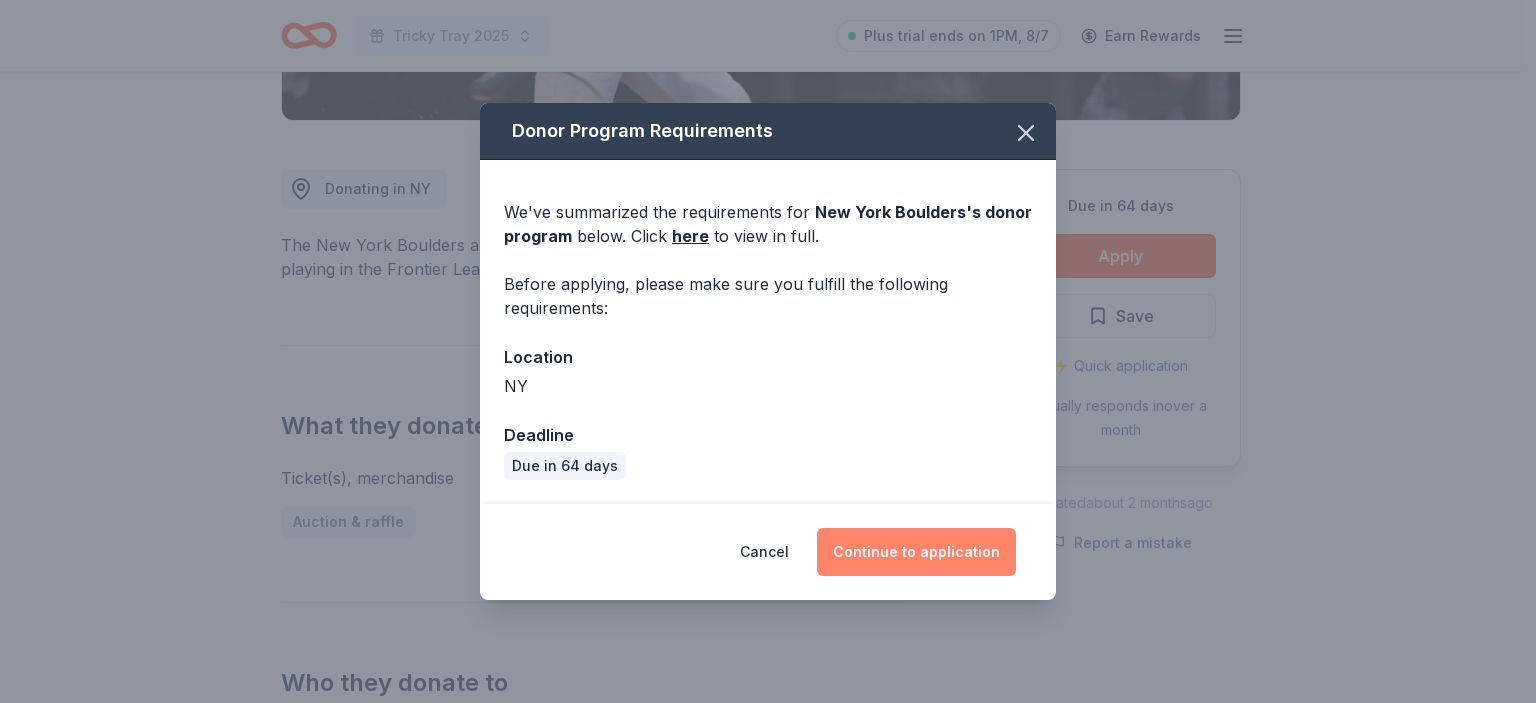 click on "Continue to application" at bounding box center (916, 552) 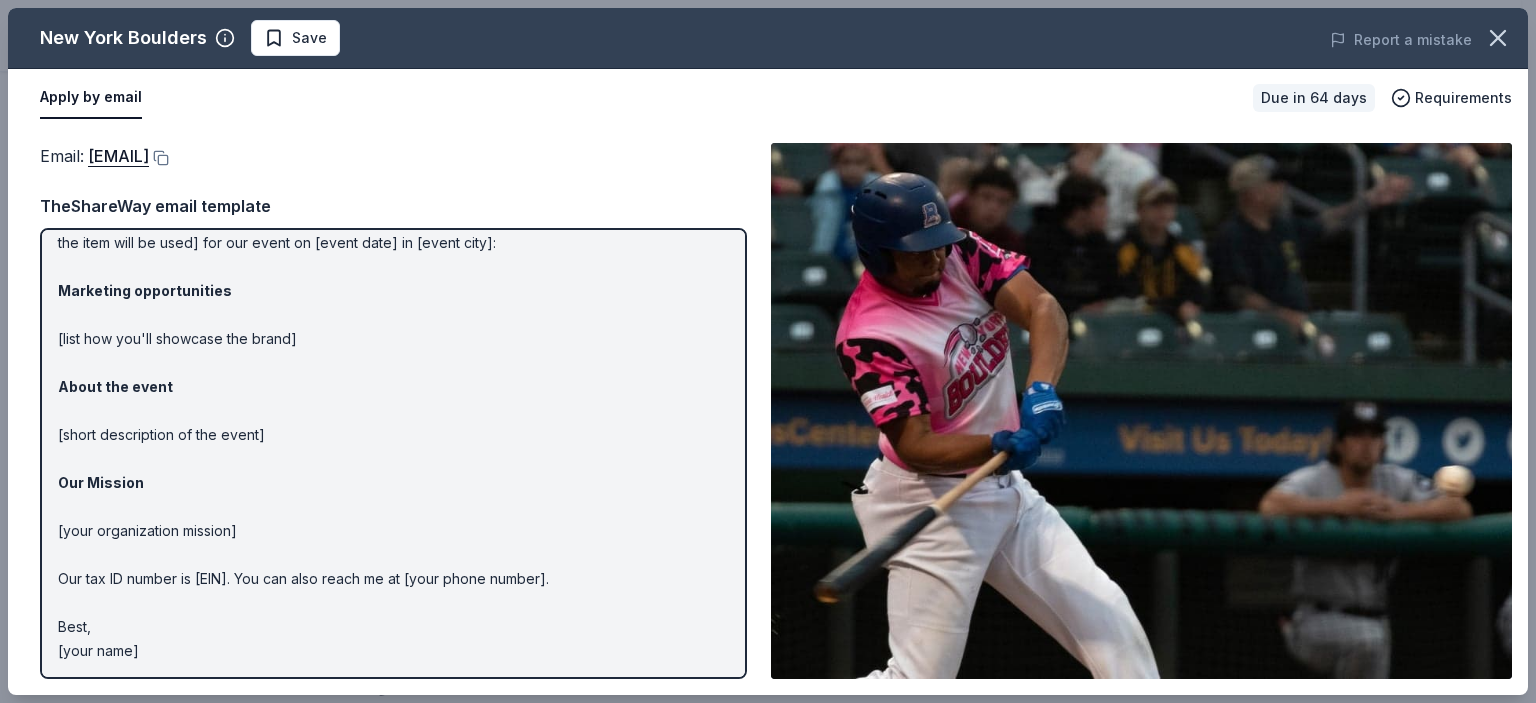 scroll, scrollTop: 86, scrollLeft: 0, axis: vertical 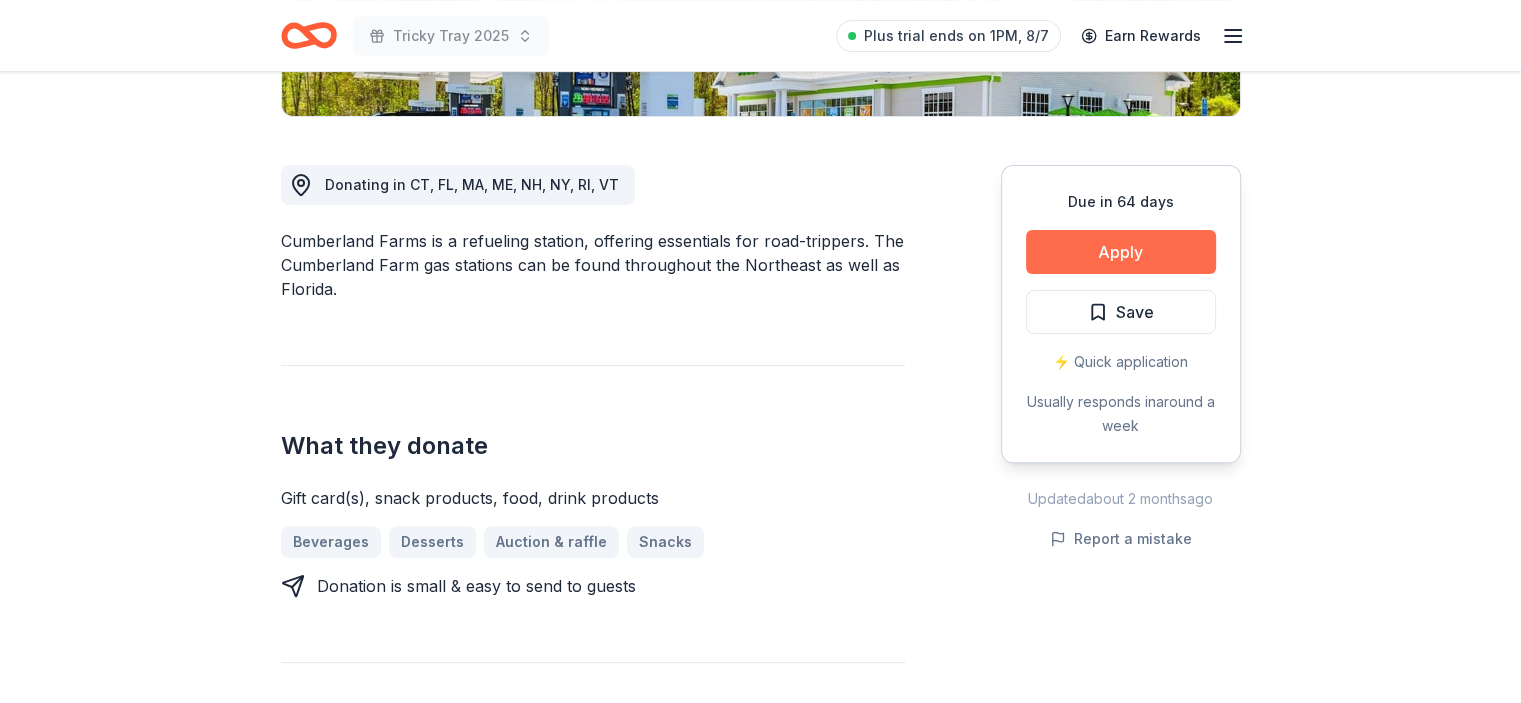 click on "Apply" at bounding box center [1121, 252] 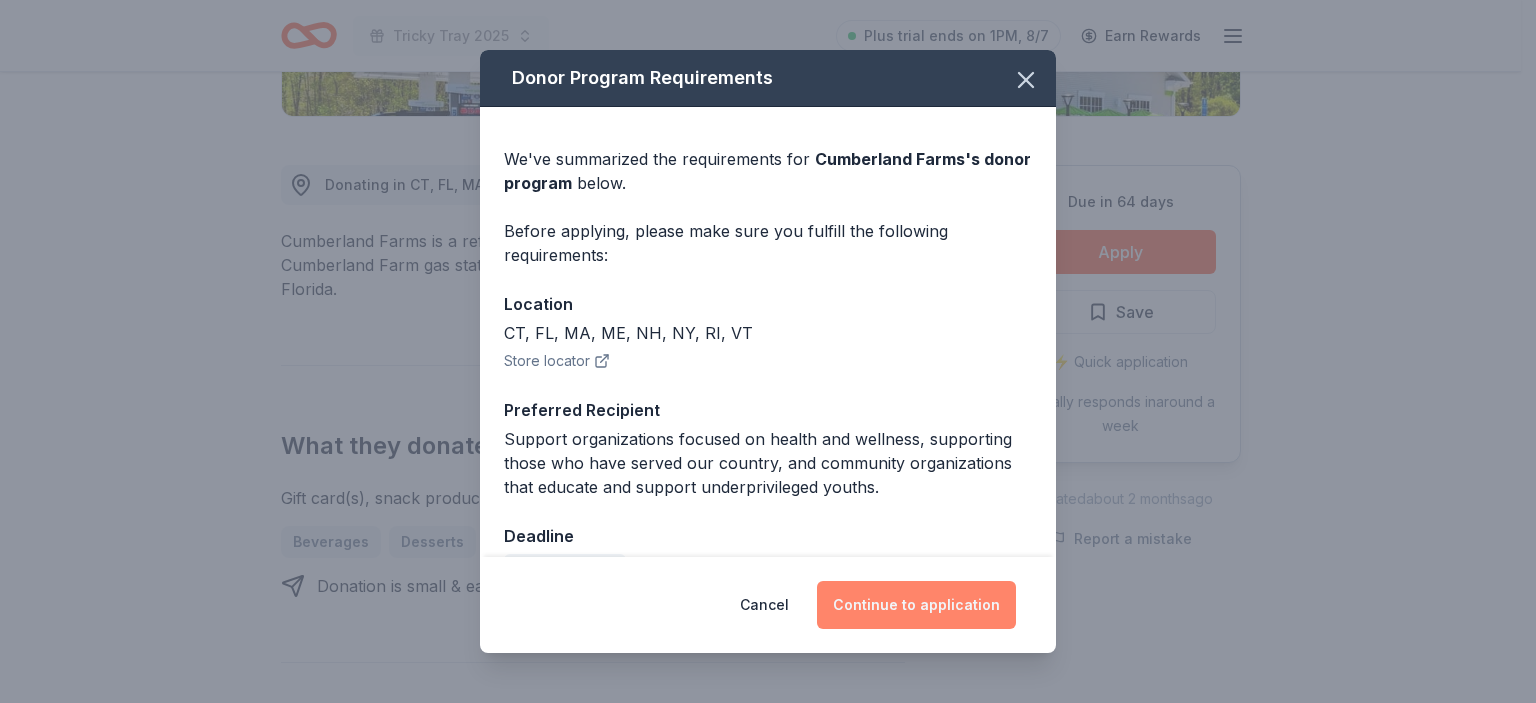 click on "Continue to application" at bounding box center (916, 605) 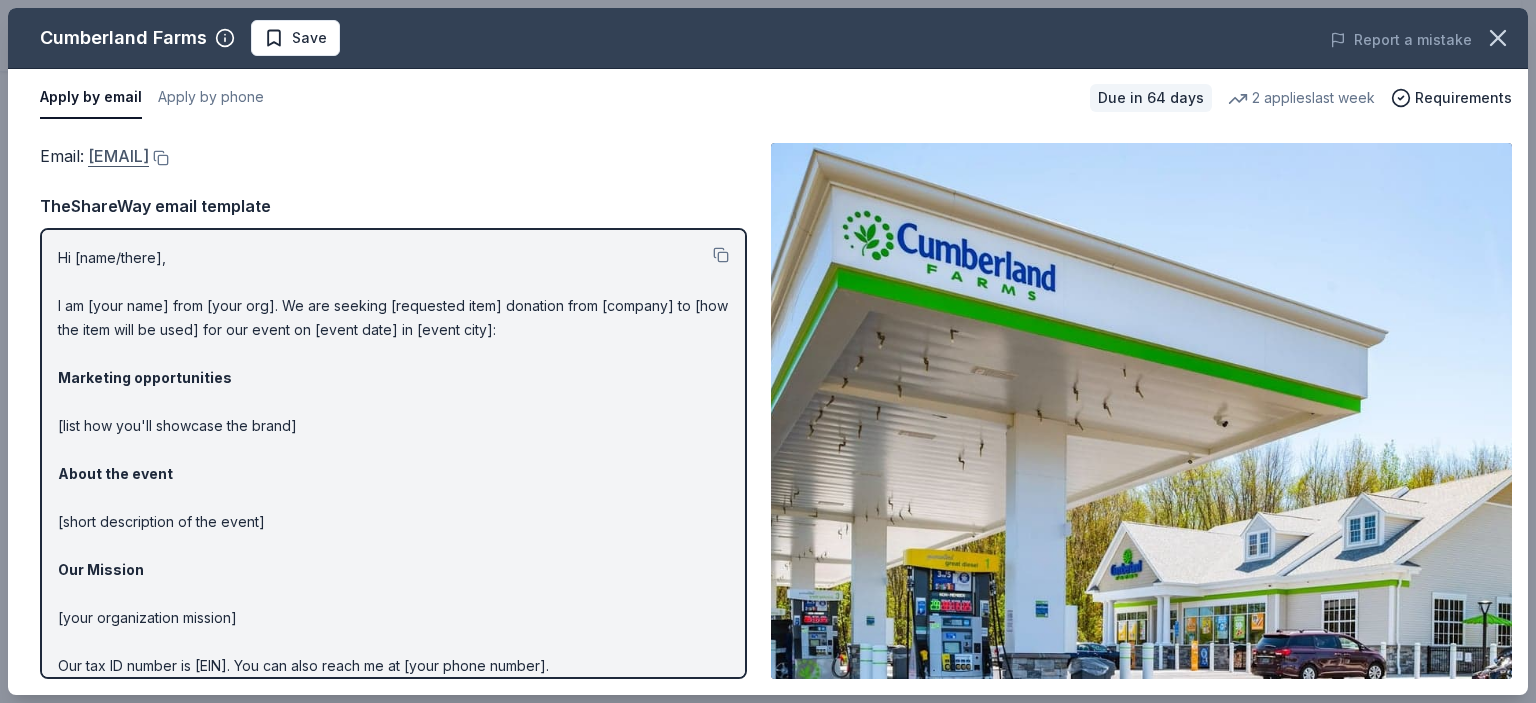 drag, startPoint x: 344, startPoint y: 167, endPoint x: 106, endPoint y: 151, distance: 238.53722 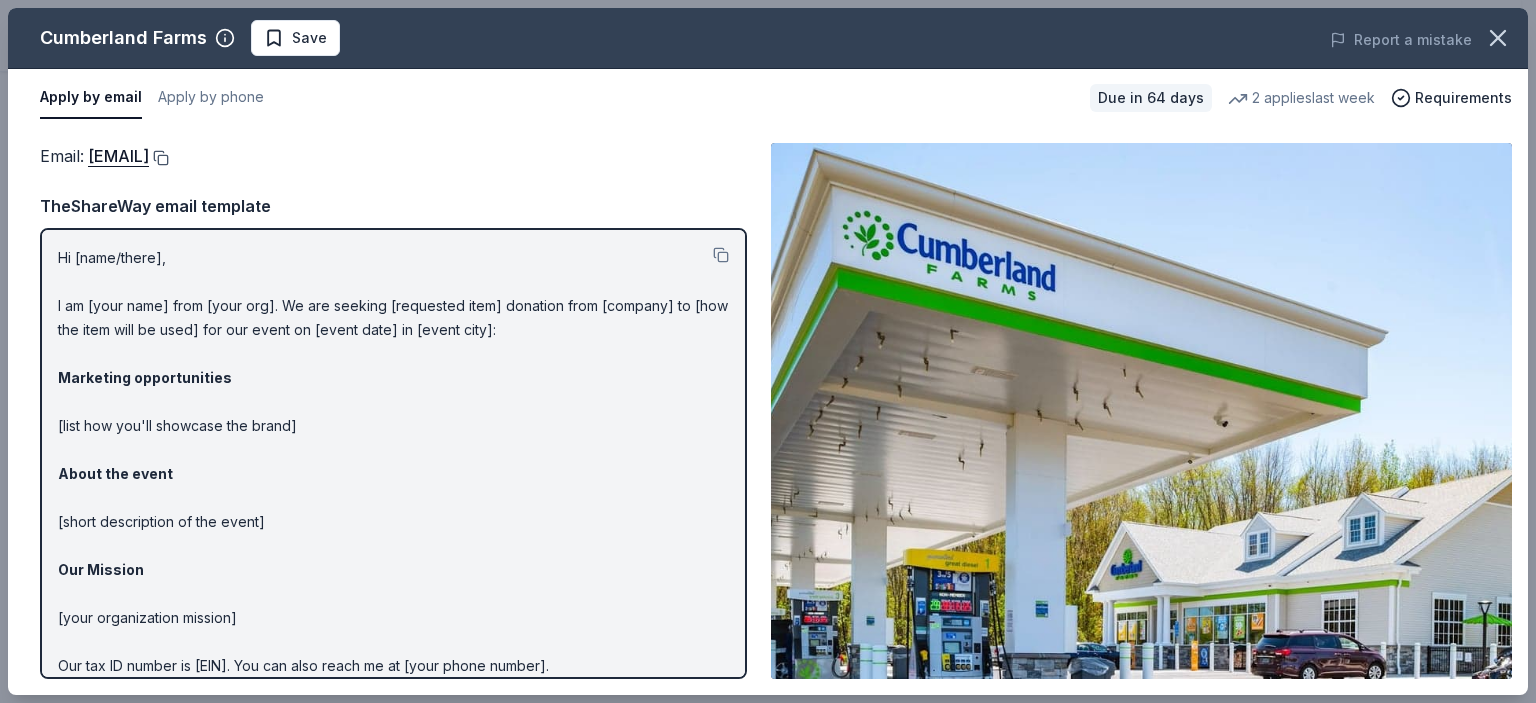 click at bounding box center [159, 158] 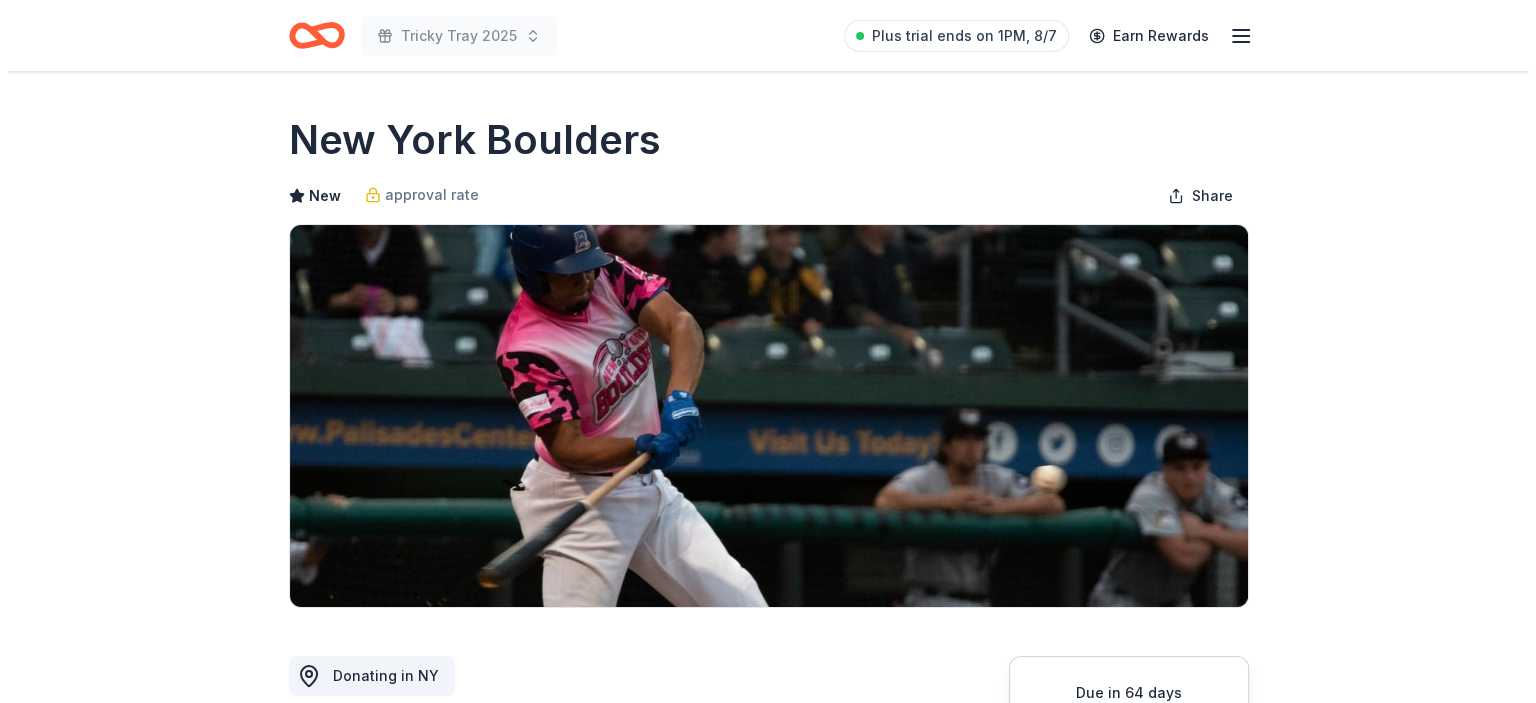 scroll, scrollTop: 350, scrollLeft: 0, axis: vertical 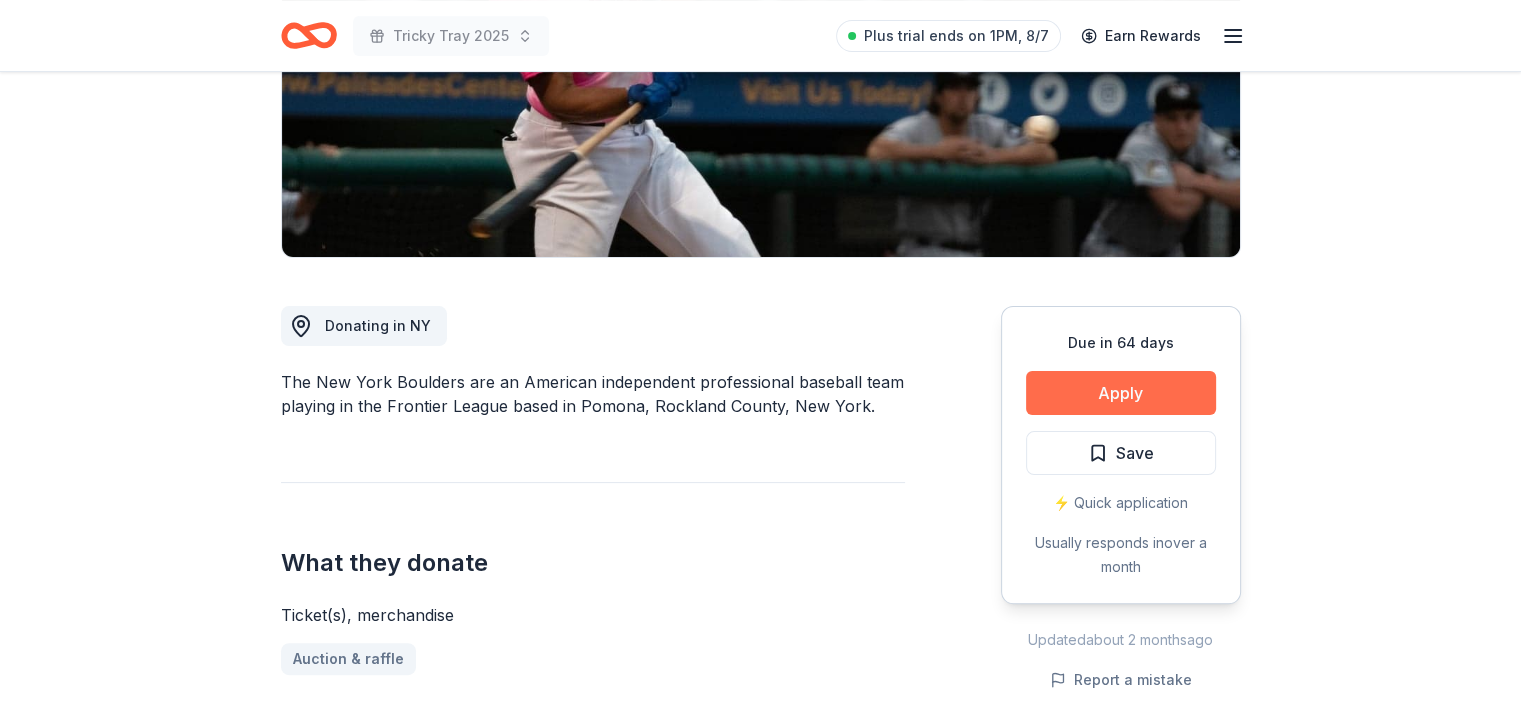 click on "Apply" at bounding box center [1121, 393] 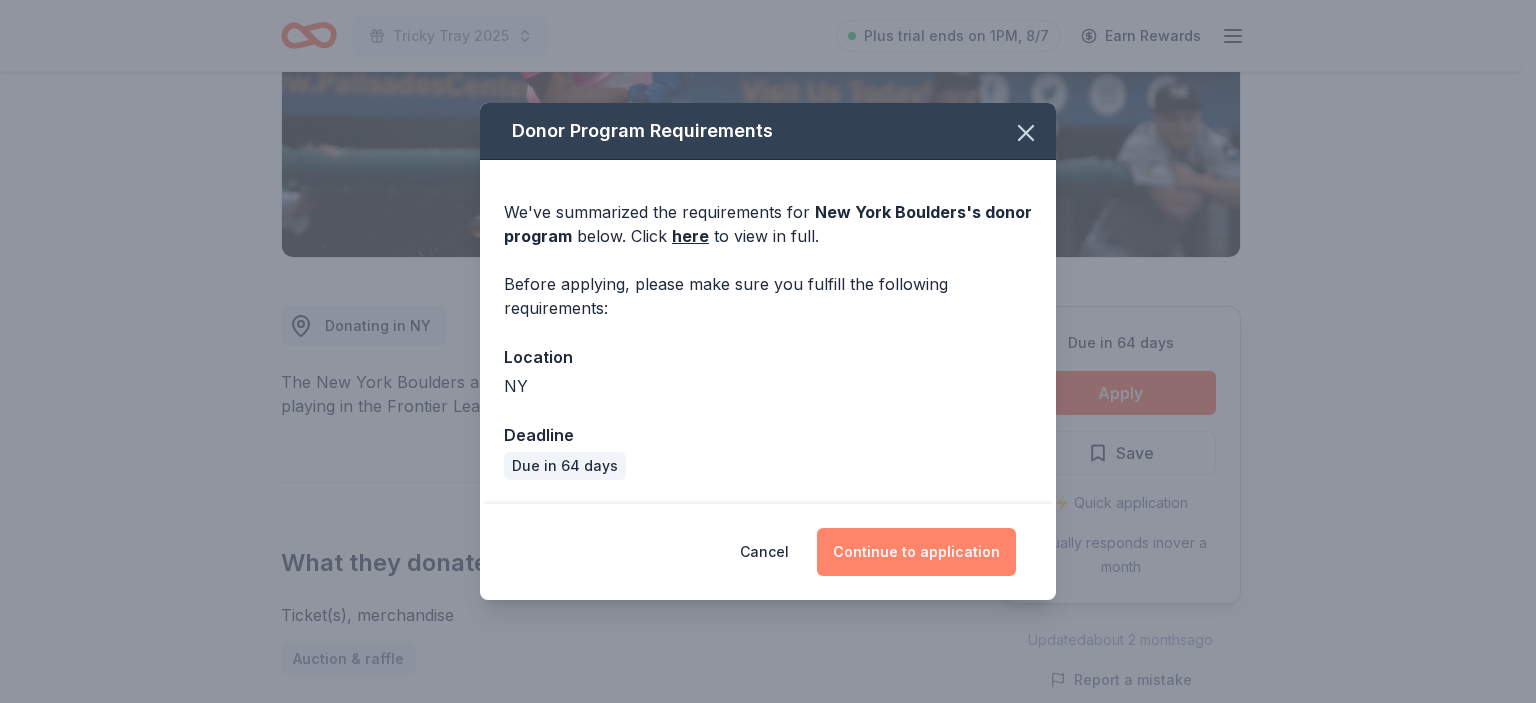 click on "Continue to application" at bounding box center (916, 552) 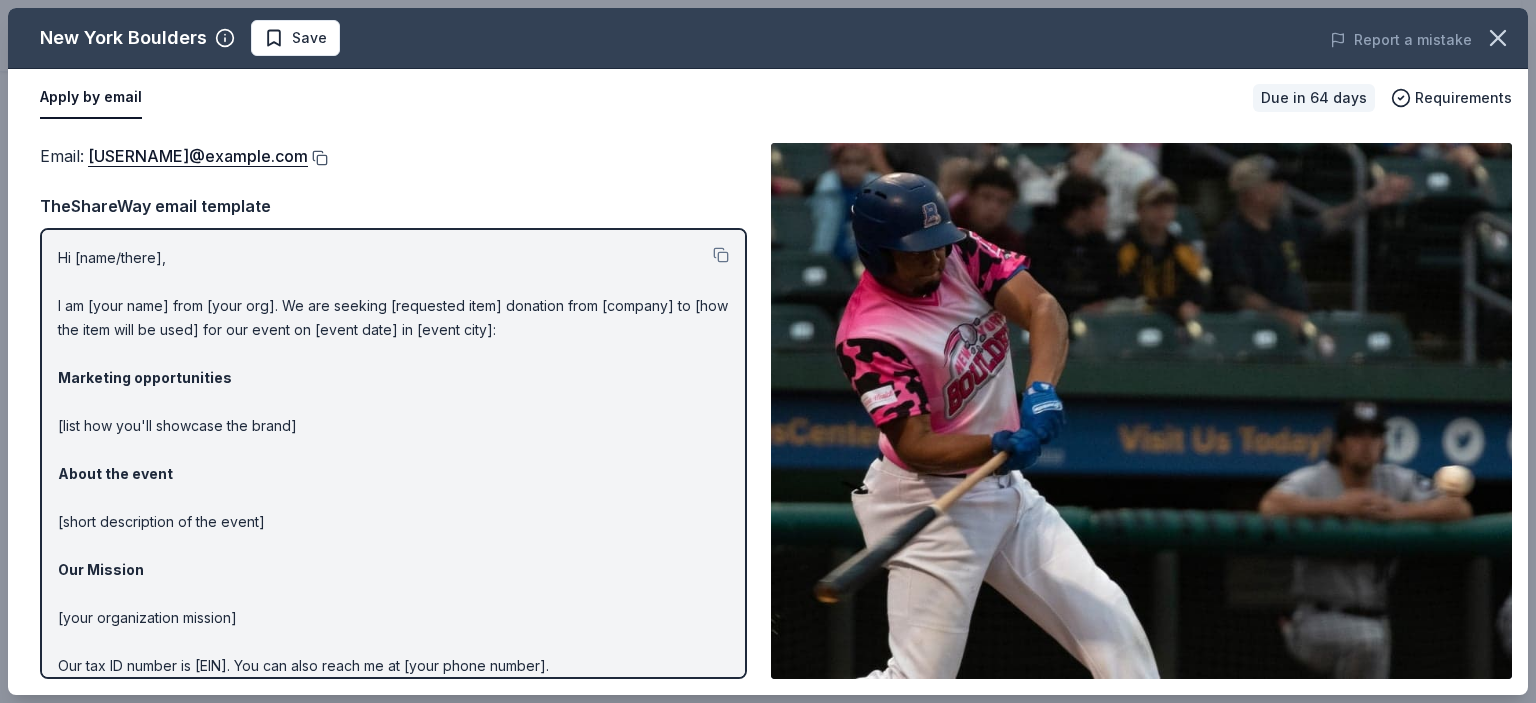 click at bounding box center [318, 158] 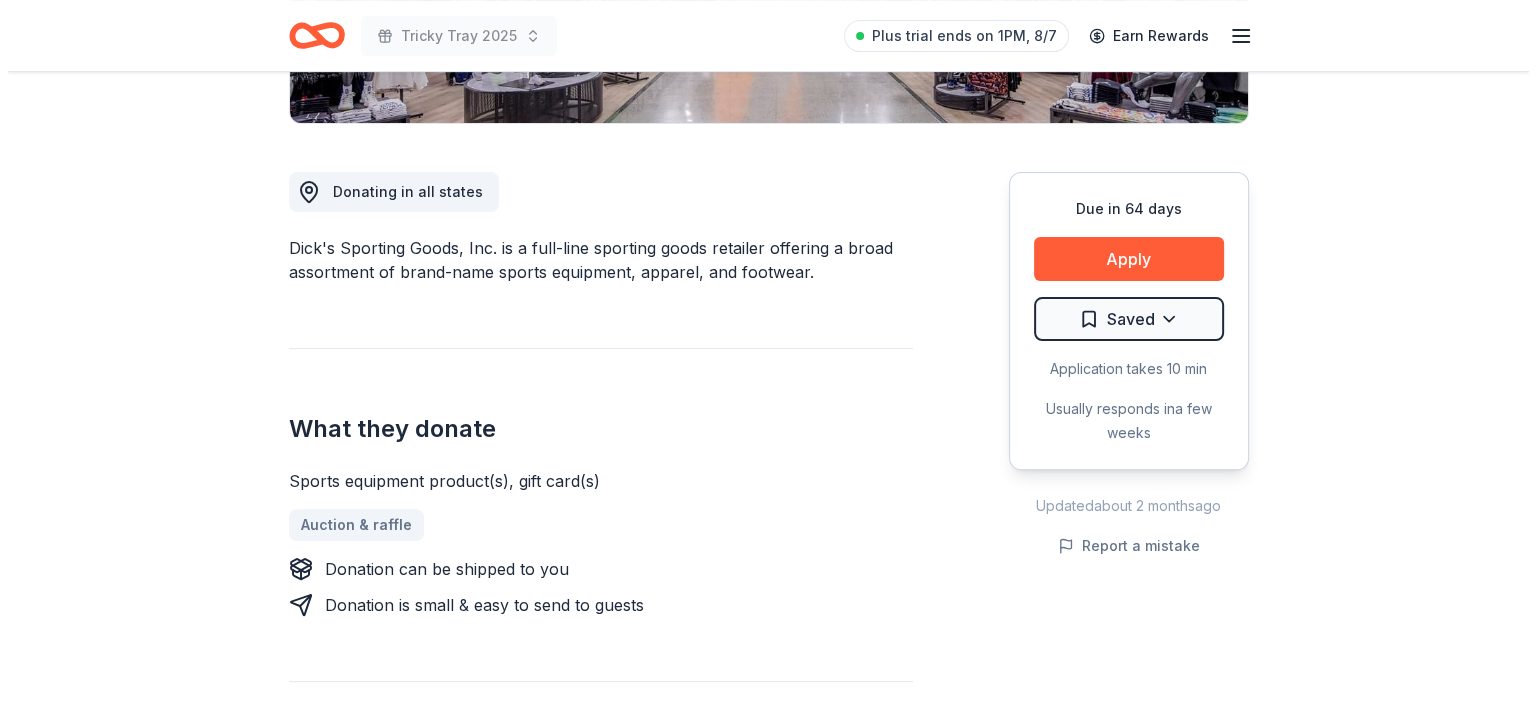 scroll, scrollTop: 488, scrollLeft: 0, axis: vertical 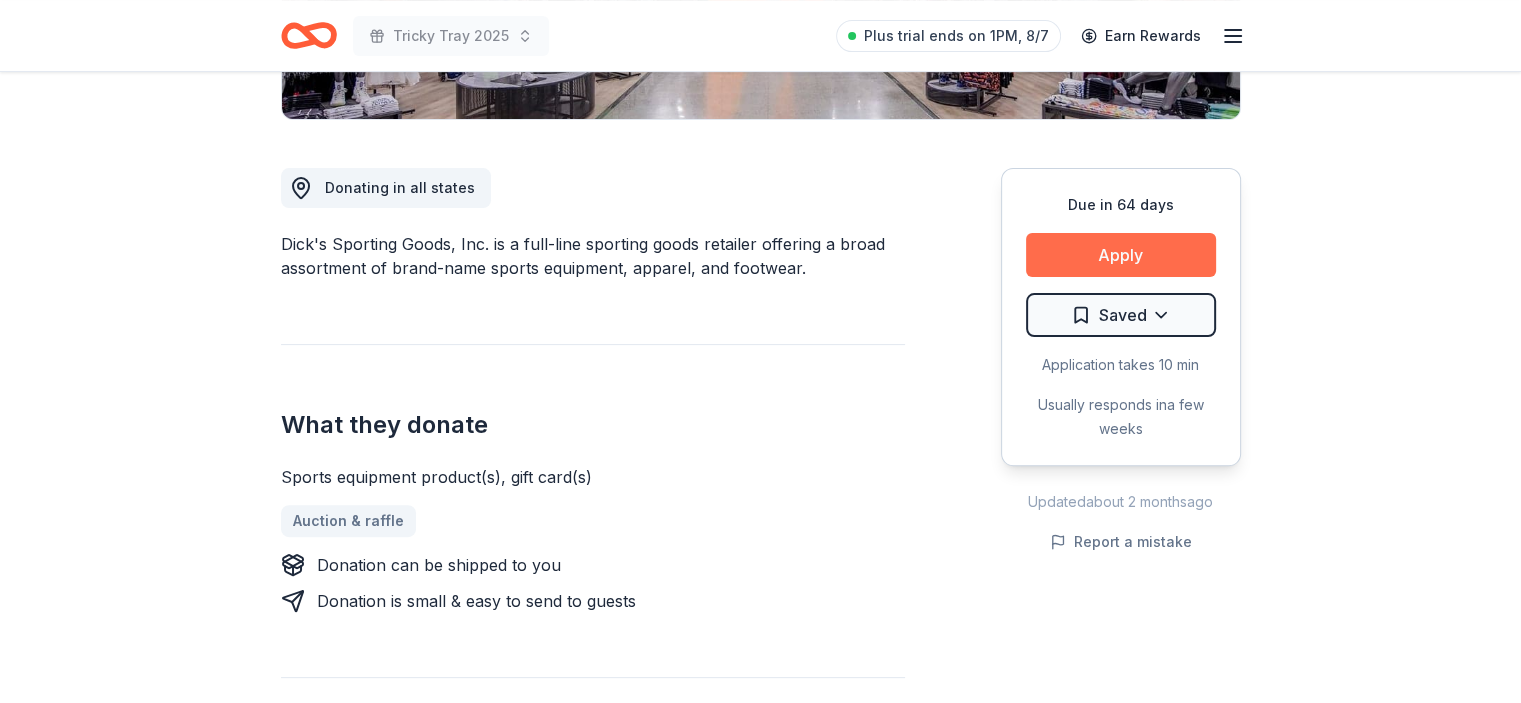 click on "Apply" at bounding box center (1121, 255) 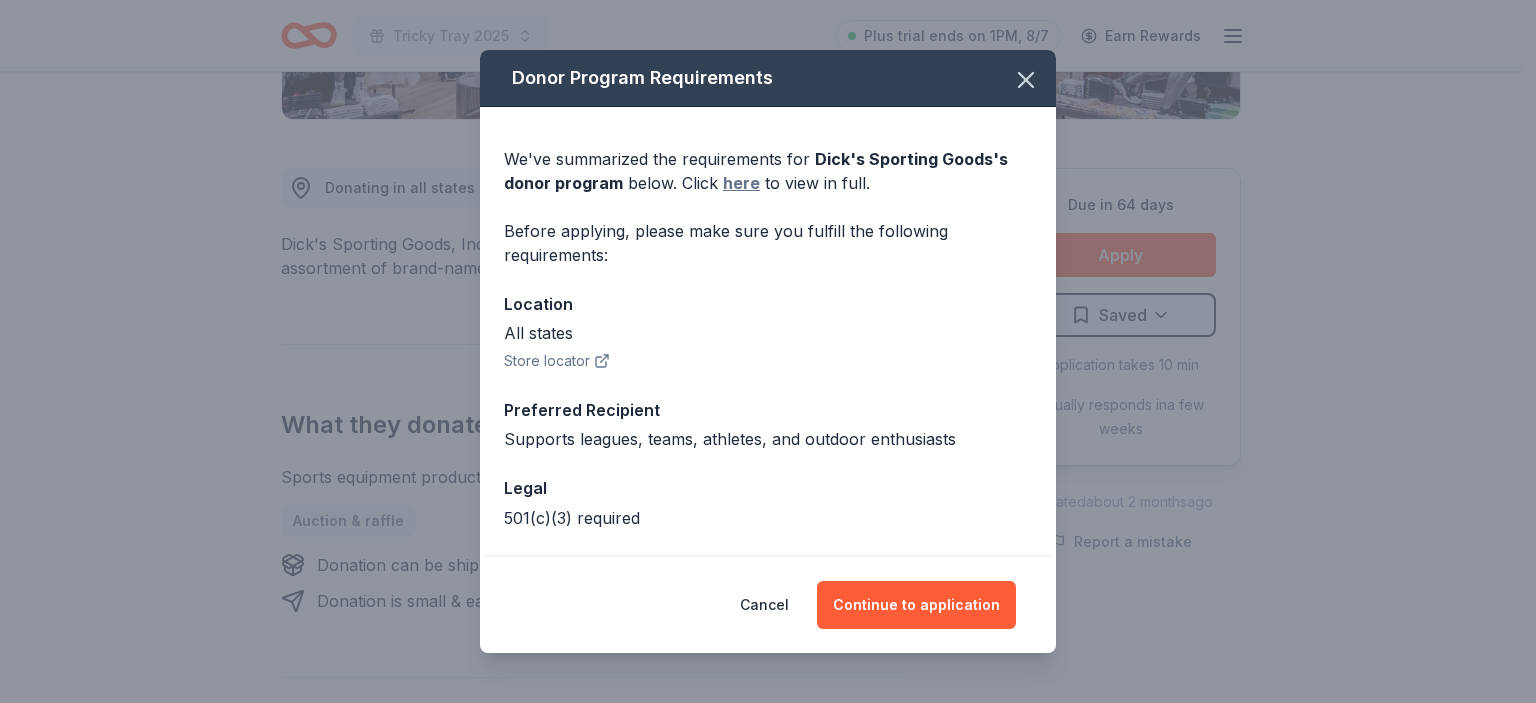 click on "here" at bounding box center [741, 183] 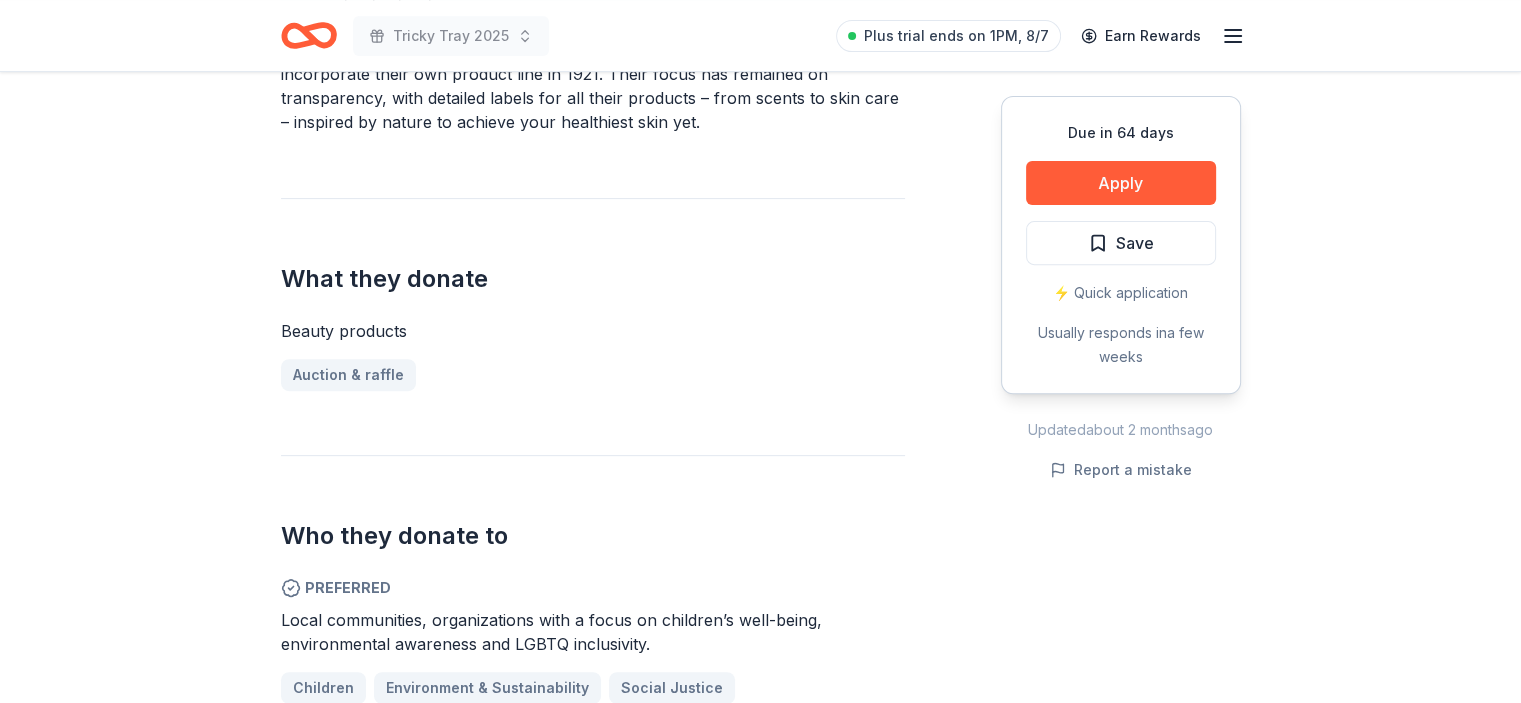 scroll, scrollTop: 779, scrollLeft: 0, axis: vertical 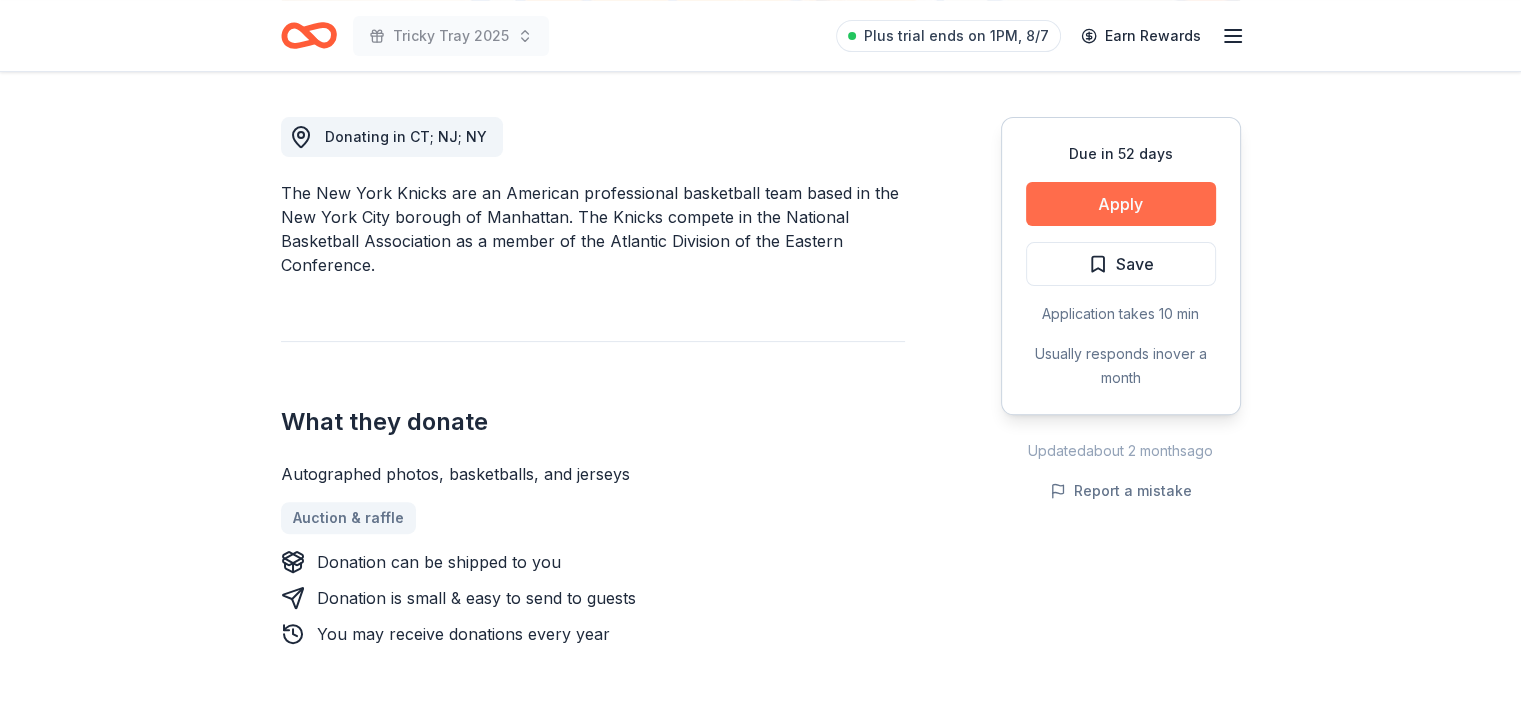 click on "Apply" at bounding box center [1121, 204] 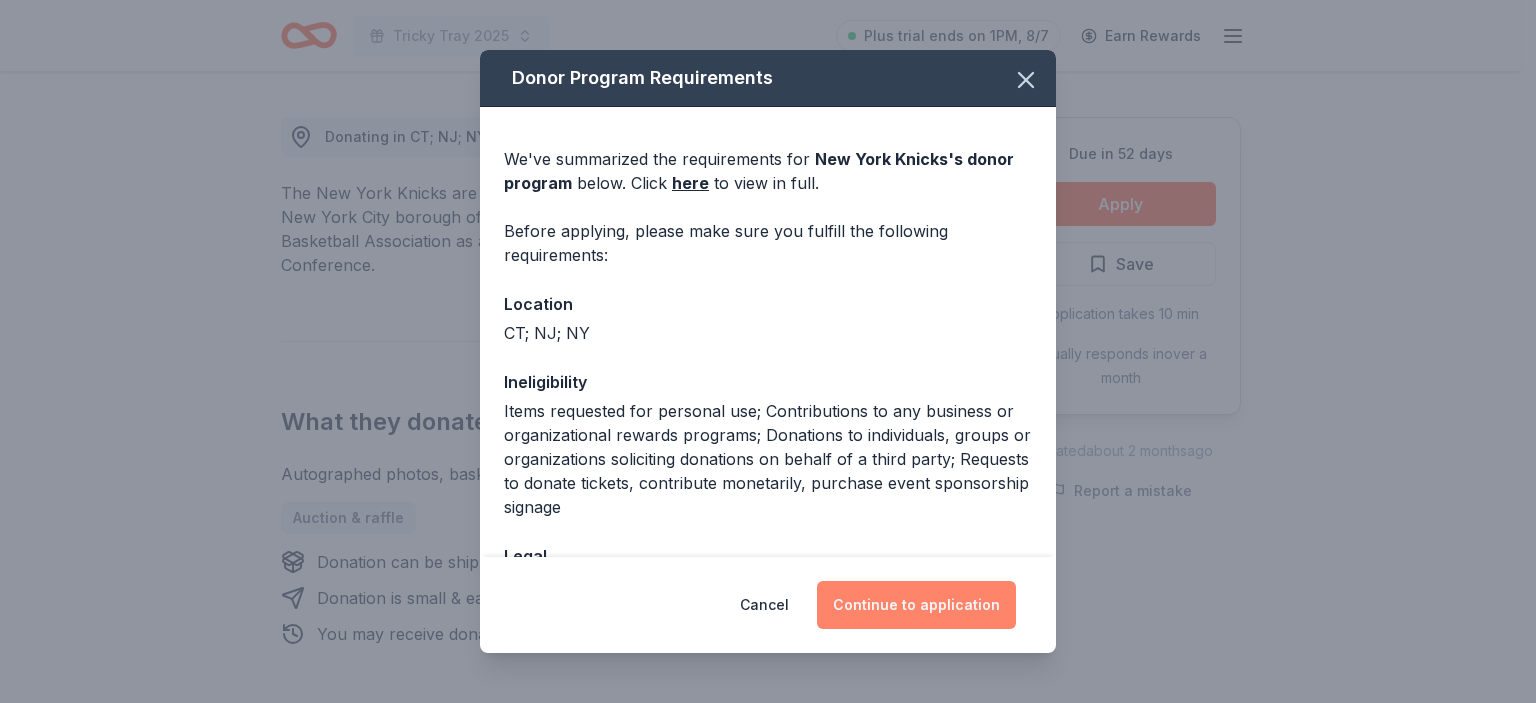 click on "Continue to application" at bounding box center [916, 605] 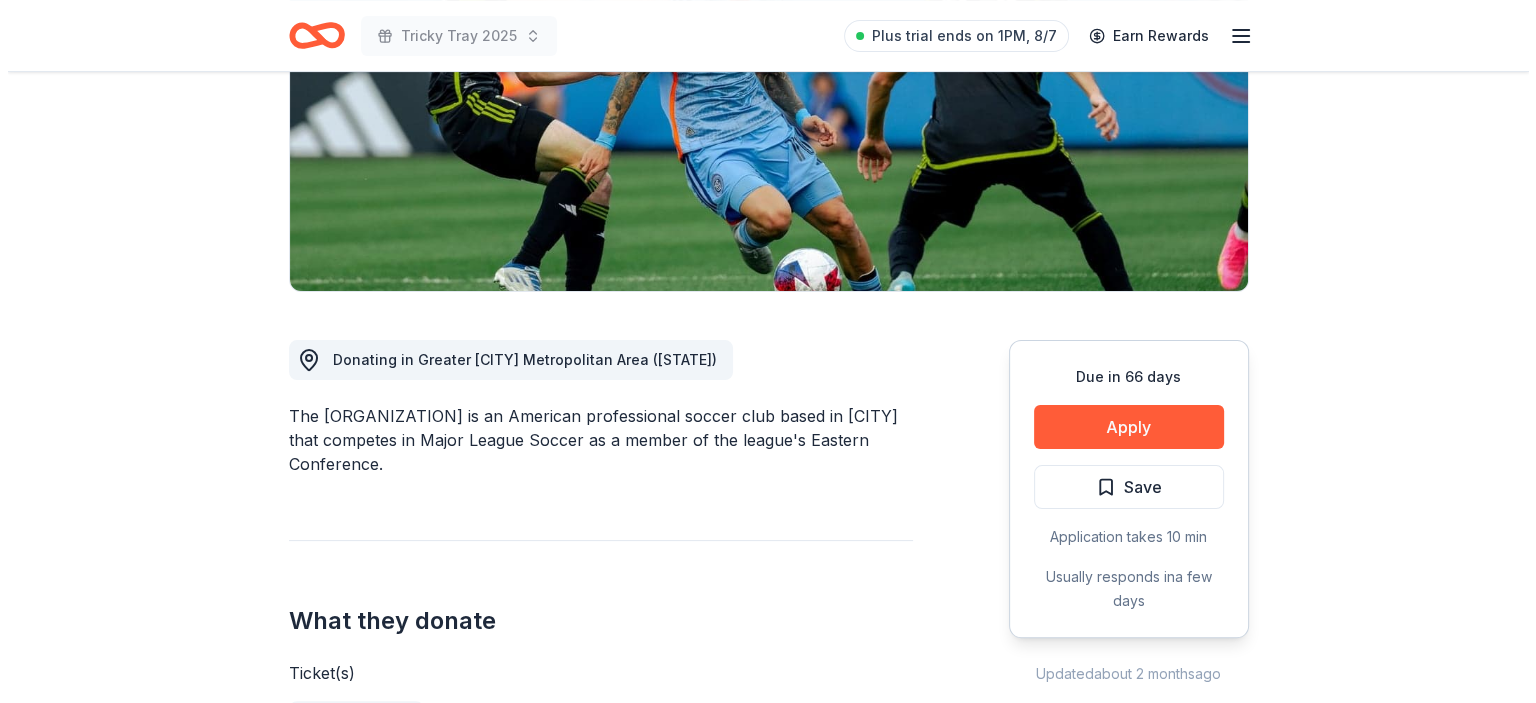 scroll, scrollTop: 326, scrollLeft: 0, axis: vertical 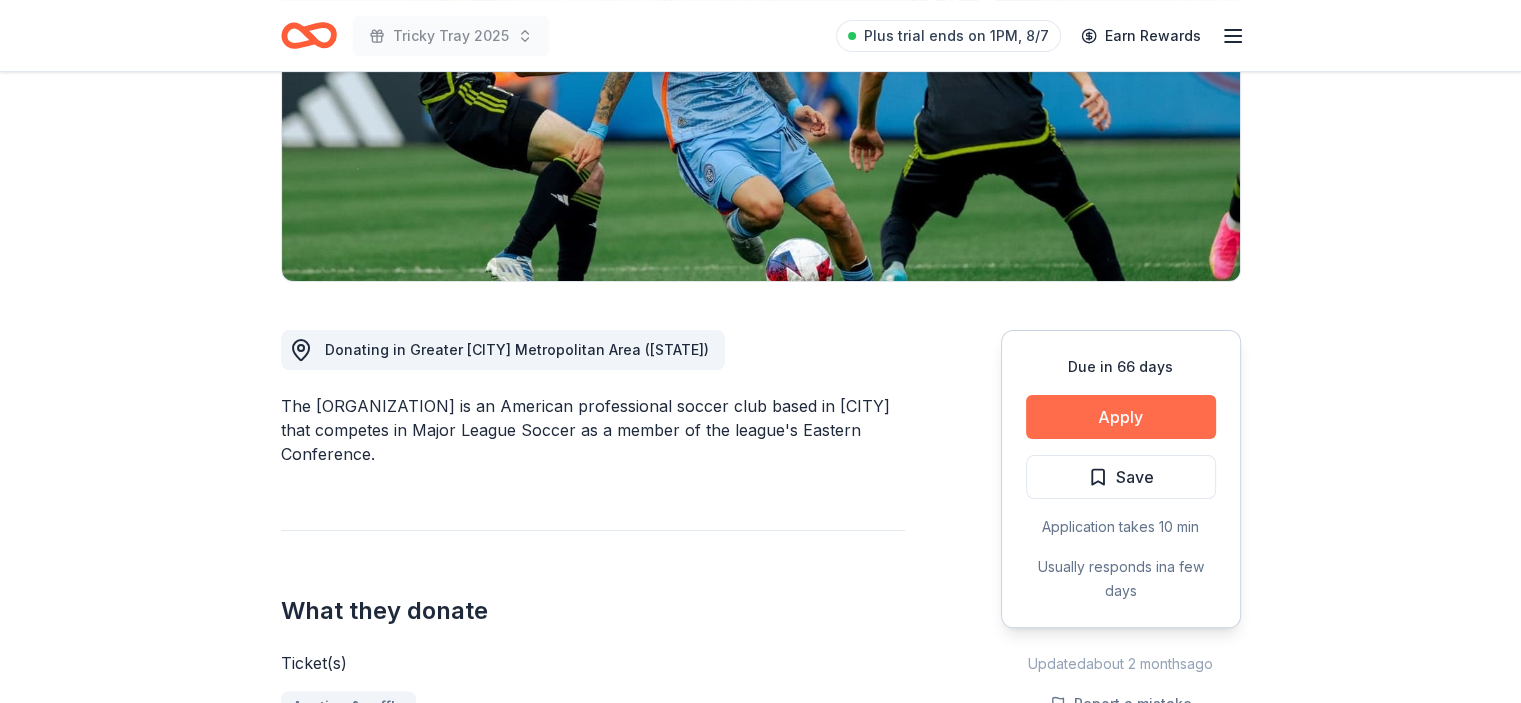 click on "Apply" at bounding box center (1121, 417) 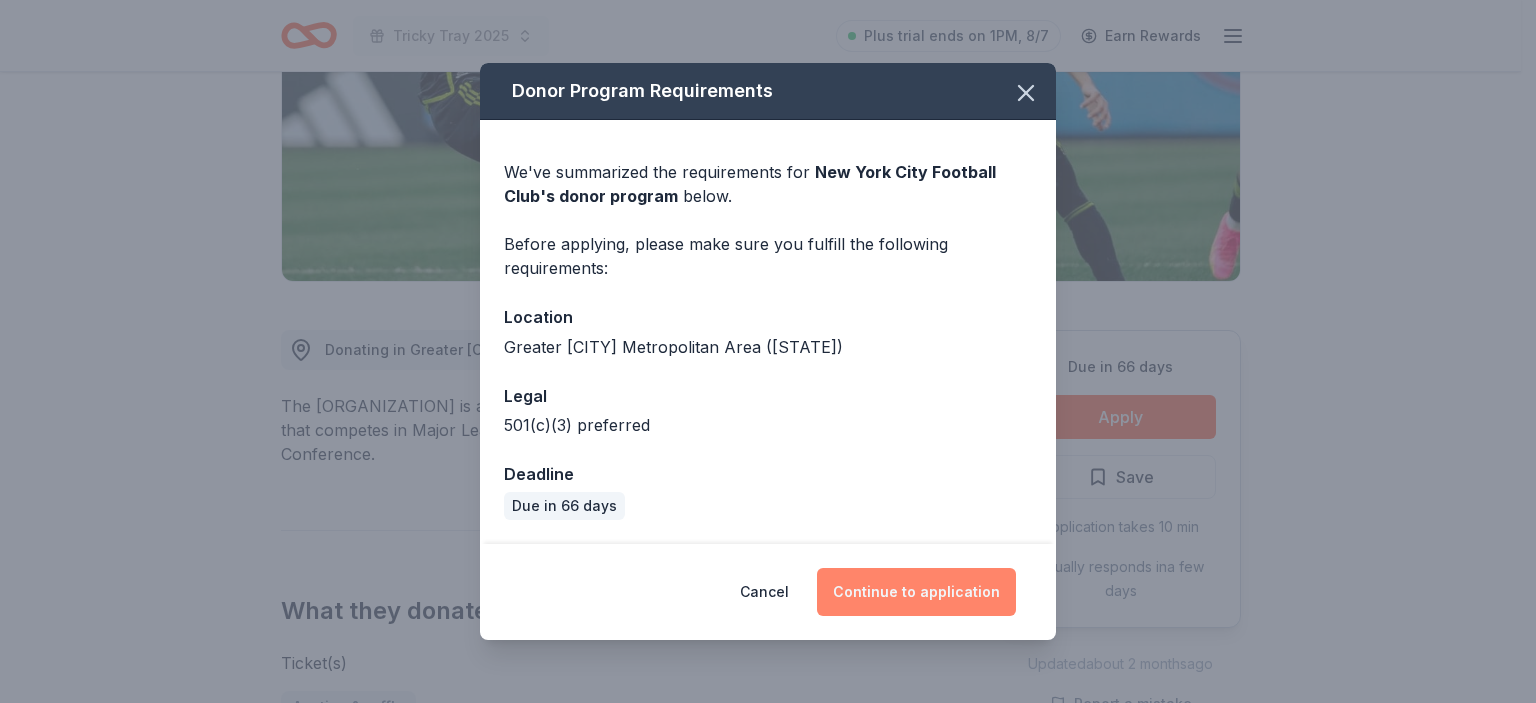 click on "Continue to application" at bounding box center (916, 592) 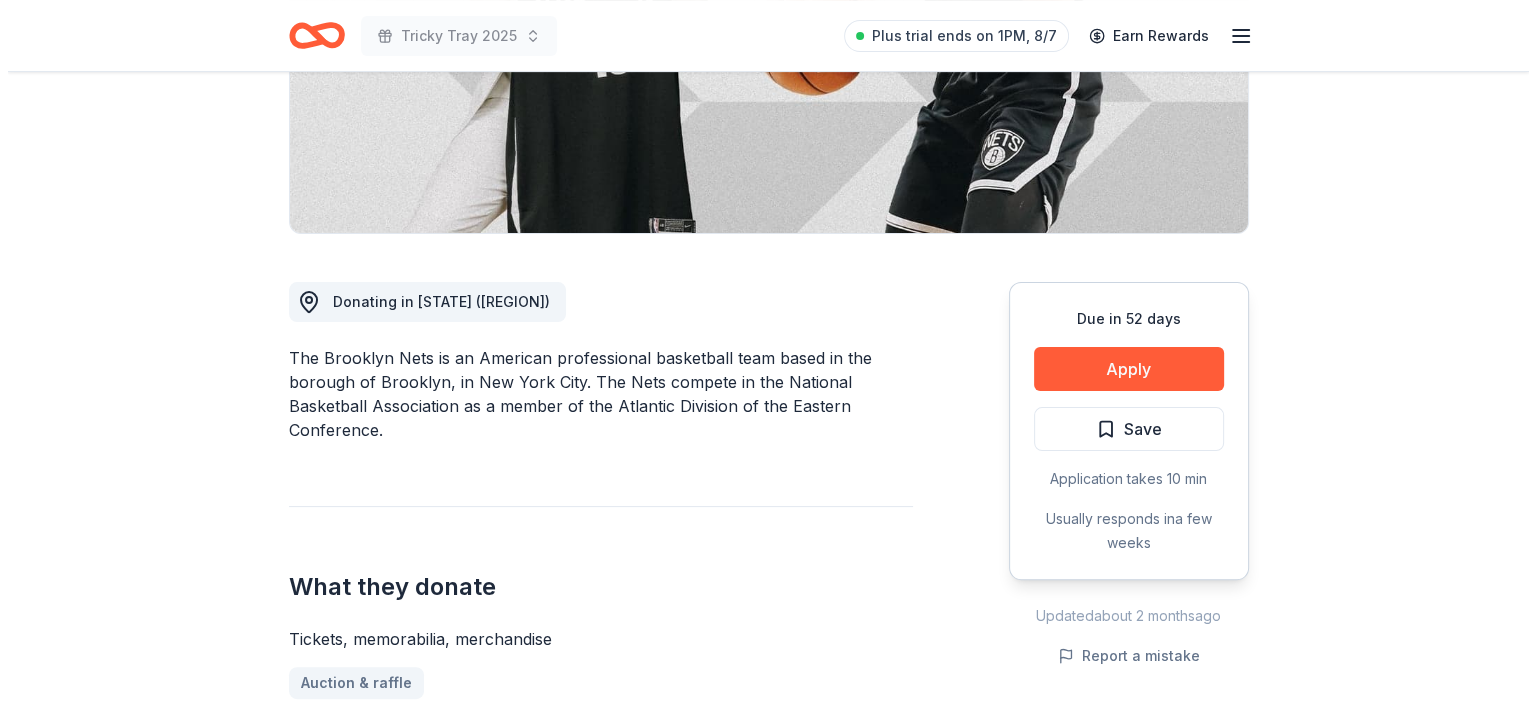 scroll, scrollTop: 376, scrollLeft: 0, axis: vertical 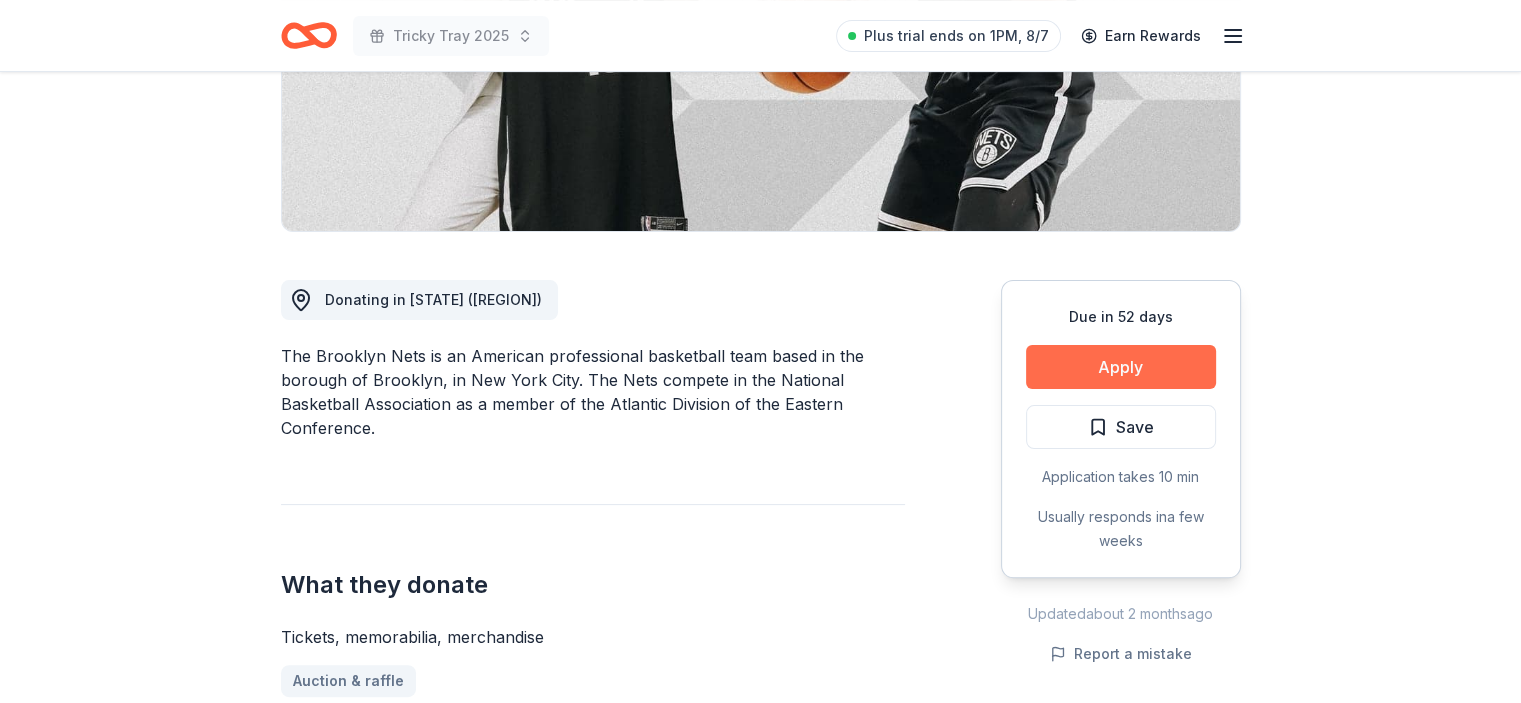 click on "Apply" at bounding box center (1121, 367) 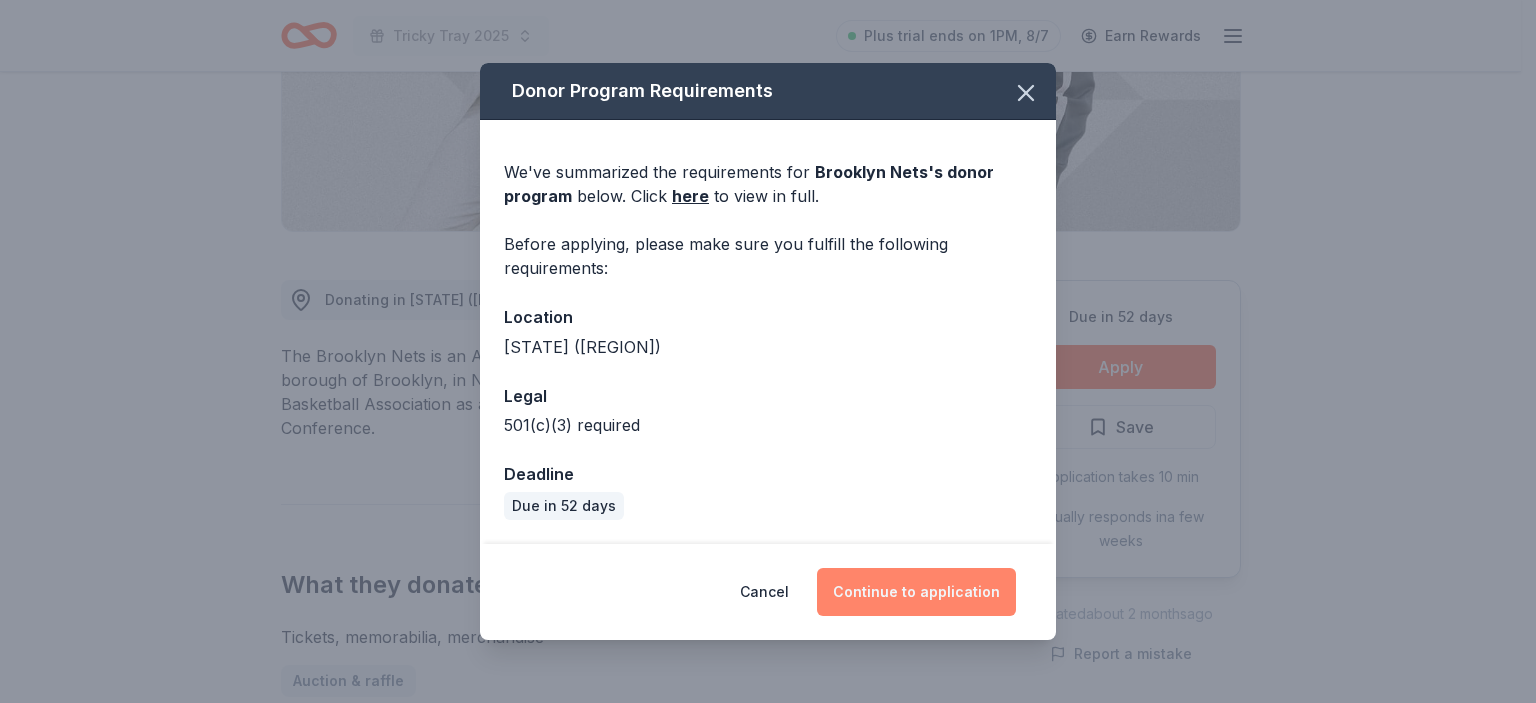 click on "Continue to application" at bounding box center [916, 592] 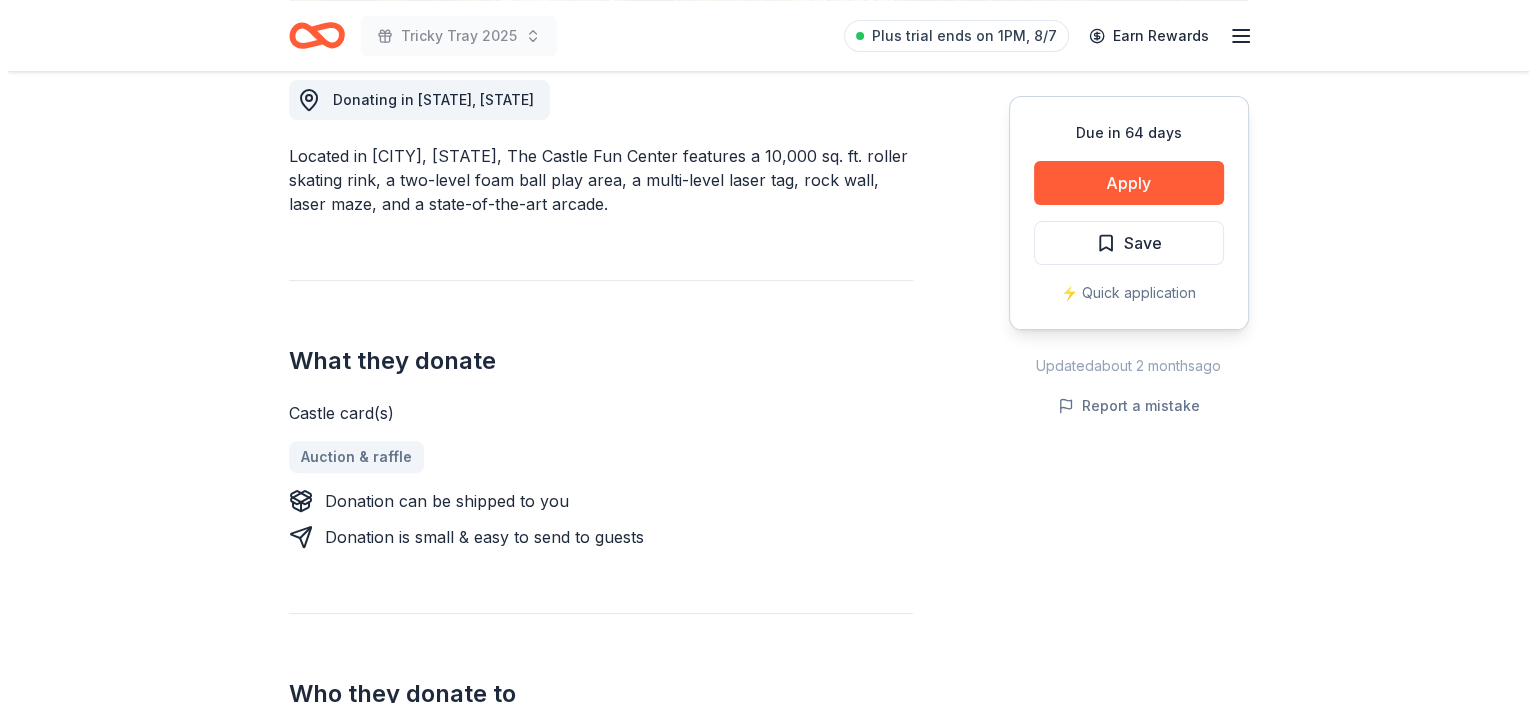 scroll, scrollTop: 612, scrollLeft: 0, axis: vertical 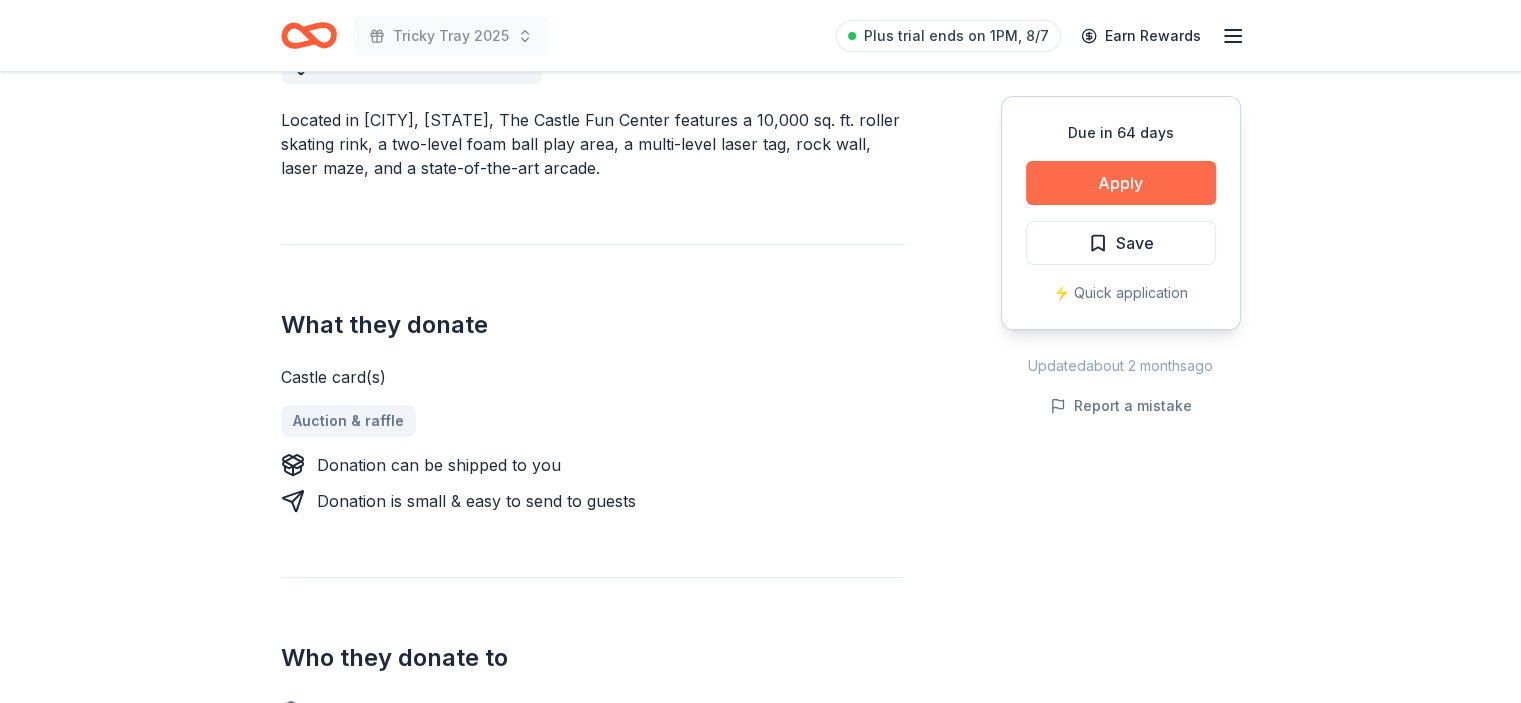 click on "Apply" at bounding box center (1121, 183) 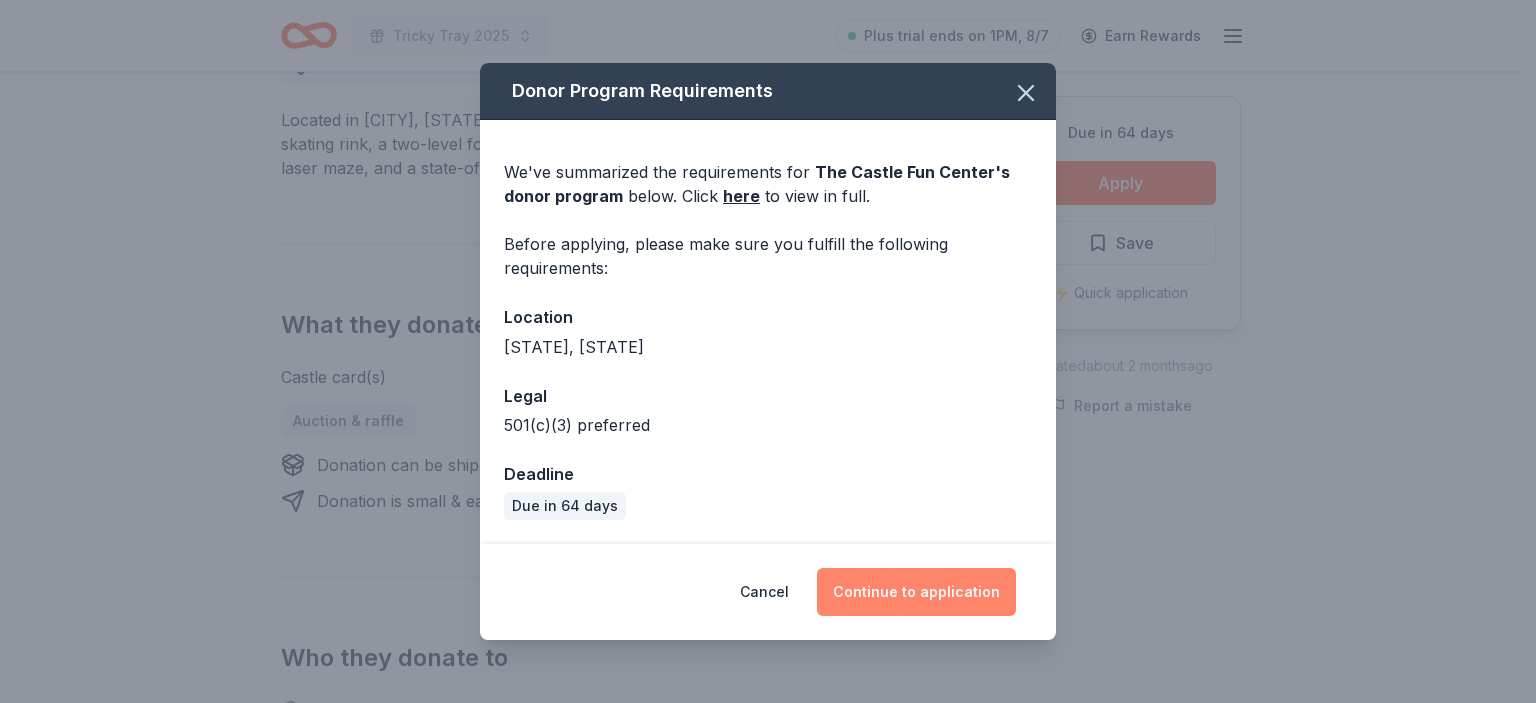click on "Continue to application" at bounding box center [916, 592] 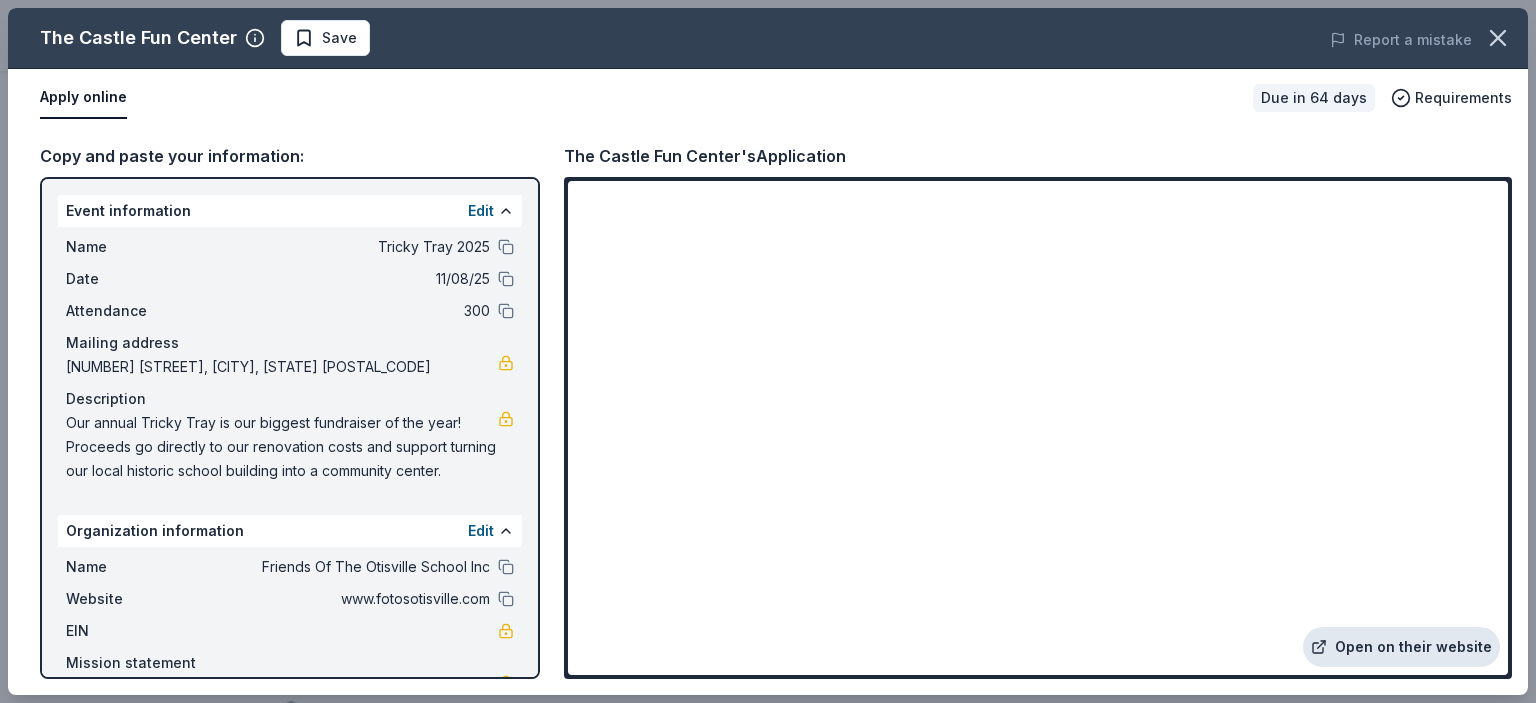 click on "Open on their website" at bounding box center (1401, 647) 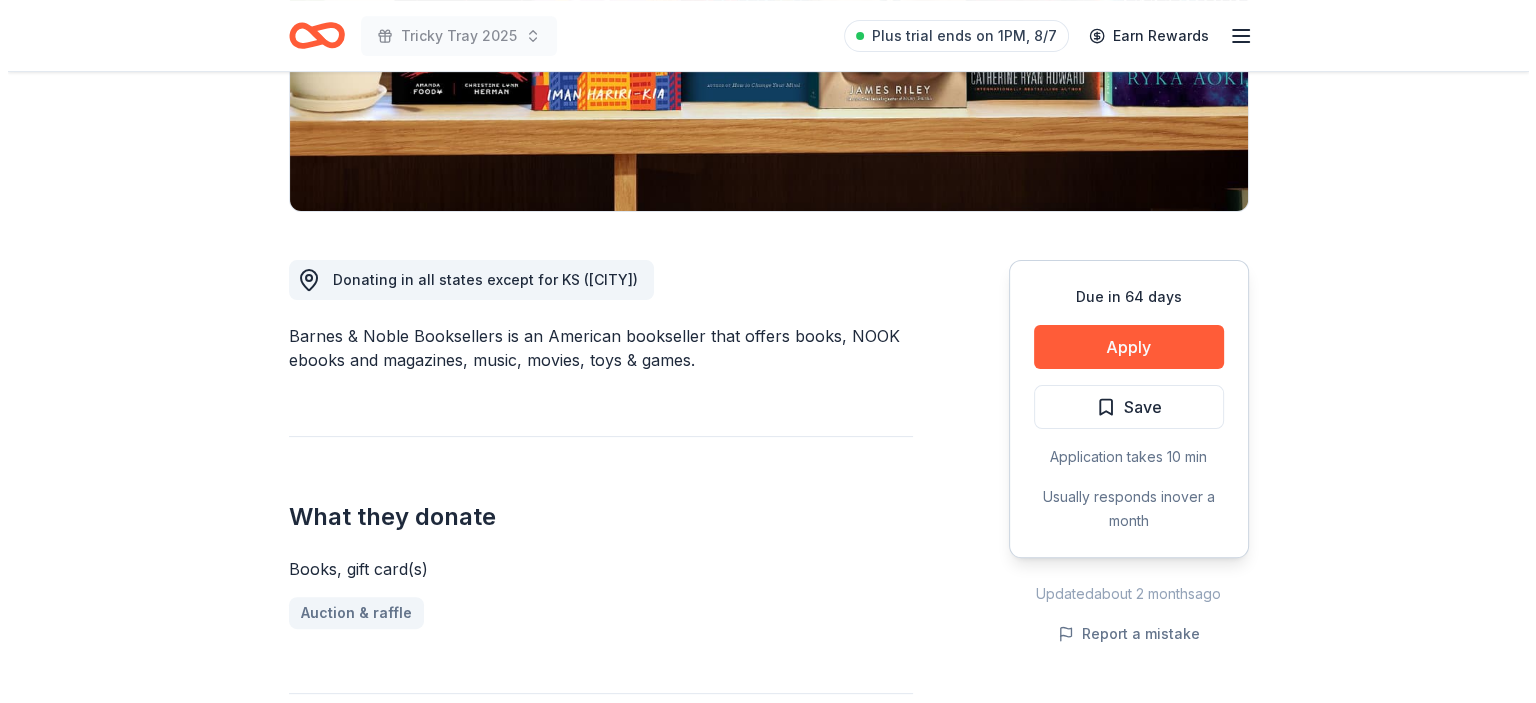 scroll, scrollTop: 399, scrollLeft: 0, axis: vertical 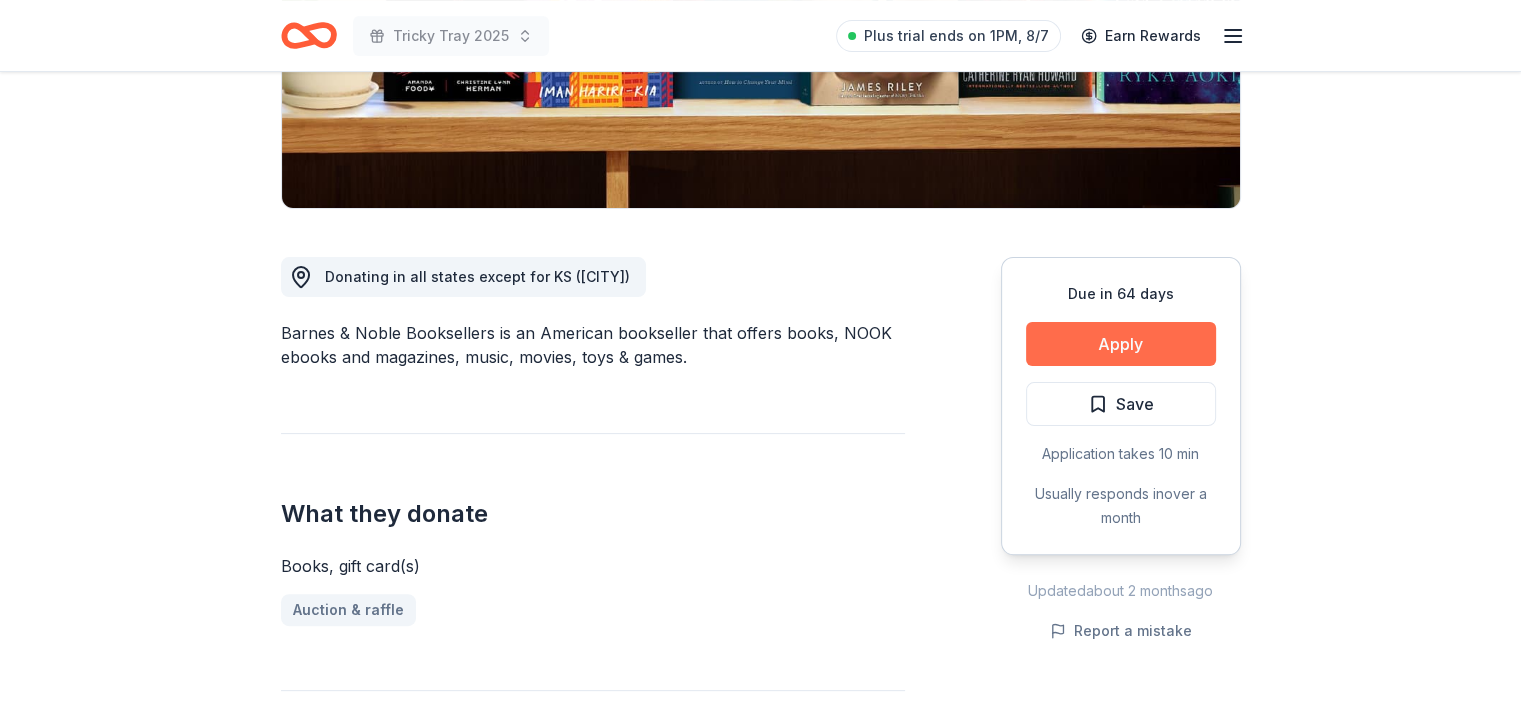 click on "Apply" at bounding box center (1121, 344) 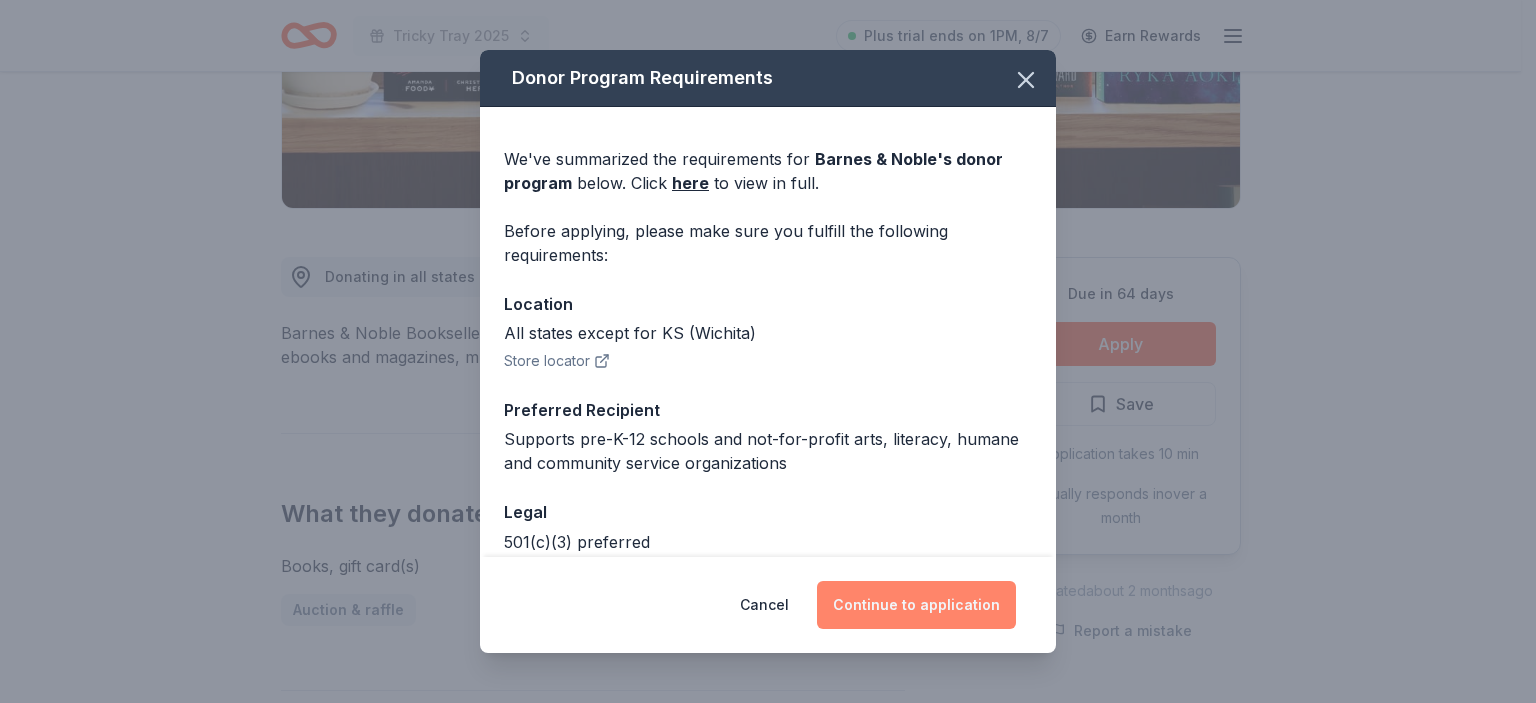 click on "Continue to application" at bounding box center (916, 605) 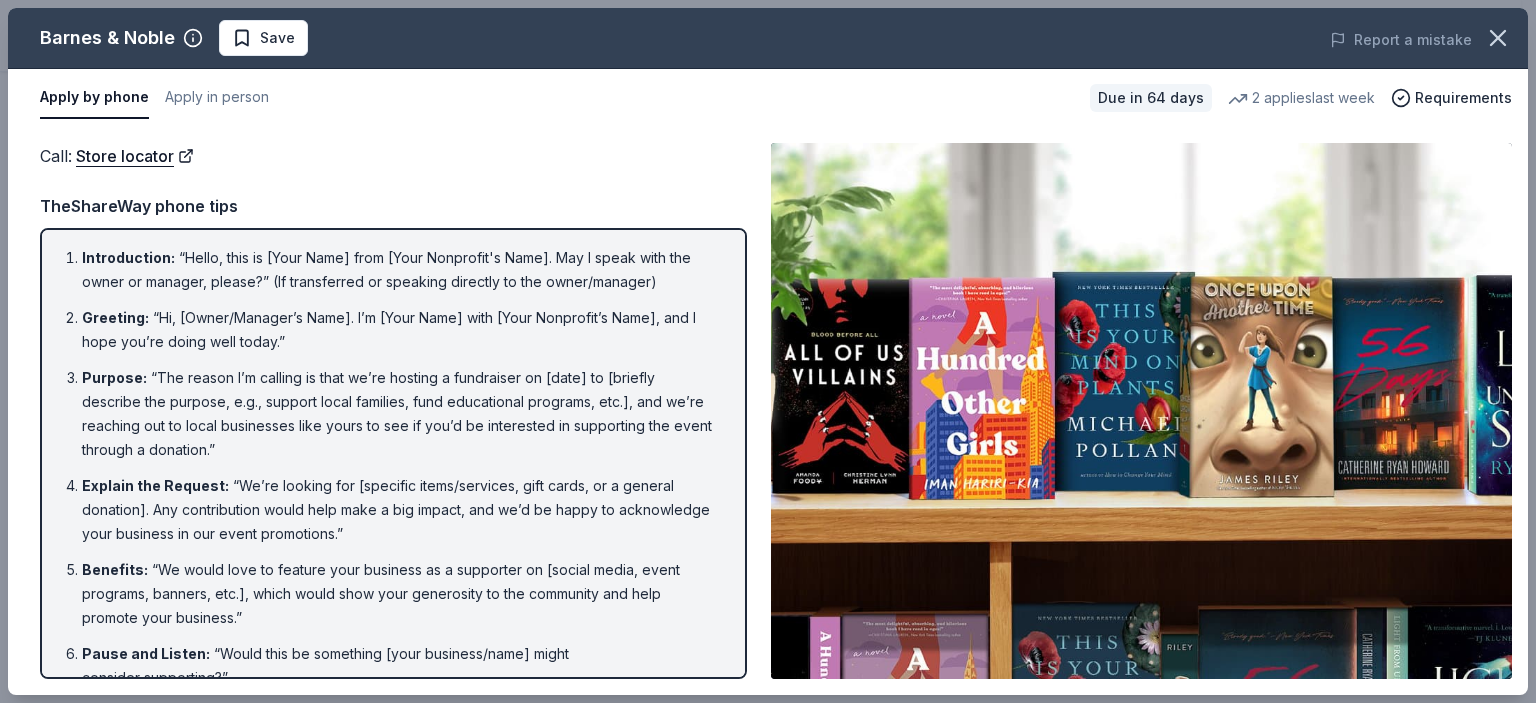 scroll, scrollTop: 251, scrollLeft: 0, axis: vertical 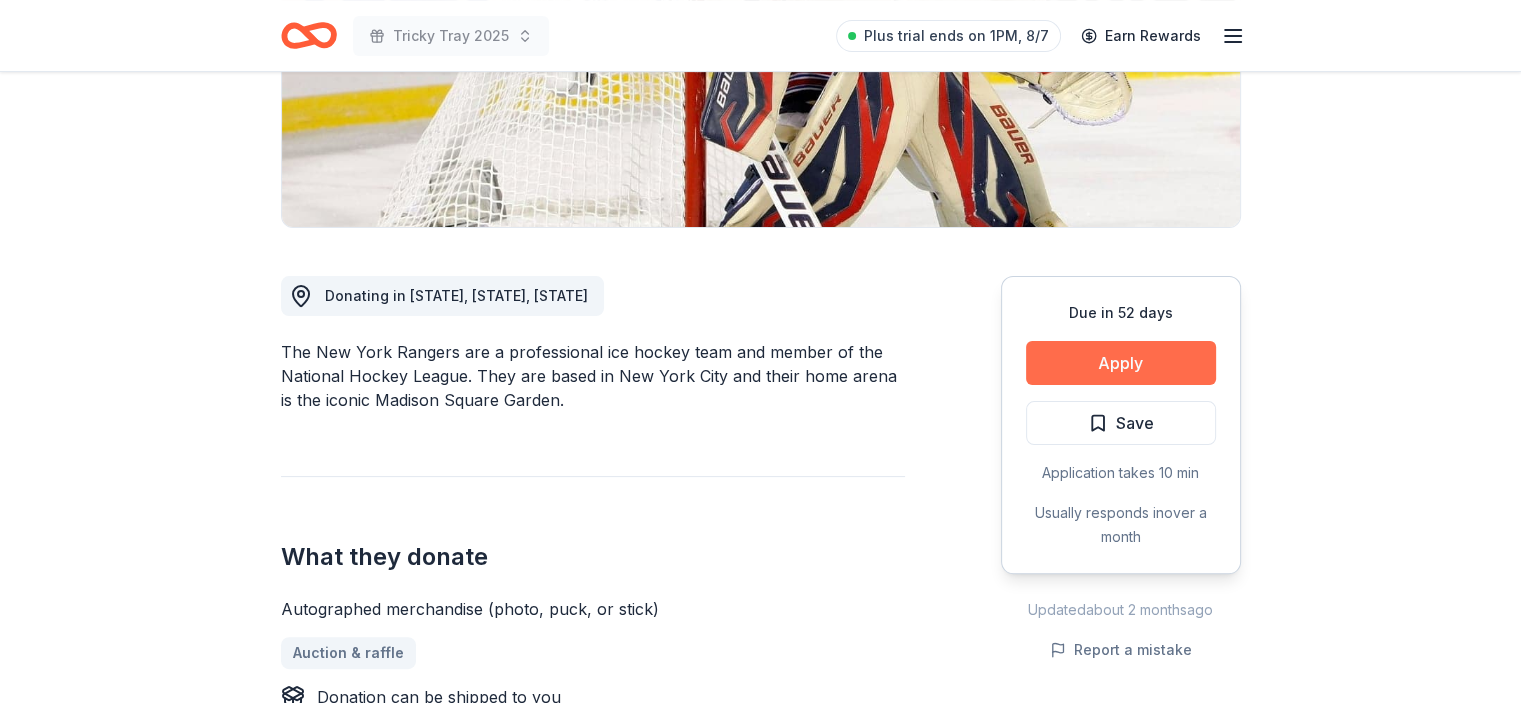 click on "Apply" at bounding box center (1121, 363) 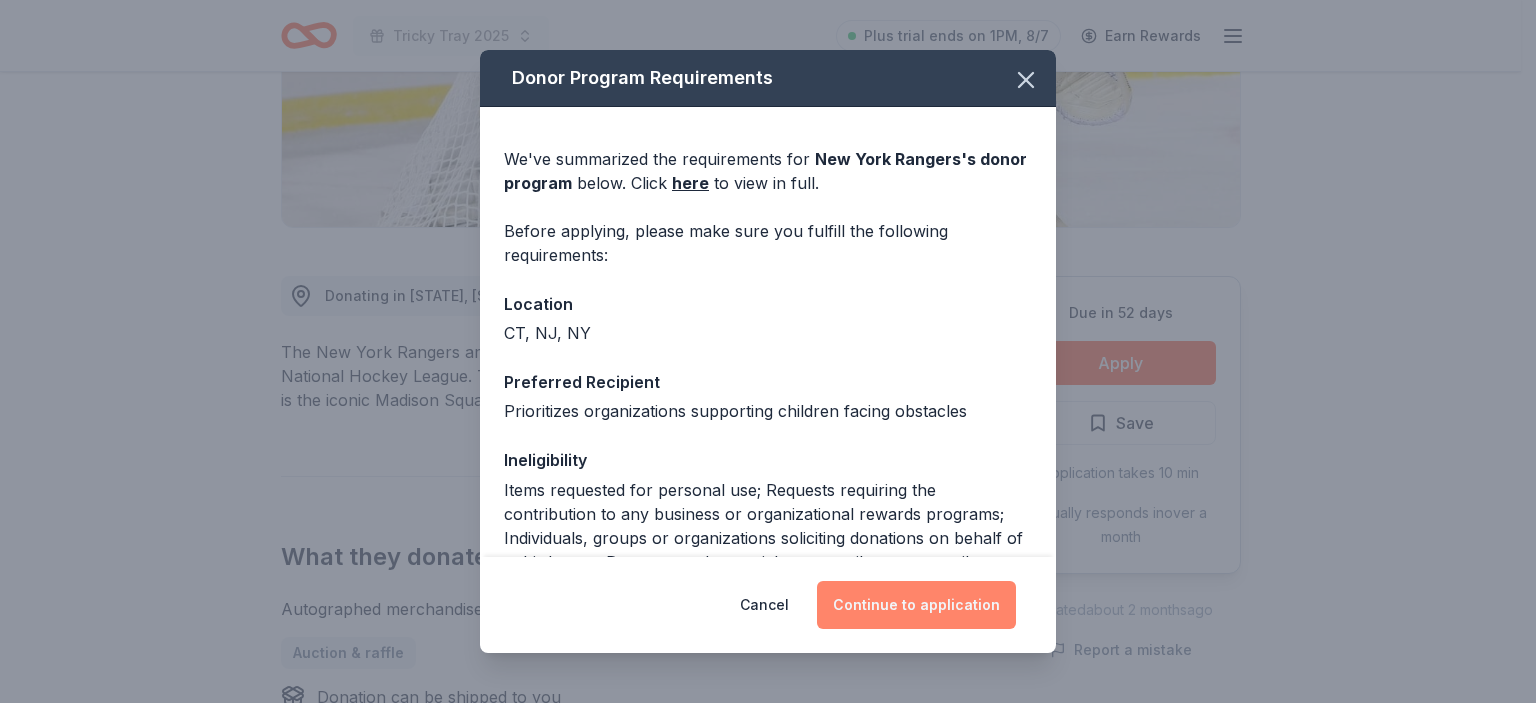 click on "Continue to application" at bounding box center [916, 605] 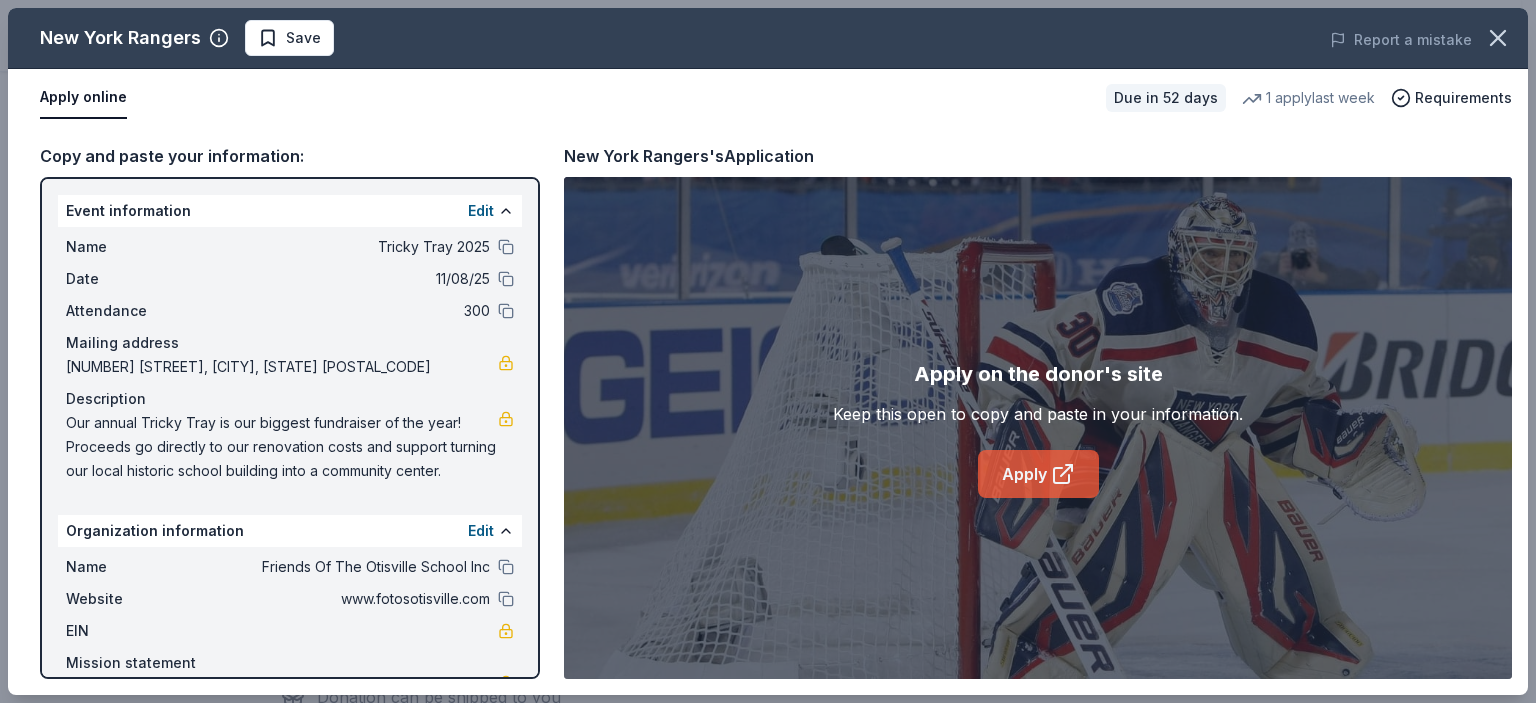 click on "Apply" at bounding box center [1038, 474] 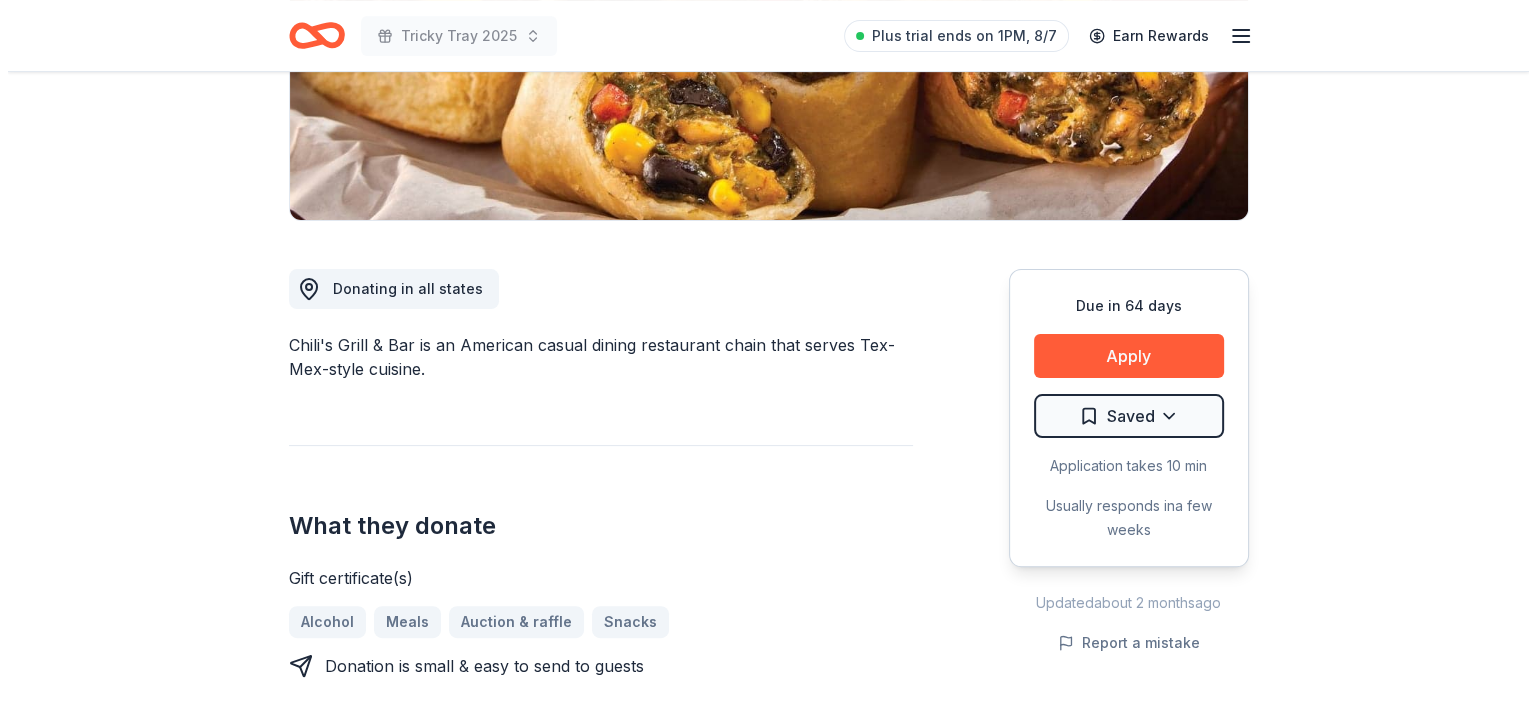 scroll, scrollTop: 396, scrollLeft: 0, axis: vertical 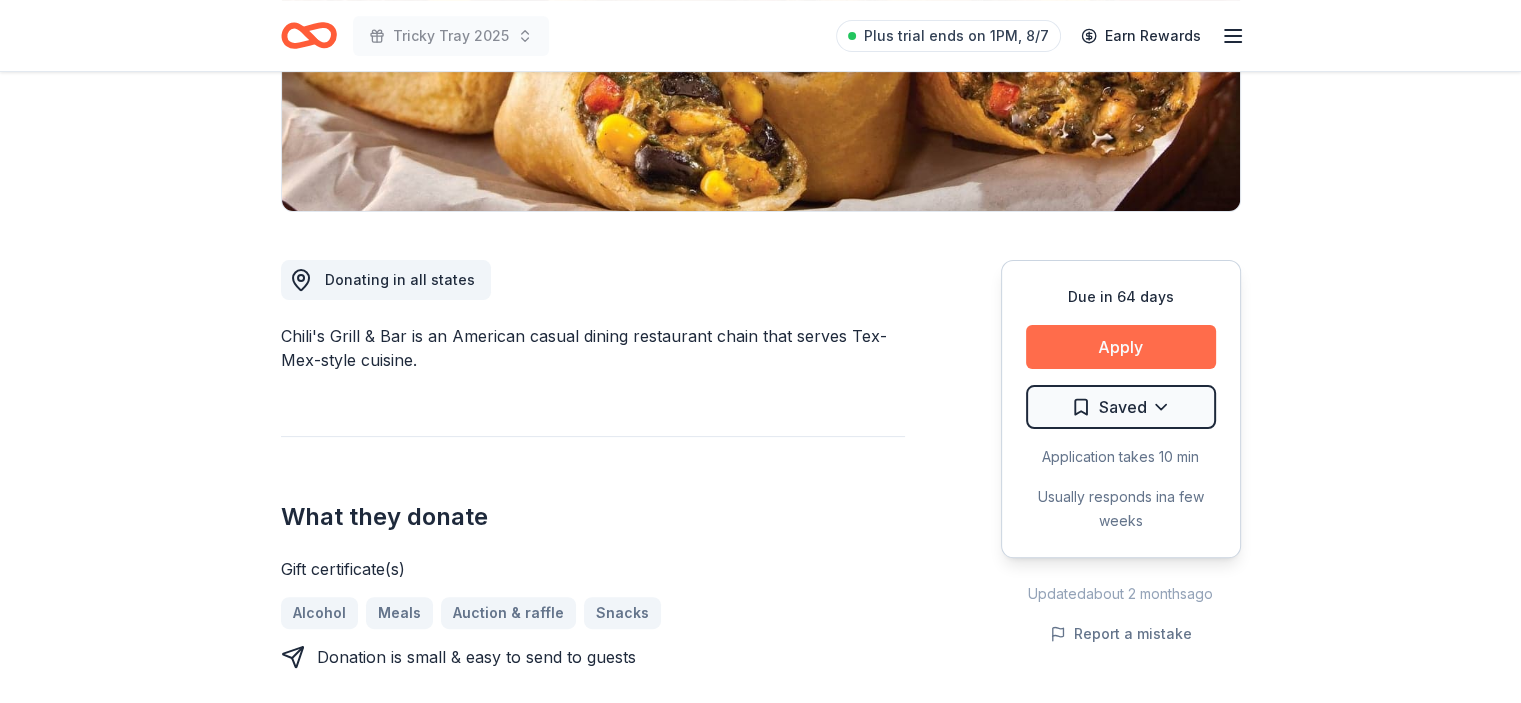 click on "Apply" at bounding box center [1121, 347] 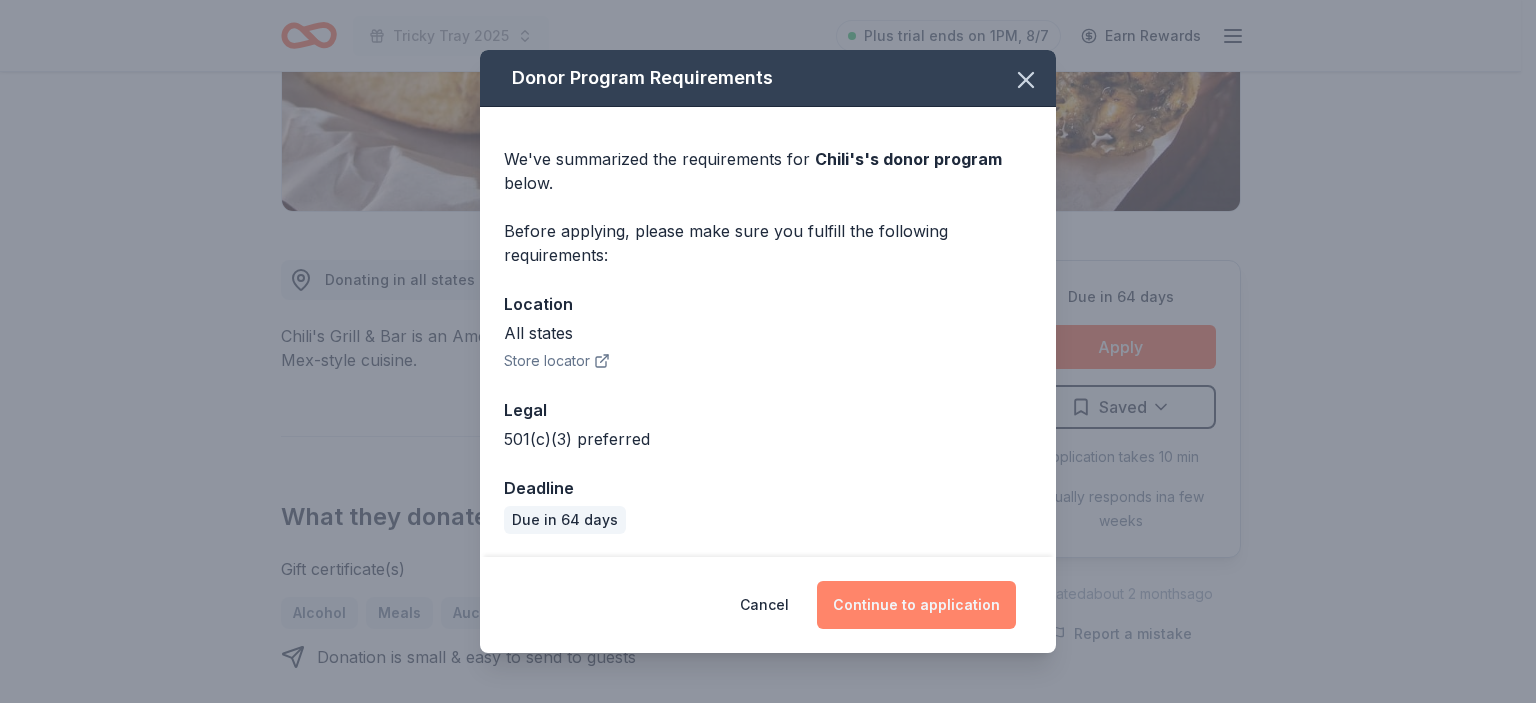 click on "Continue to application" at bounding box center [916, 605] 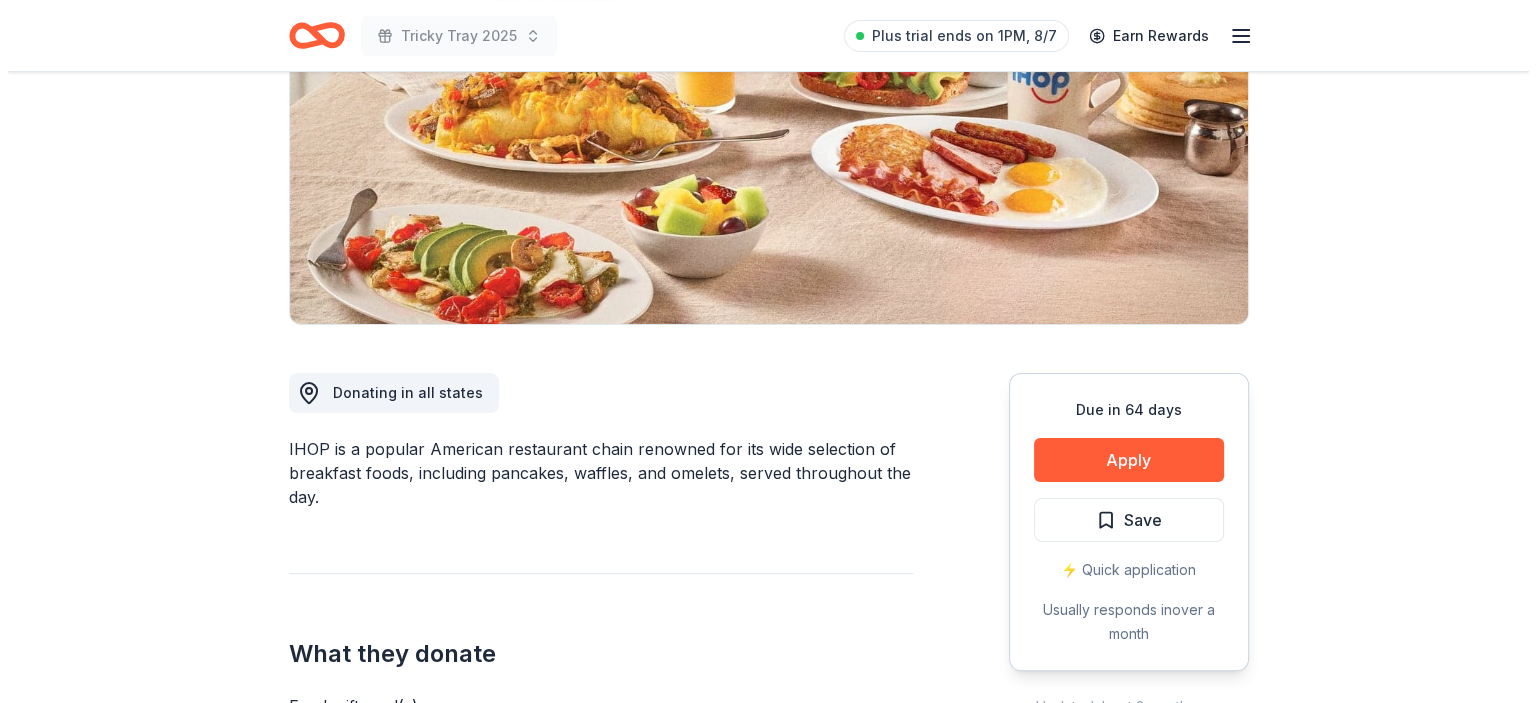 scroll, scrollTop: 296, scrollLeft: 0, axis: vertical 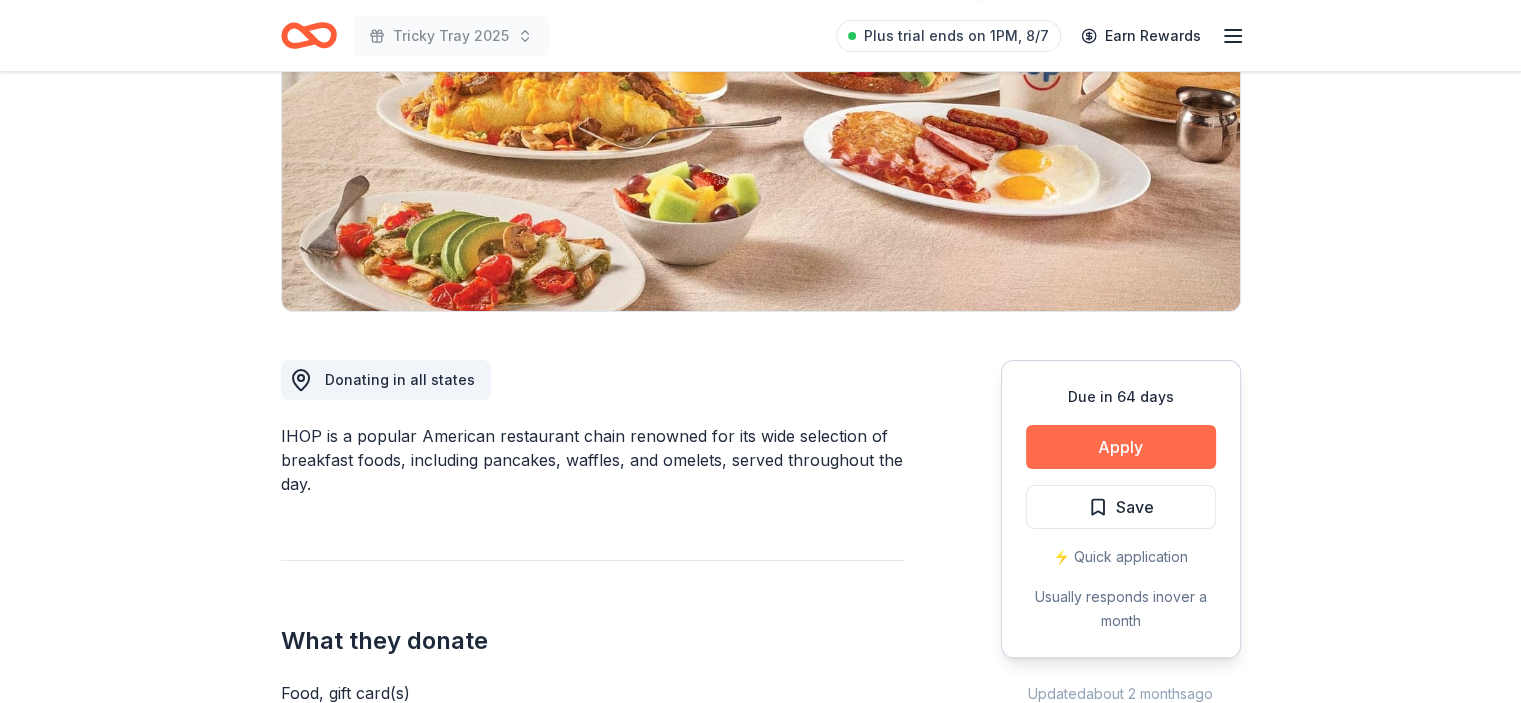 click on "Apply" at bounding box center [1121, 447] 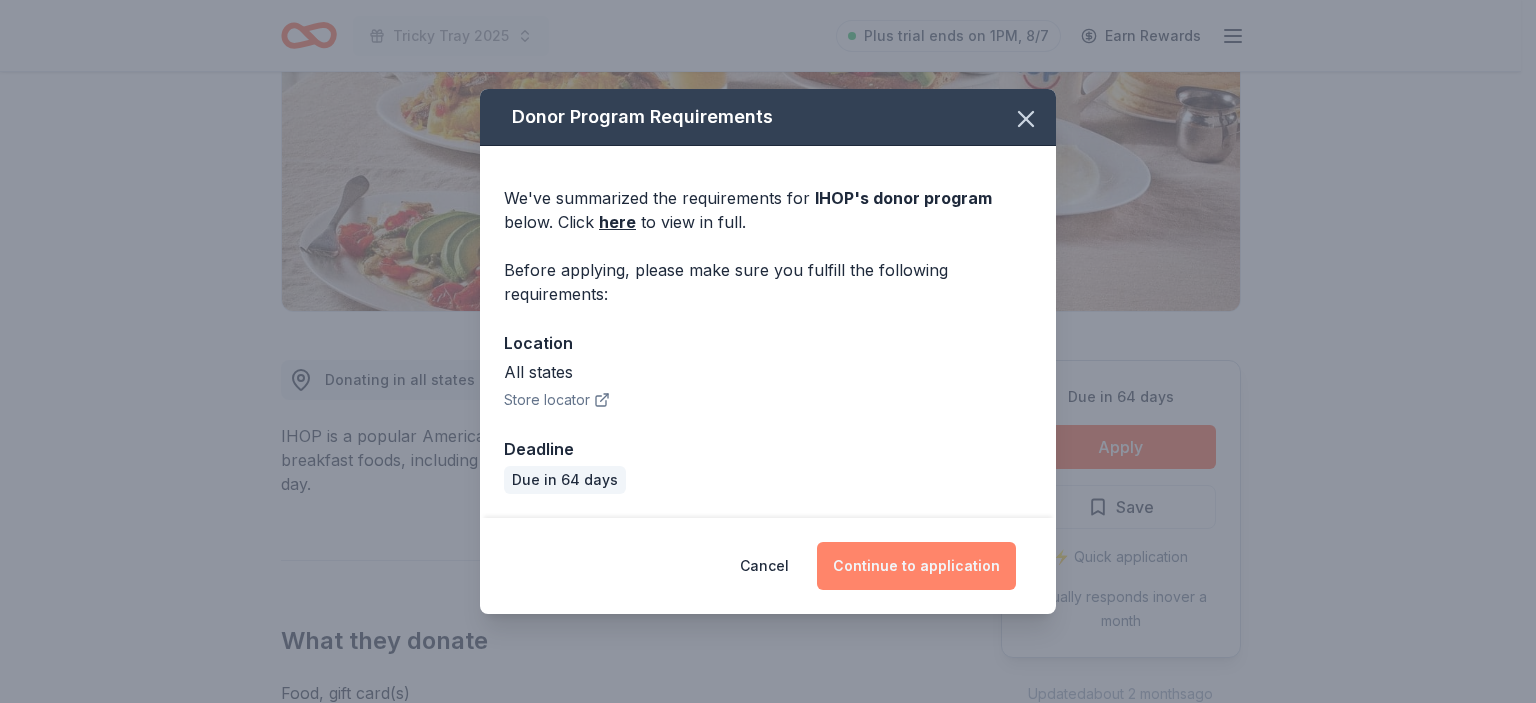 click on "Continue to application" at bounding box center (916, 566) 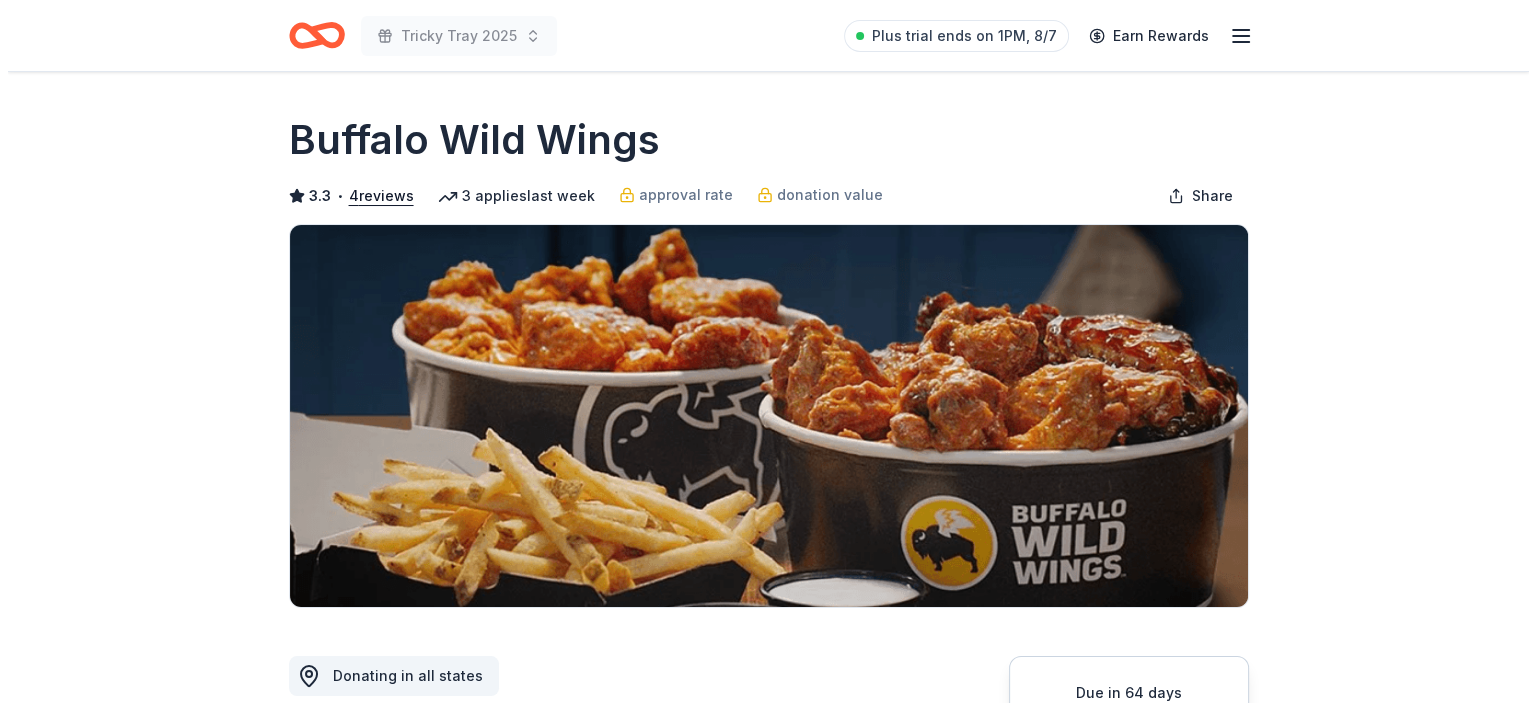 scroll, scrollTop: 391, scrollLeft: 0, axis: vertical 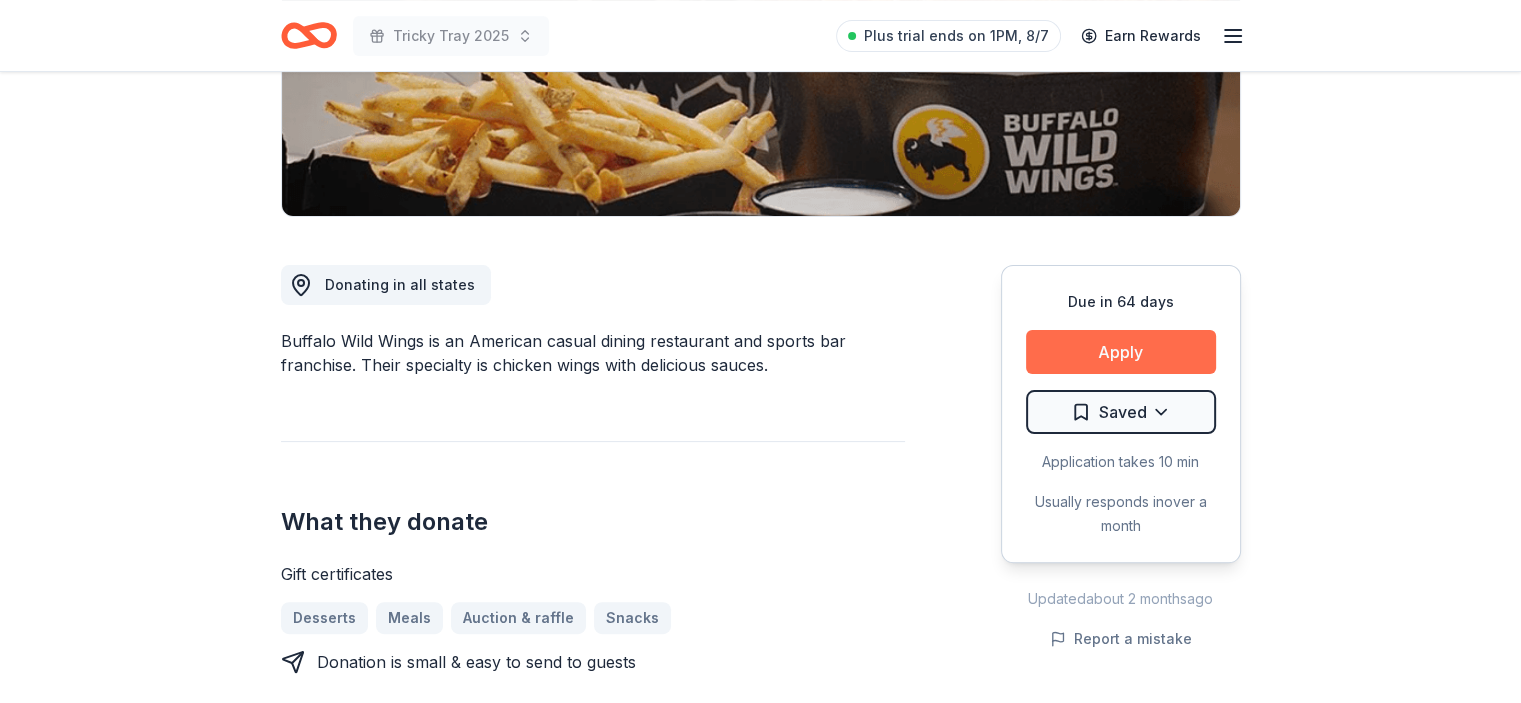 click on "Apply" at bounding box center [1121, 352] 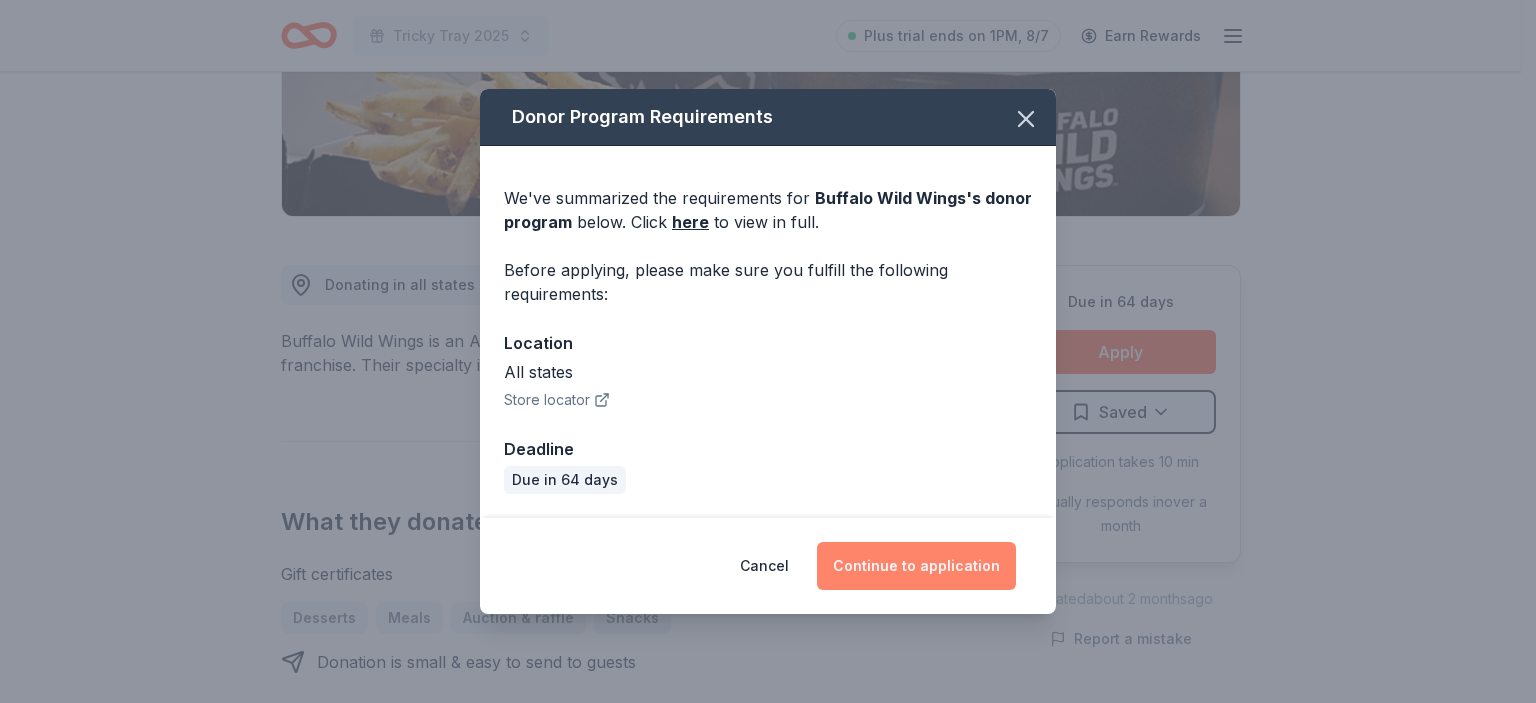 click on "Continue to application" at bounding box center (916, 566) 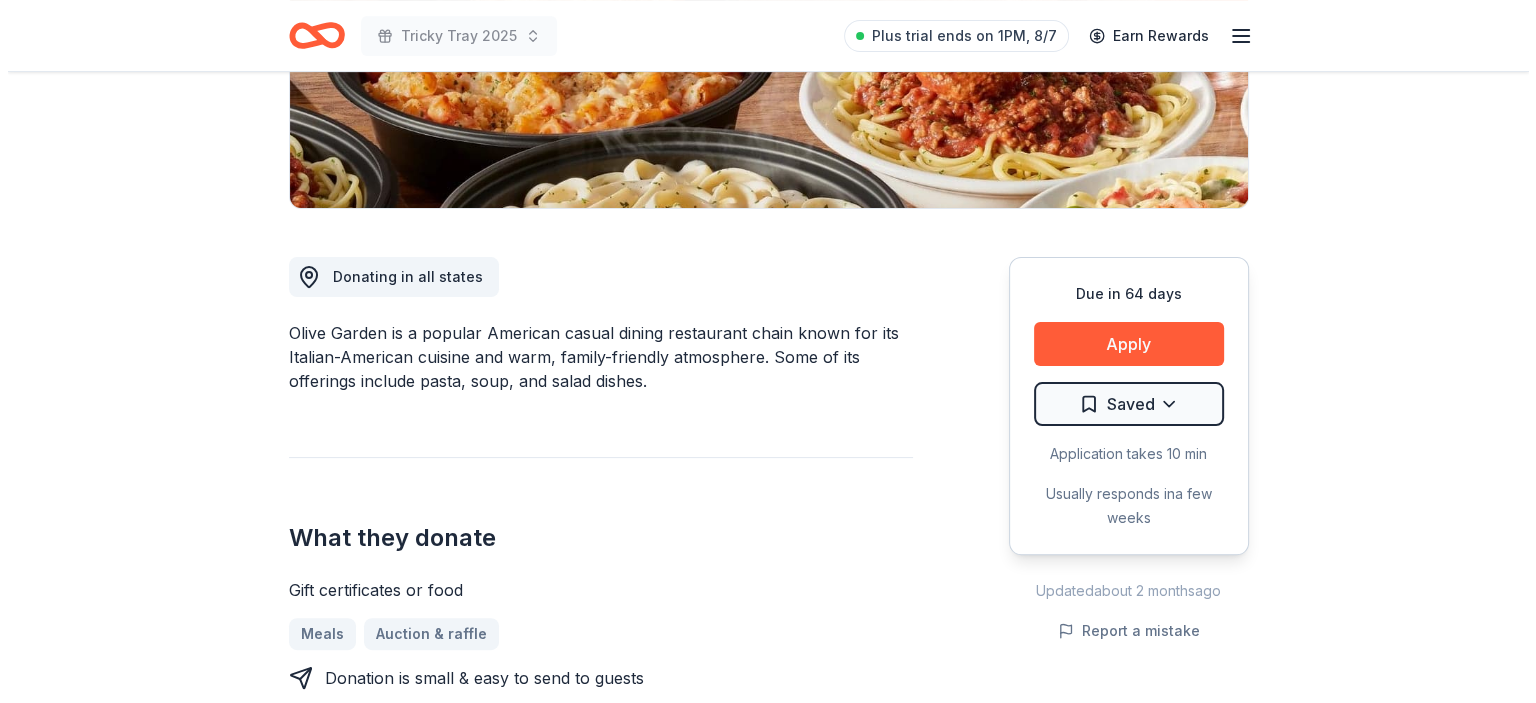 scroll, scrollTop: 400, scrollLeft: 0, axis: vertical 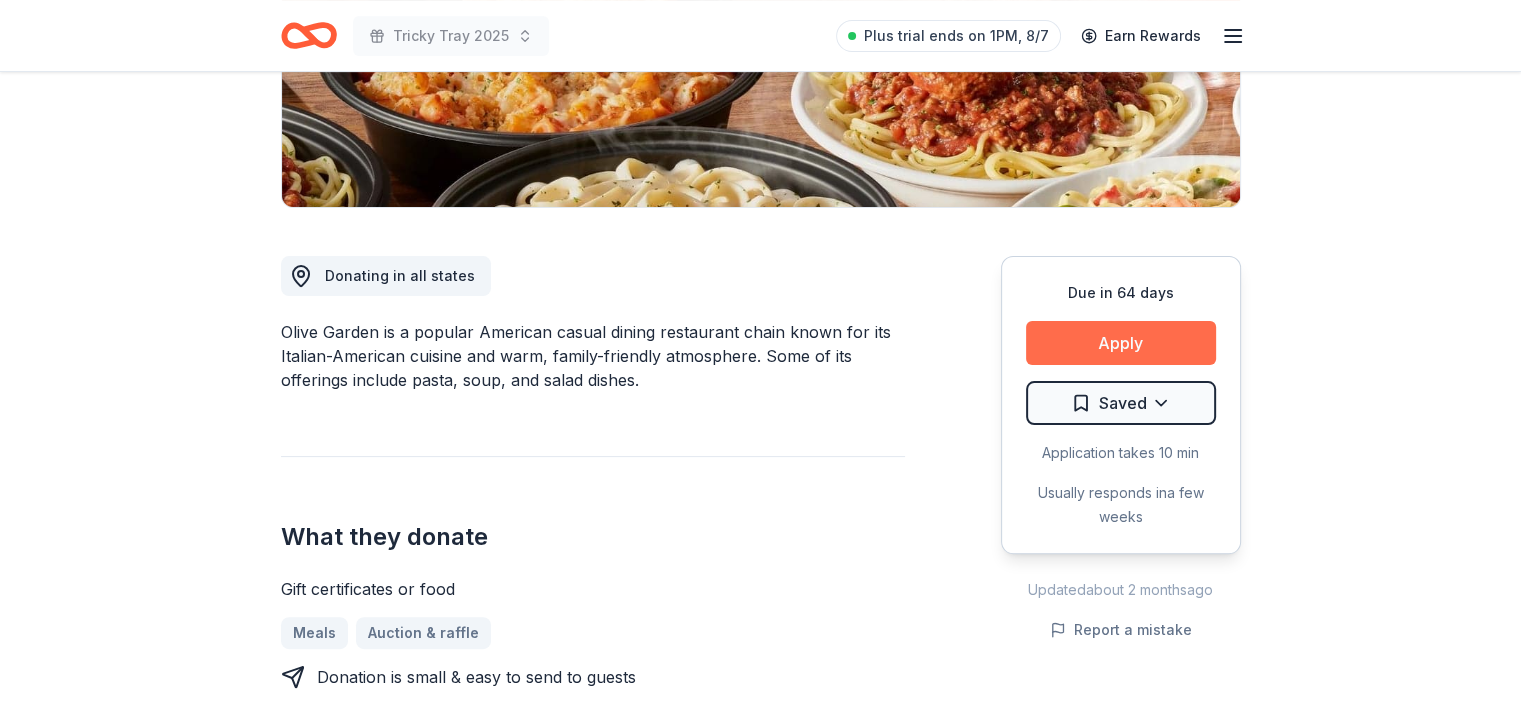 click on "Apply" at bounding box center [1121, 343] 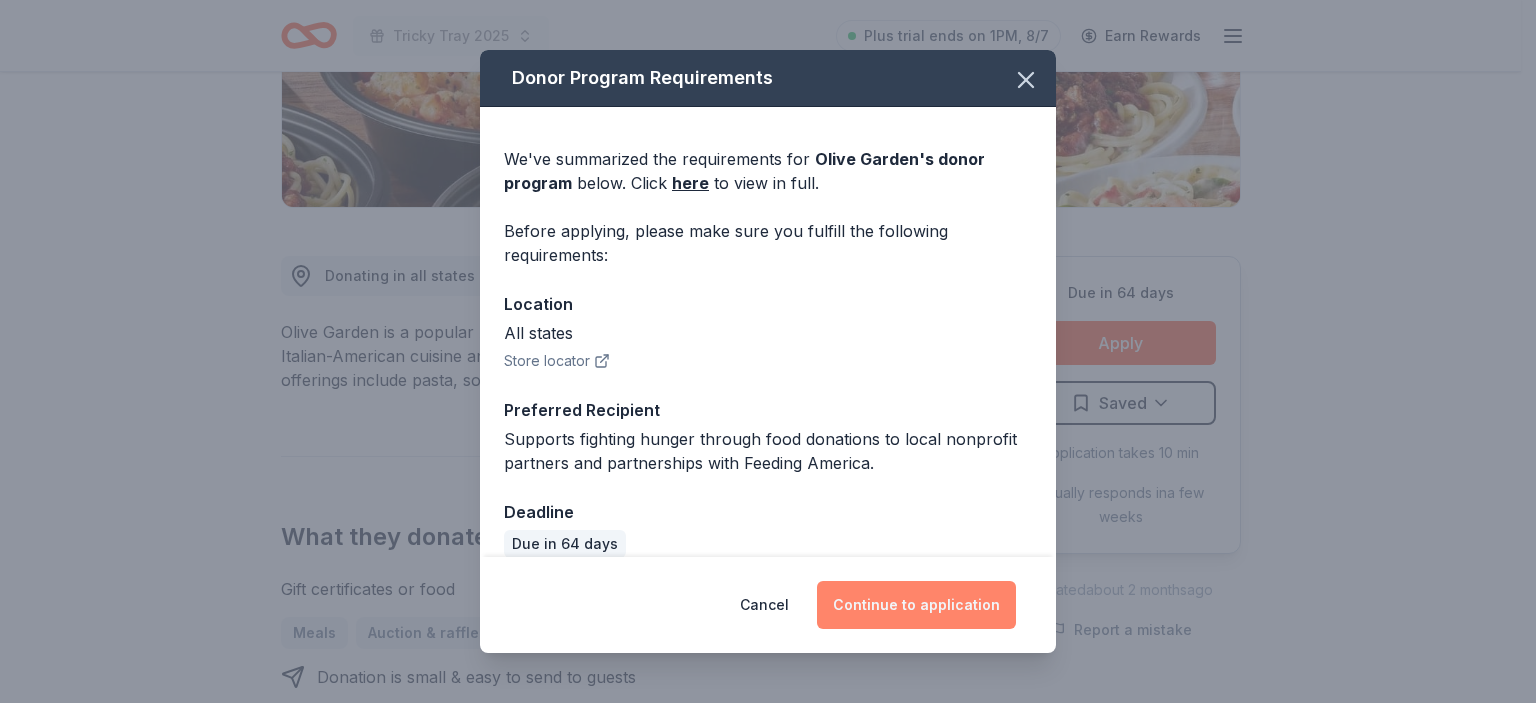click on "Continue to application" at bounding box center (916, 605) 